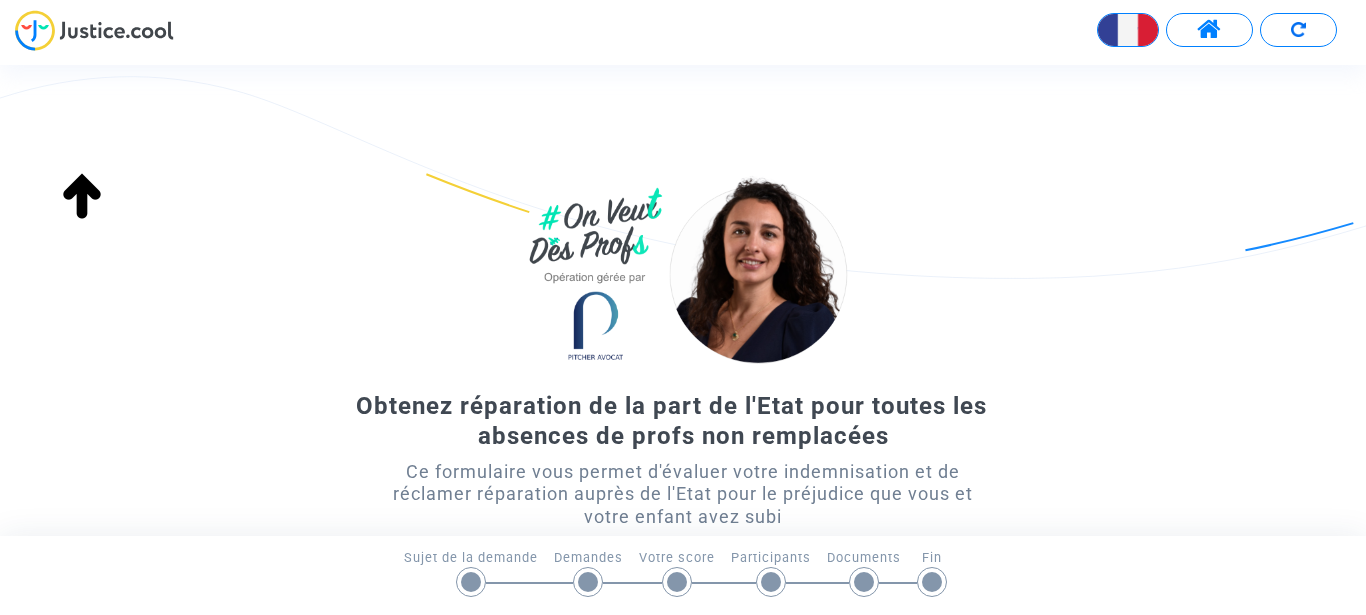 scroll, scrollTop: 0, scrollLeft: 0, axis: both 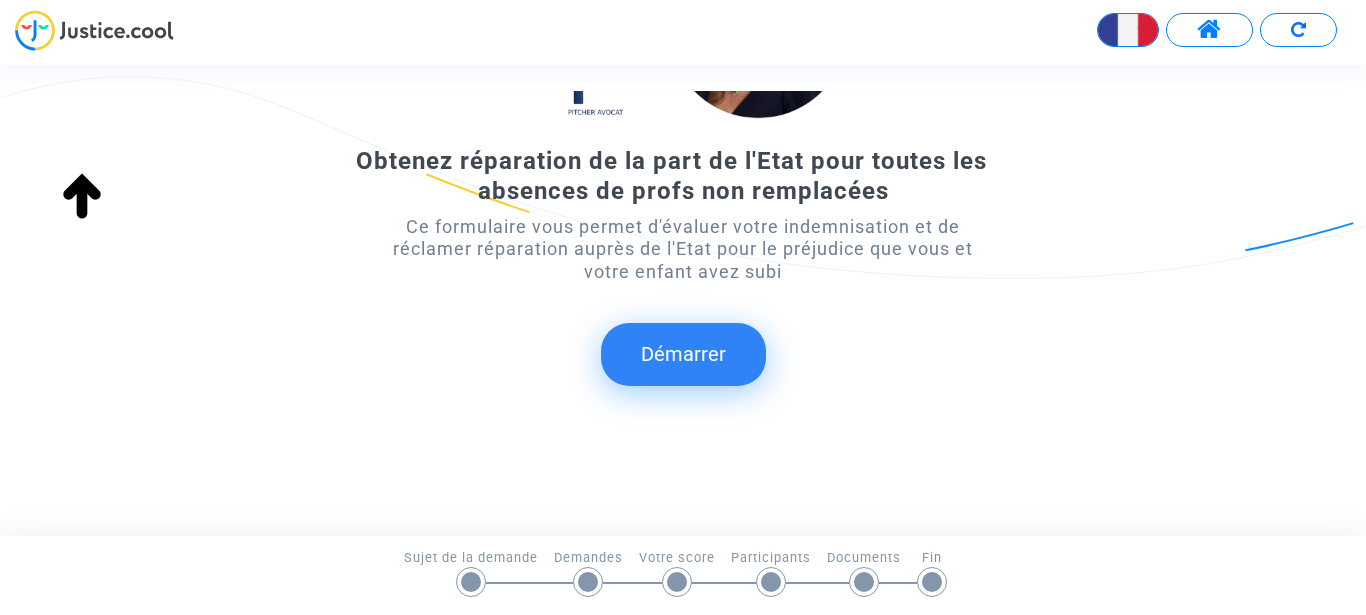 click on "Démarrer" 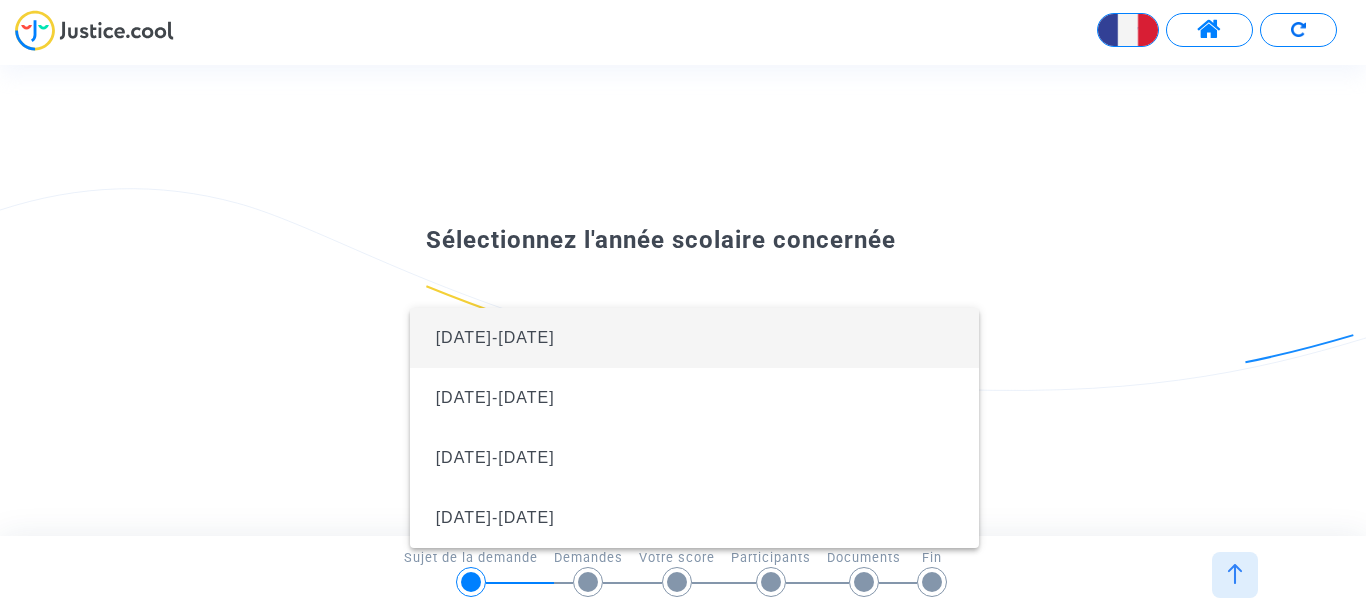 click on "[DATE]-[DATE]" at bounding box center (495, 337) 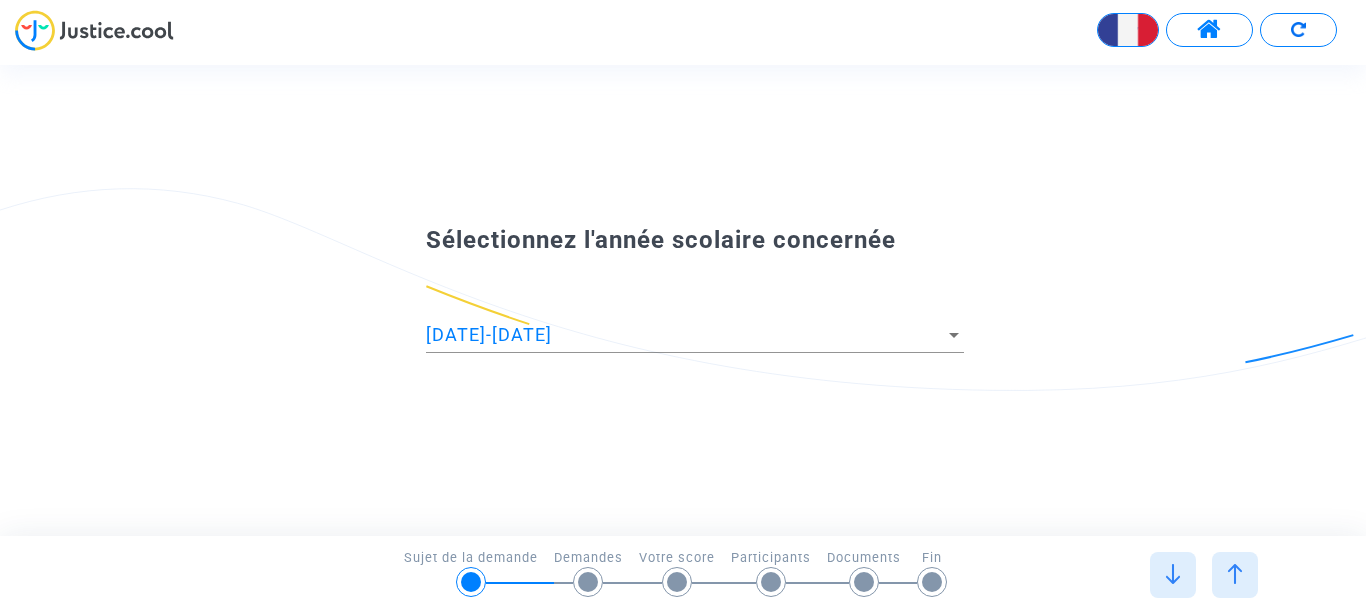 scroll, scrollTop: 0, scrollLeft: 0, axis: both 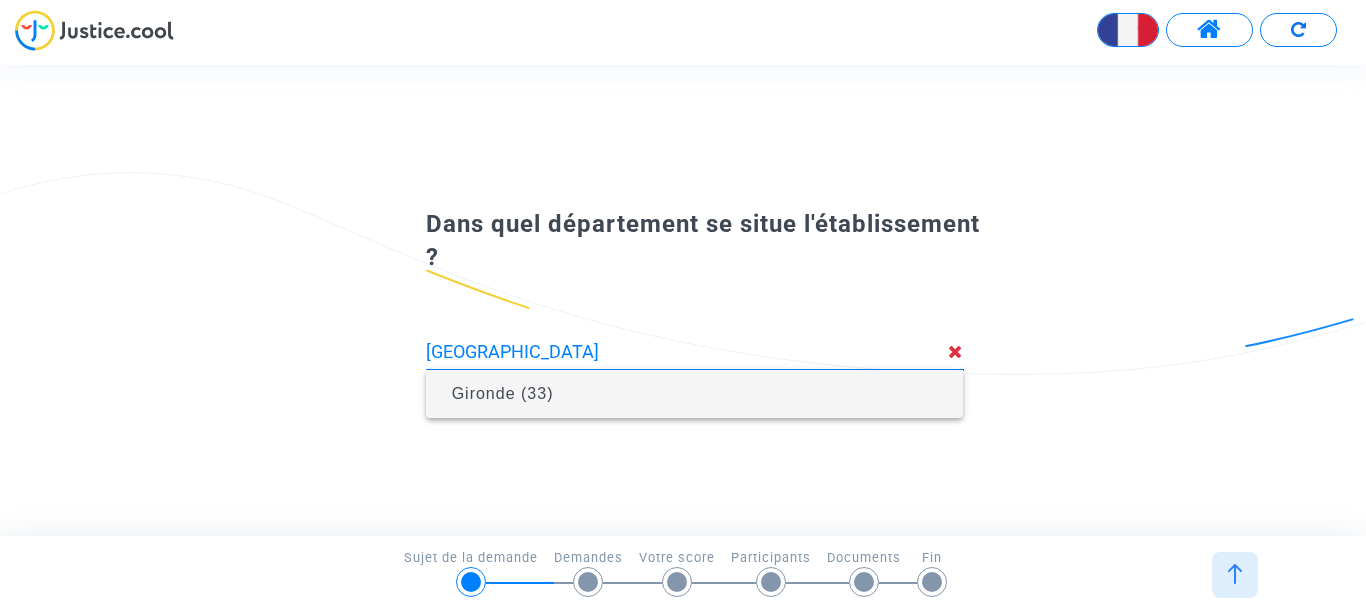 click on "Gironde (33)" at bounding box center (503, 393) 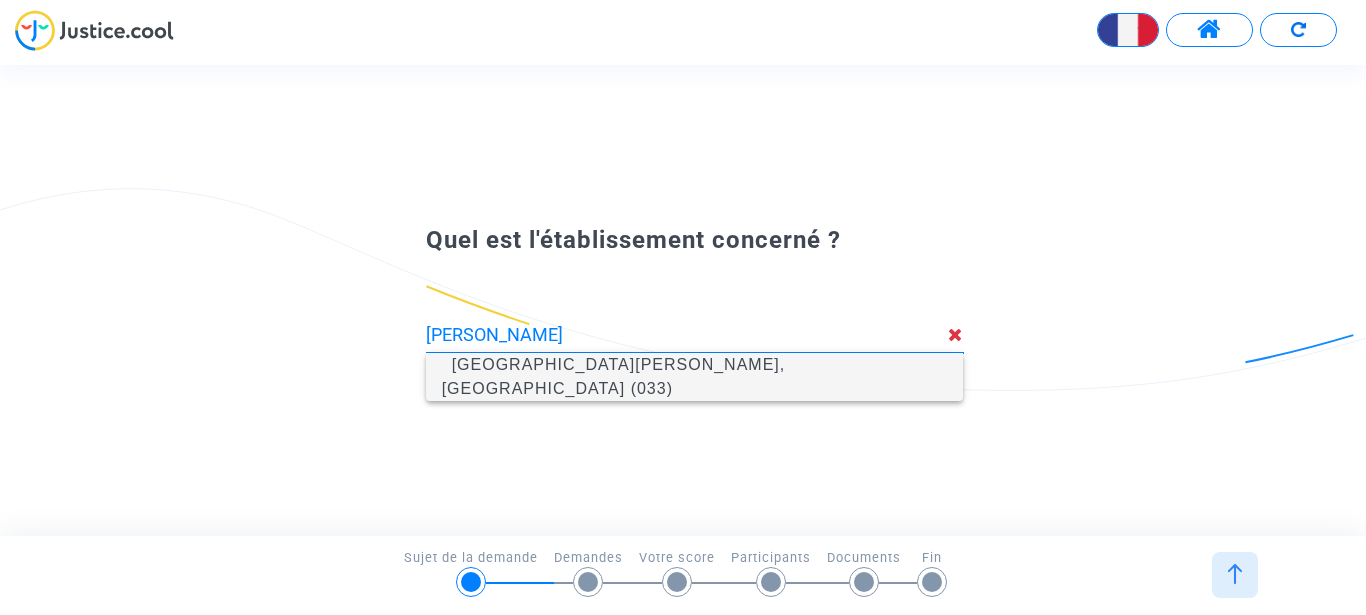 click on "[GEOGRAPHIC_DATA][PERSON_NAME], [GEOGRAPHIC_DATA] (033)" at bounding box center (614, 376) 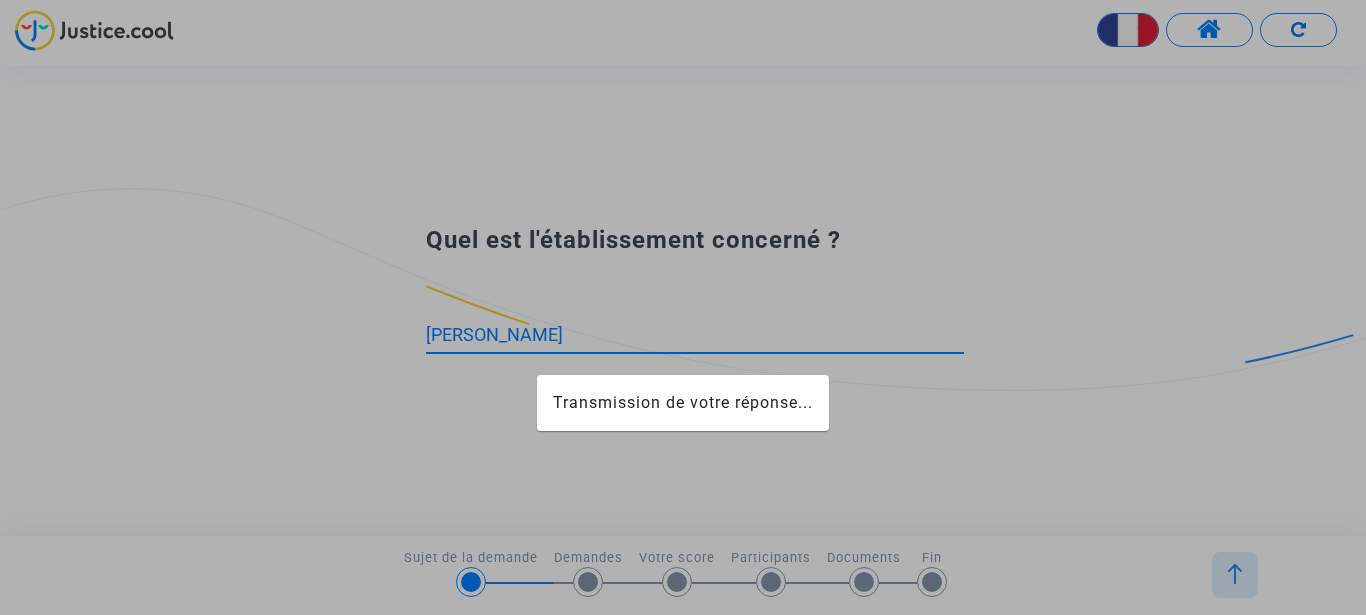 type on "[GEOGRAPHIC_DATA][PERSON_NAME], [GEOGRAPHIC_DATA] (033)" 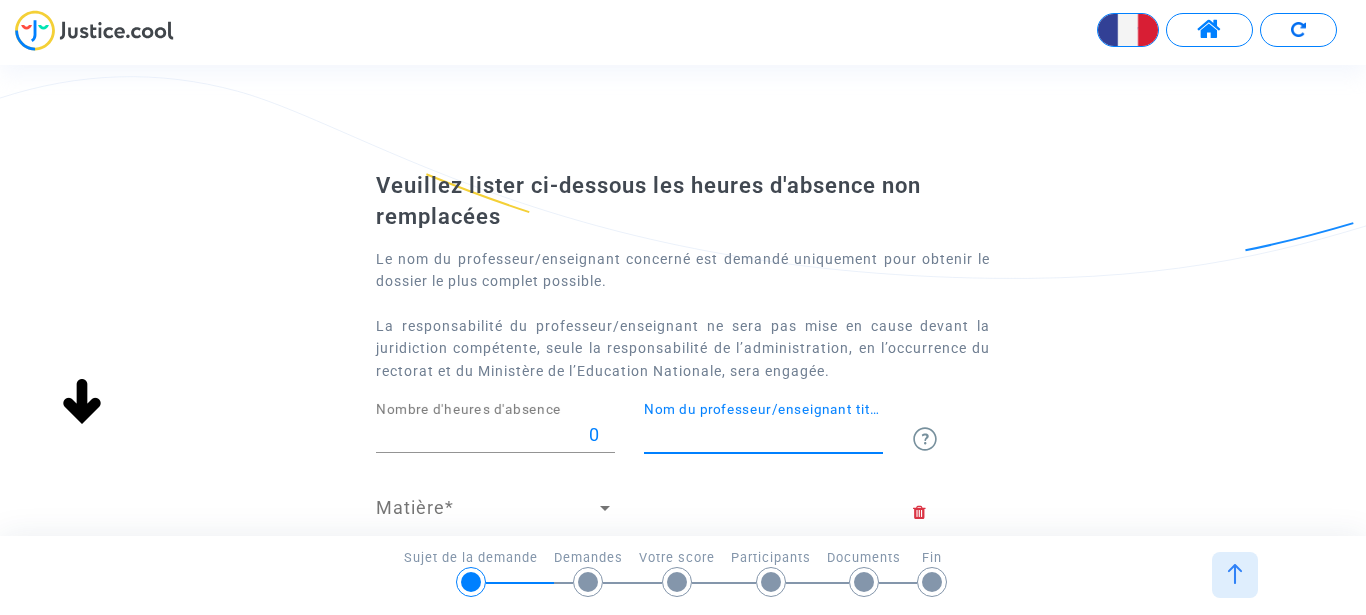click on "Nom du professeur/enseignant titulaire" at bounding box center [763, 435] 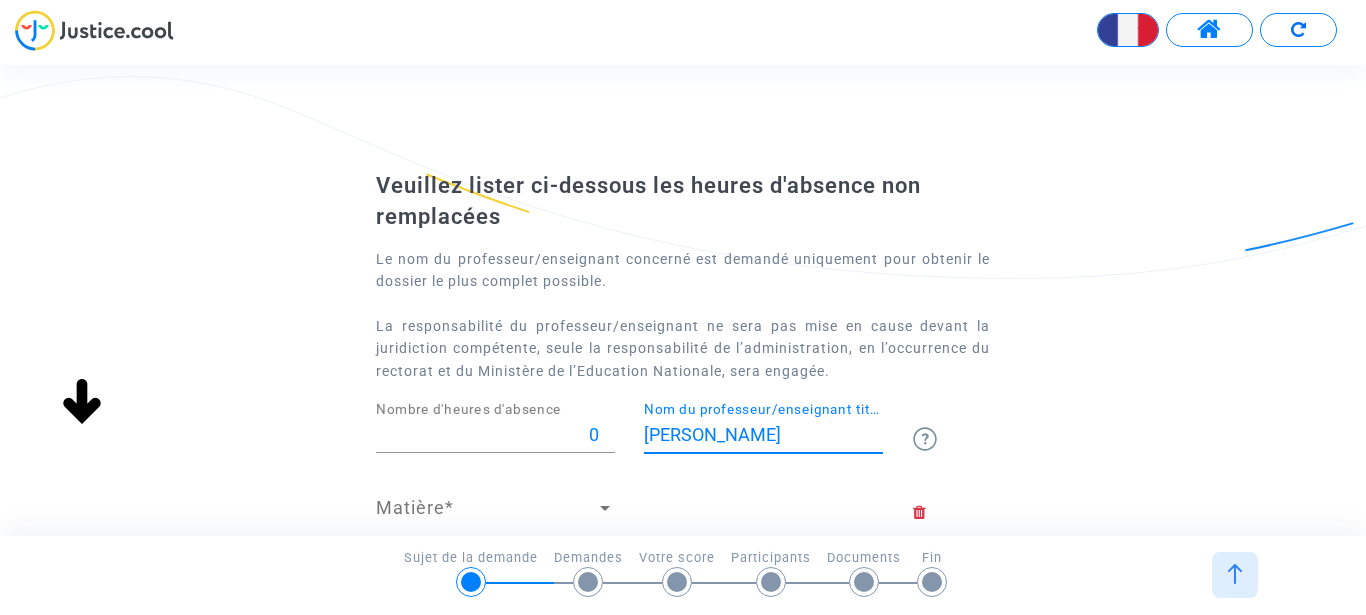 type on "[PERSON_NAME]" 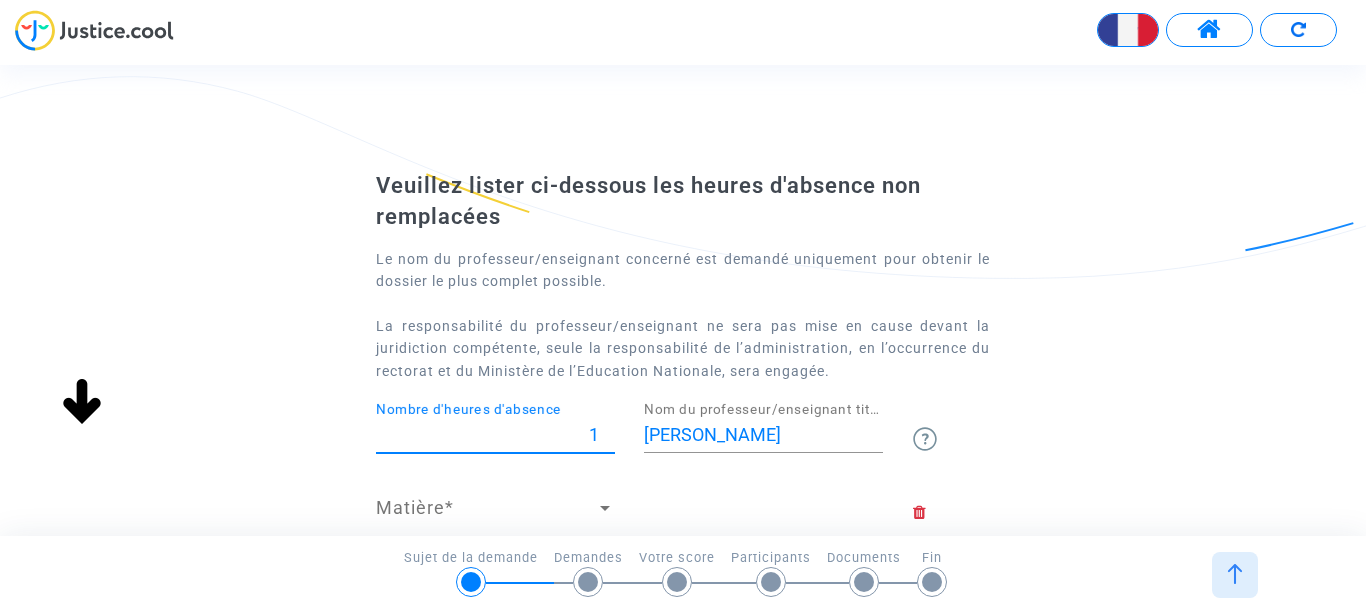 click on "1" at bounding box center [495, 435] 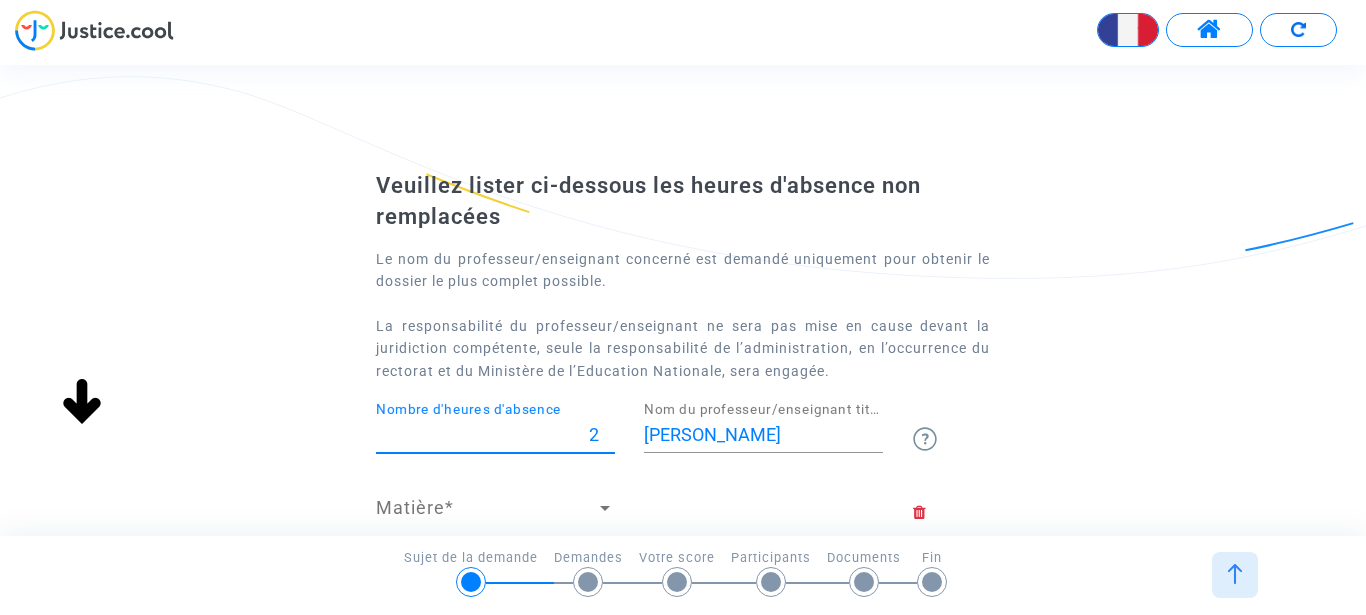 click on "2" at bounding box center (495, 435) 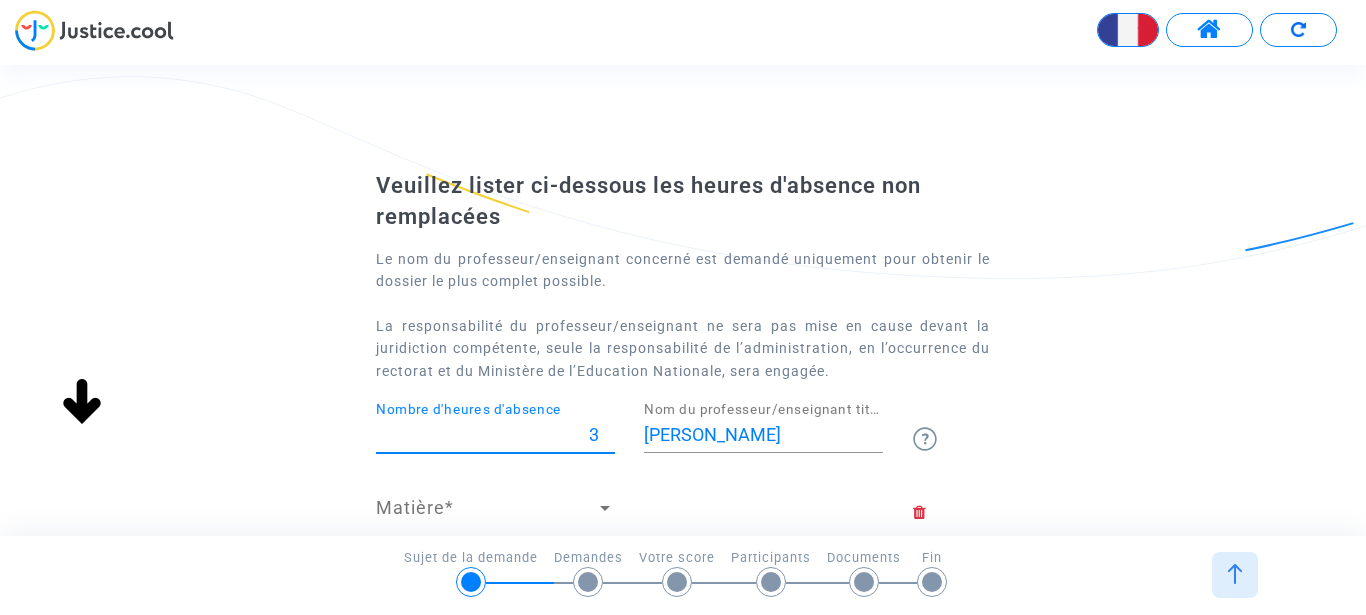 click on "3" at bounding box center [495, 435] 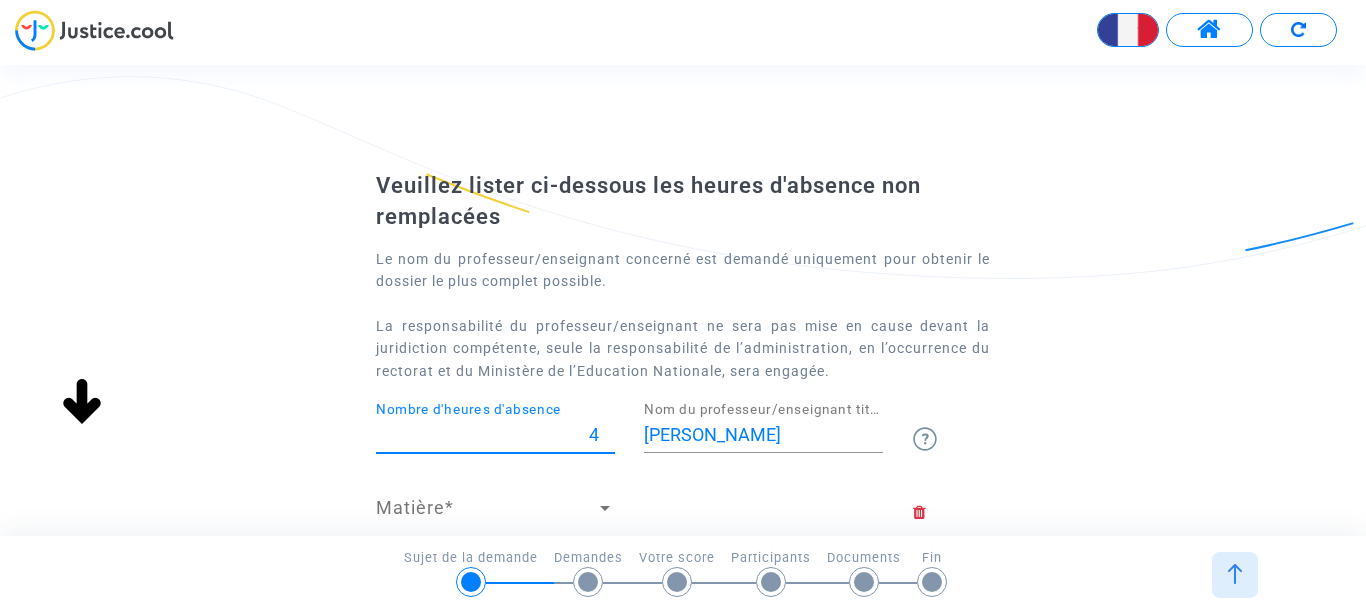 click on "4" at bounding box center [495, 435] 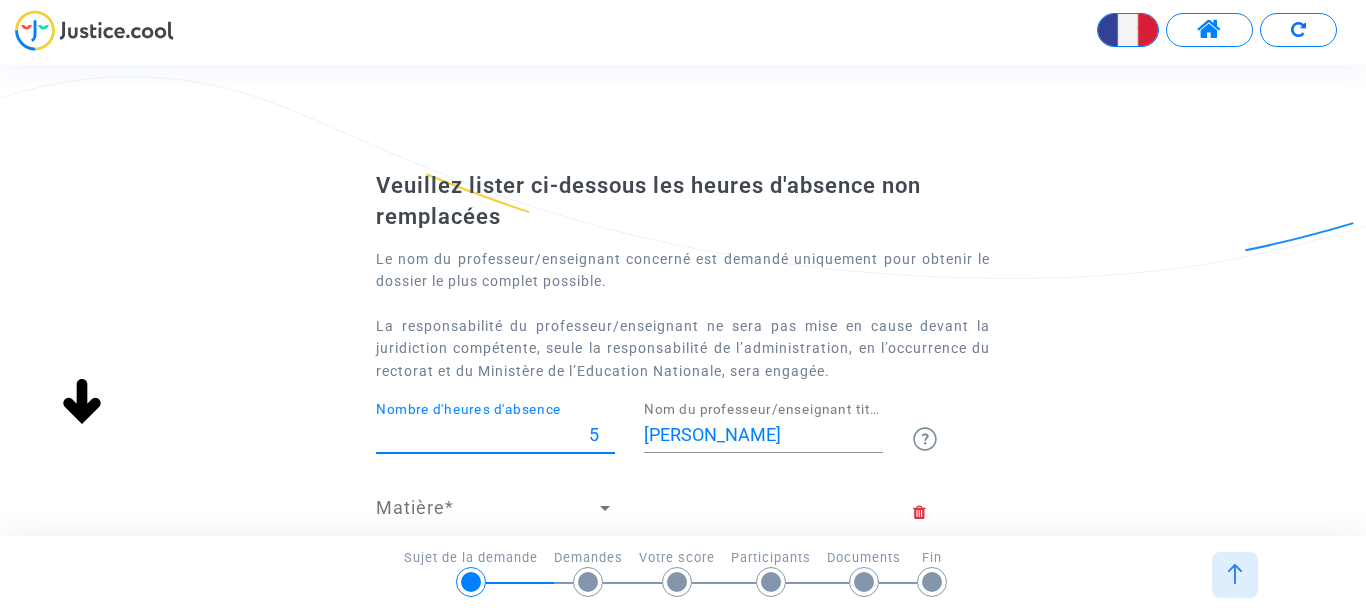 click on "5" at bounding box center [495, 435] 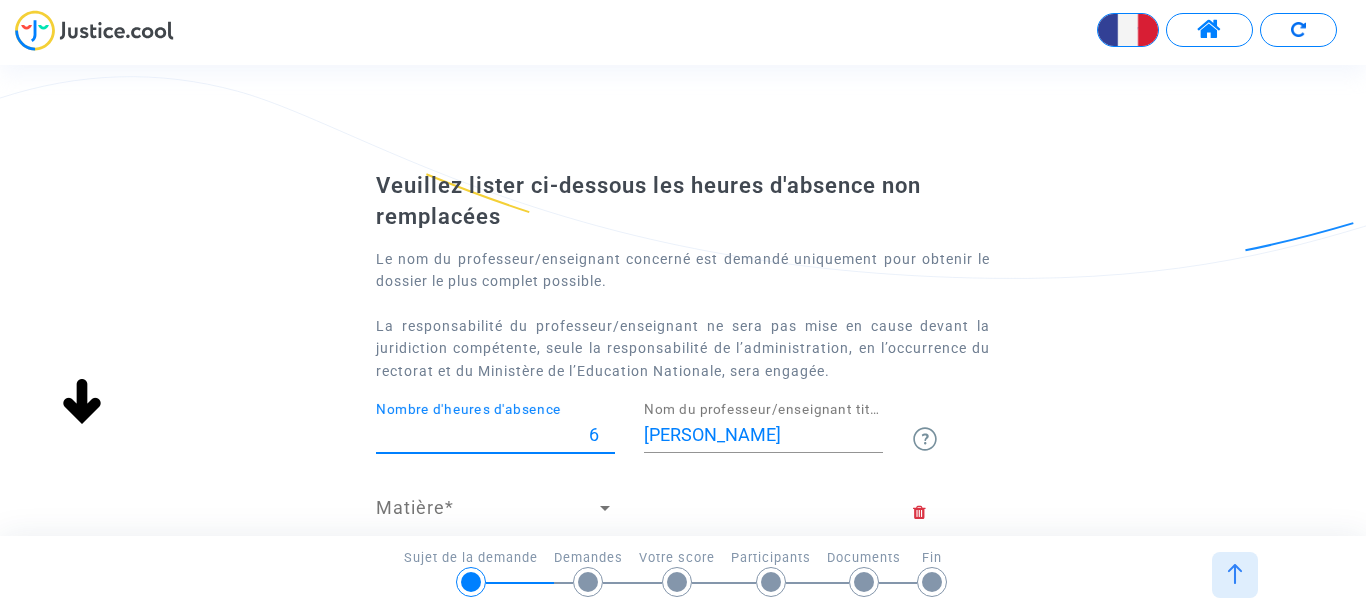 click on "6" at bounding box center (495, 435) 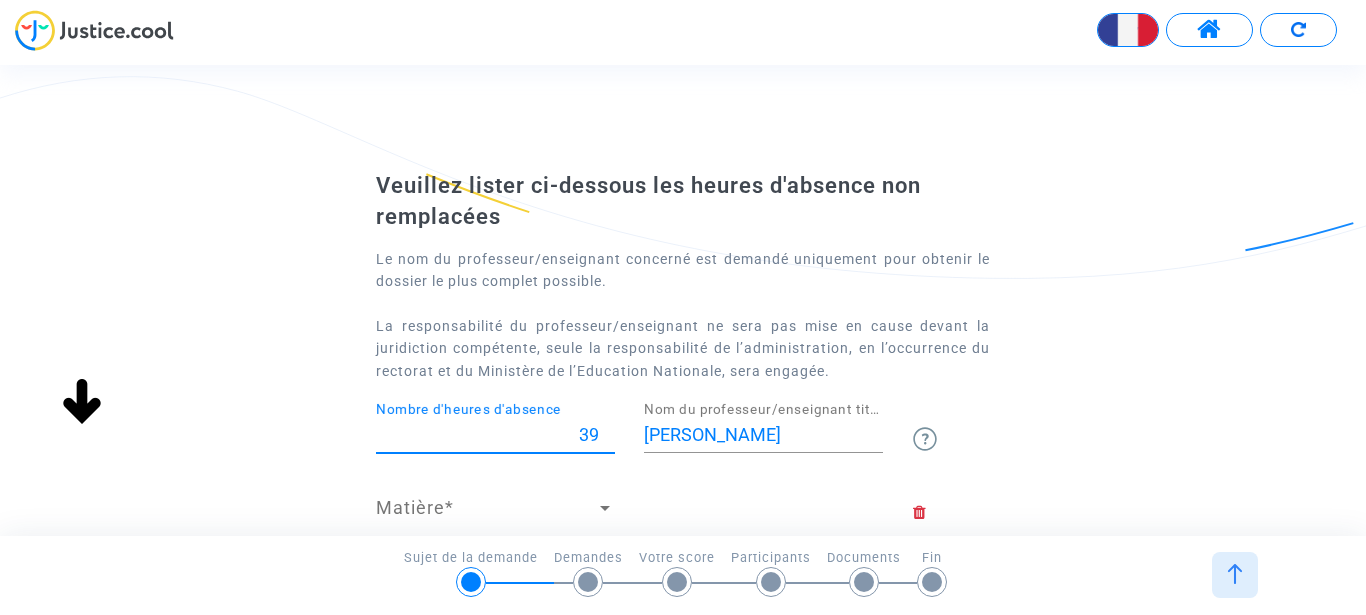 click on "39" at bounding box center (495, 435) 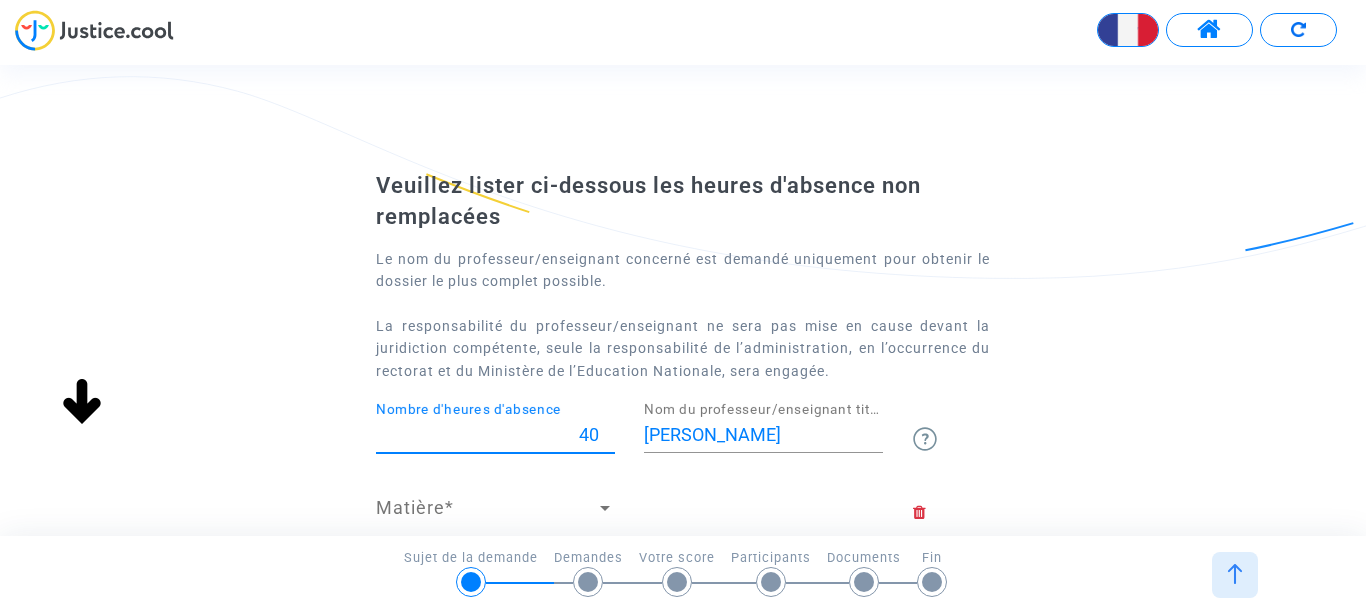 click on "40" at bounding box center [495, 435] 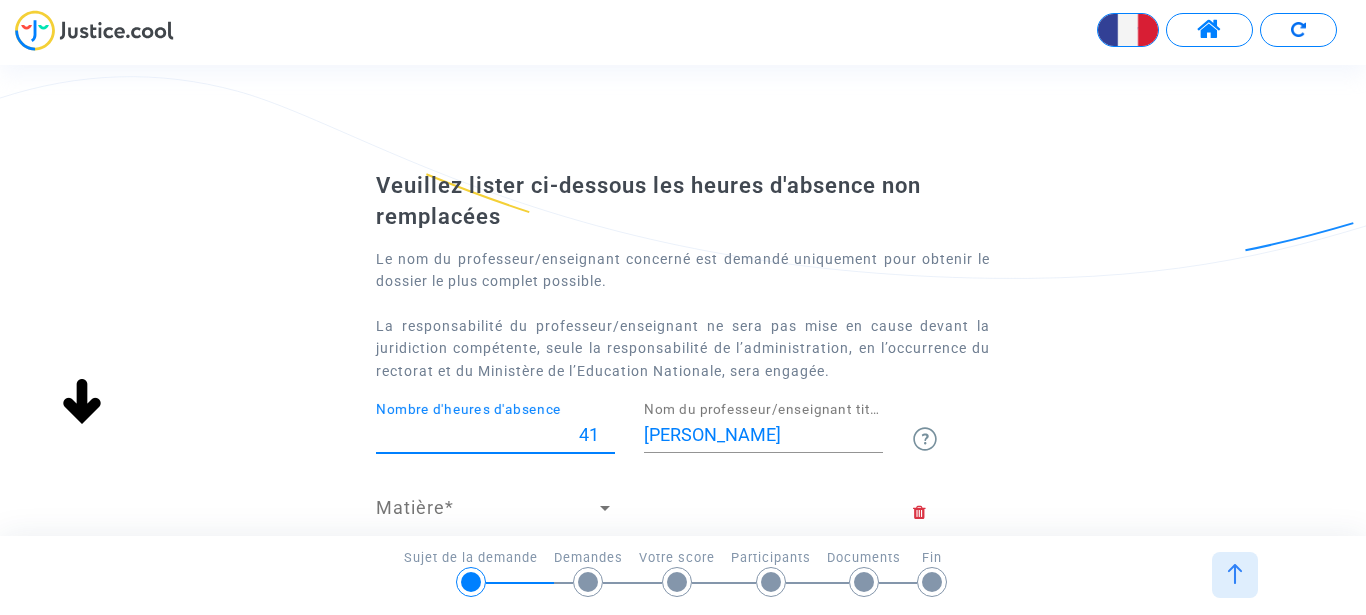 click on "41" at bounding box center [495, 435] 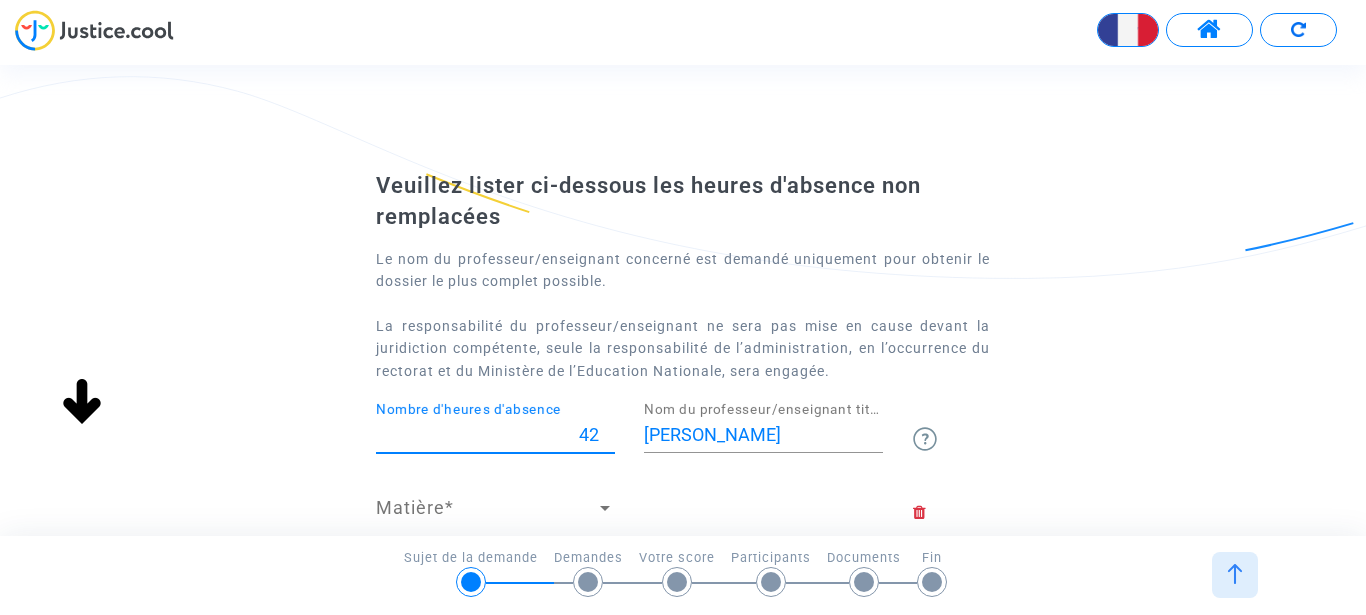 click on "42" at bounding box center (495, 435) 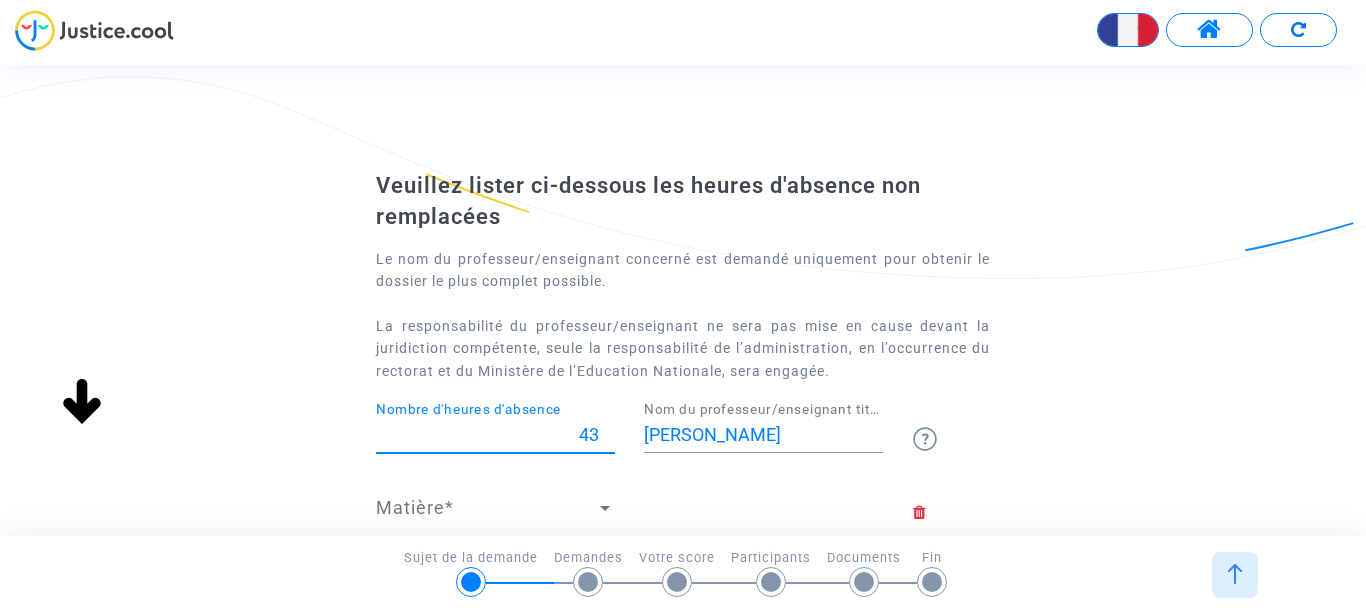 click on "43" at bounding box center (495, 435) 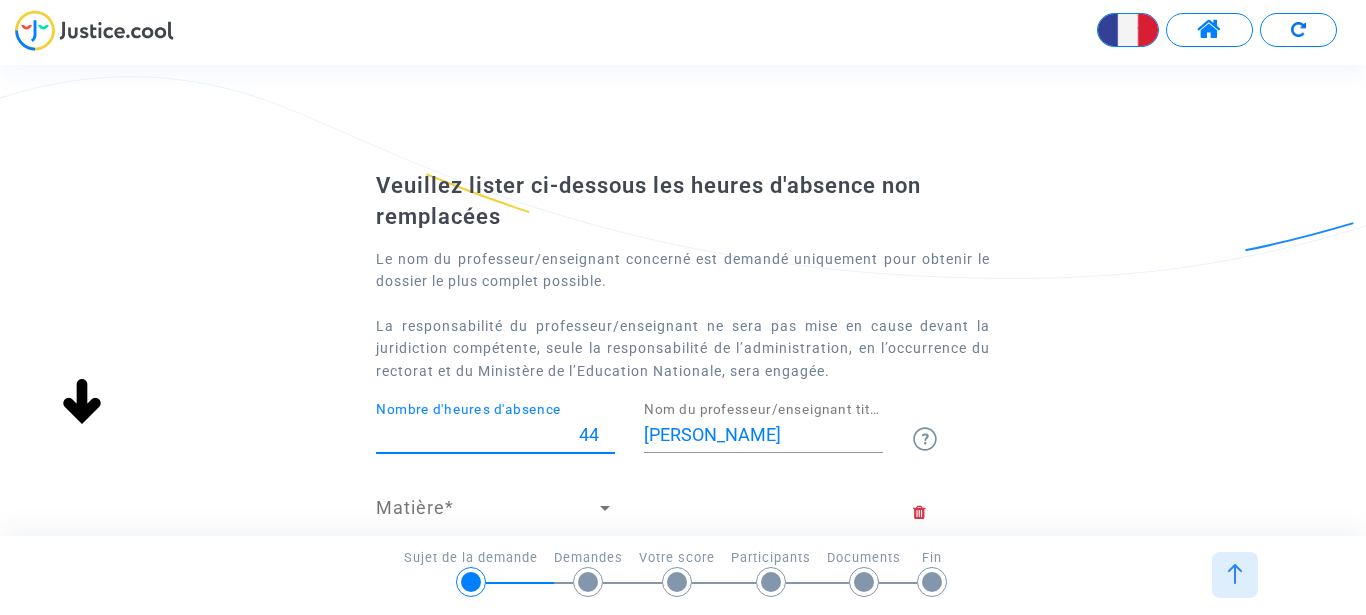 click on "44" at bounding box center [495, 435] 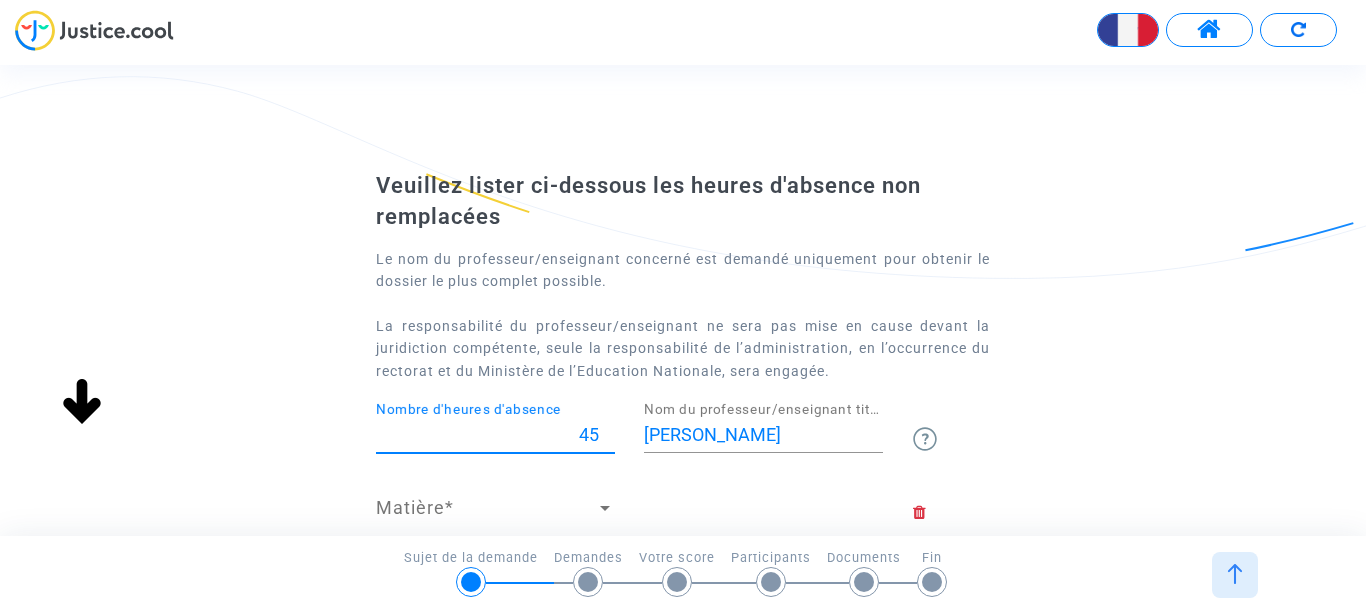 click on "45" at bounding box center (495, 435) 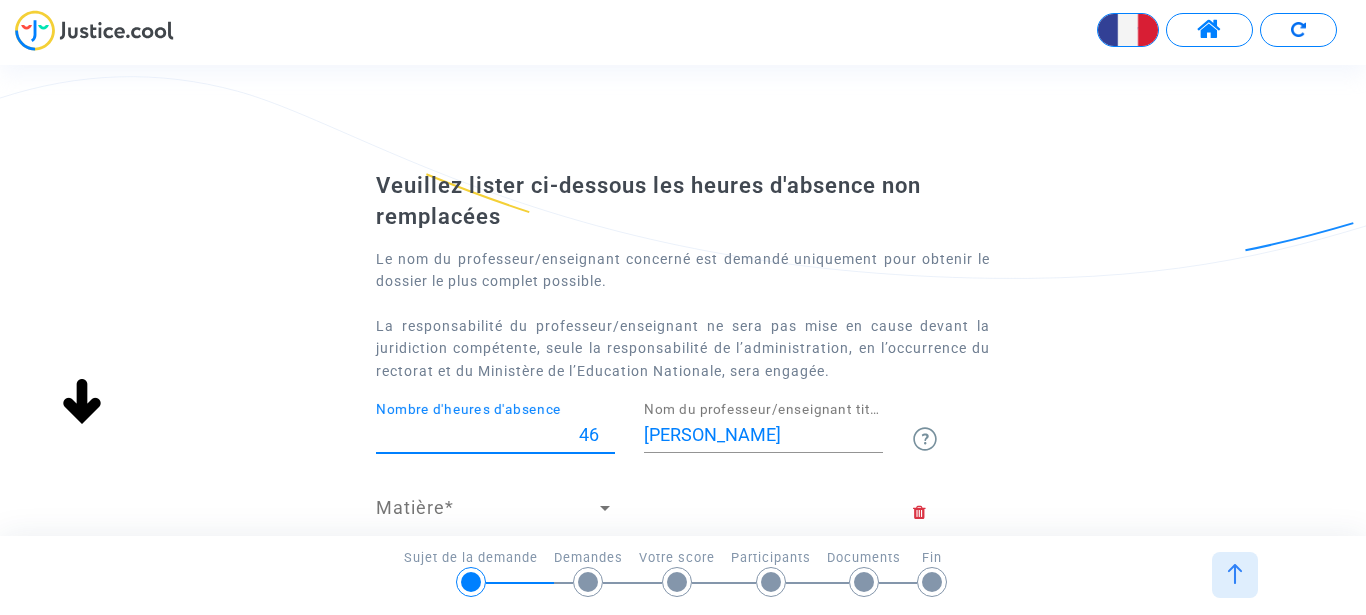 click on "46" at bounding box center [495, 435] 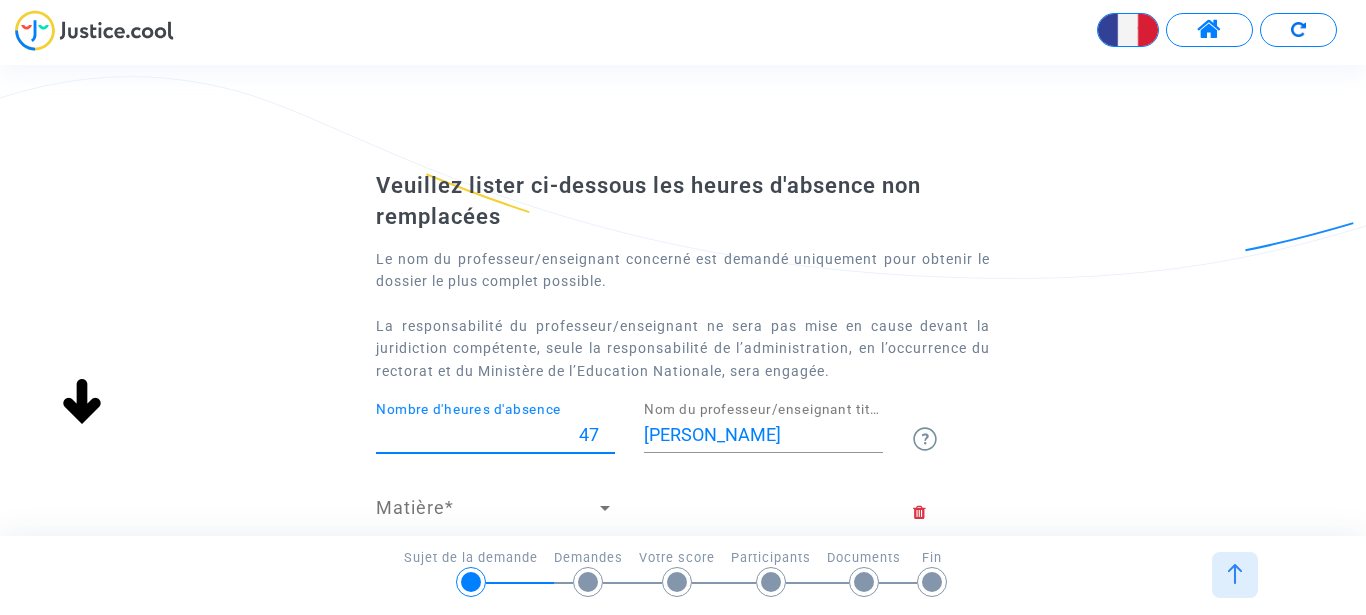 click on "47" at bounding box center (495, 435) 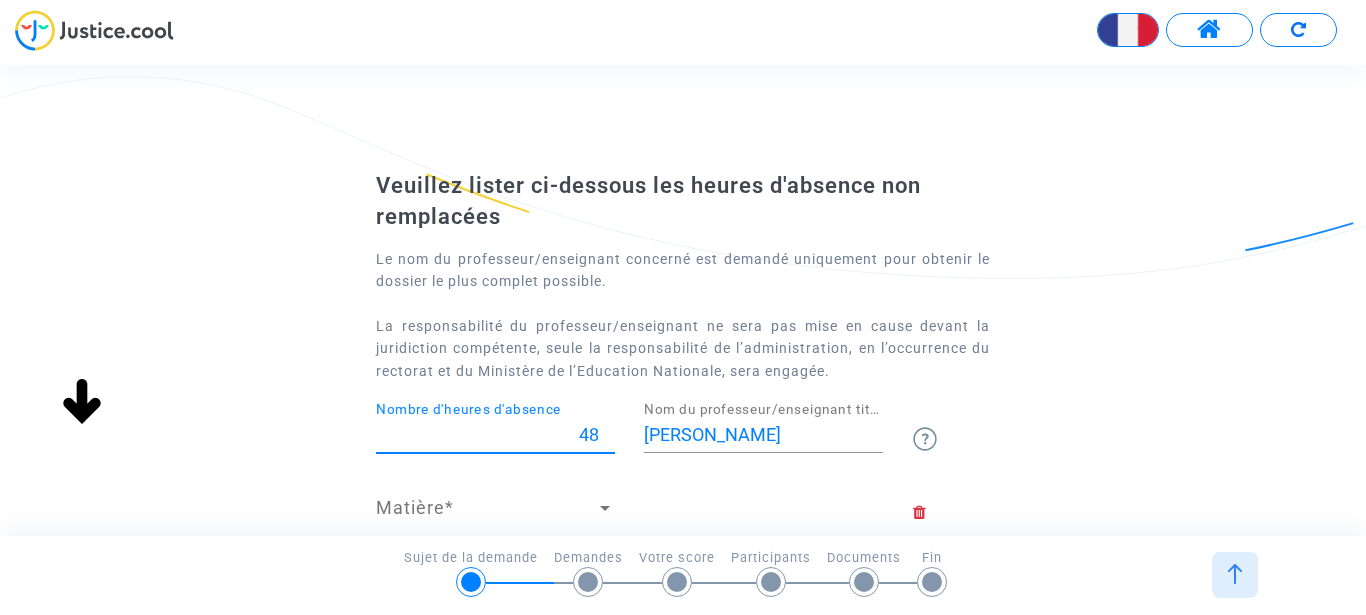 click on "48" at bounding box center (495, 435) 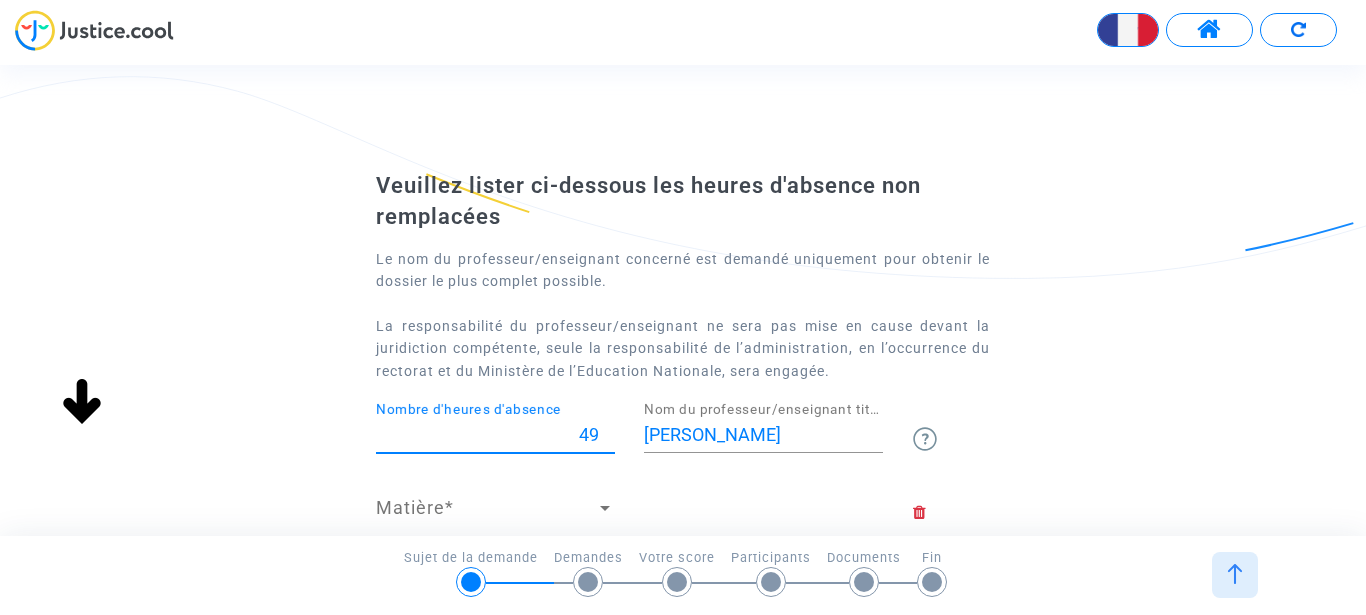 type on "49" 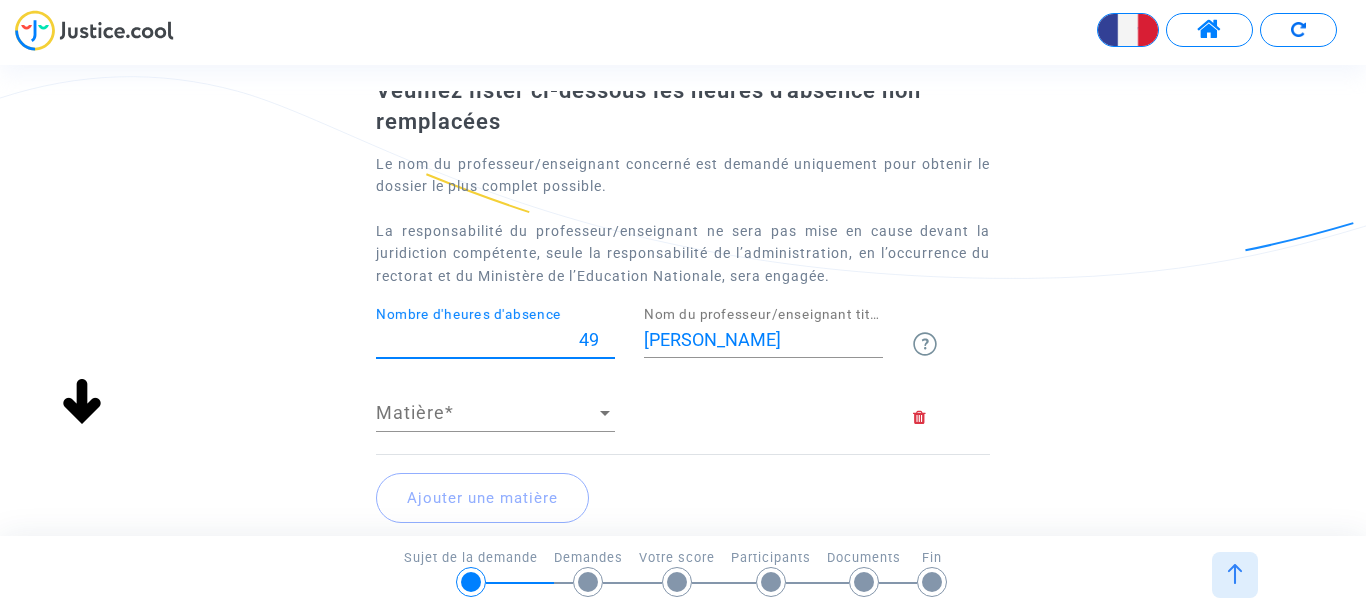 scroll, scrollTop: 114, scrollLeft: 0, axis: vertical 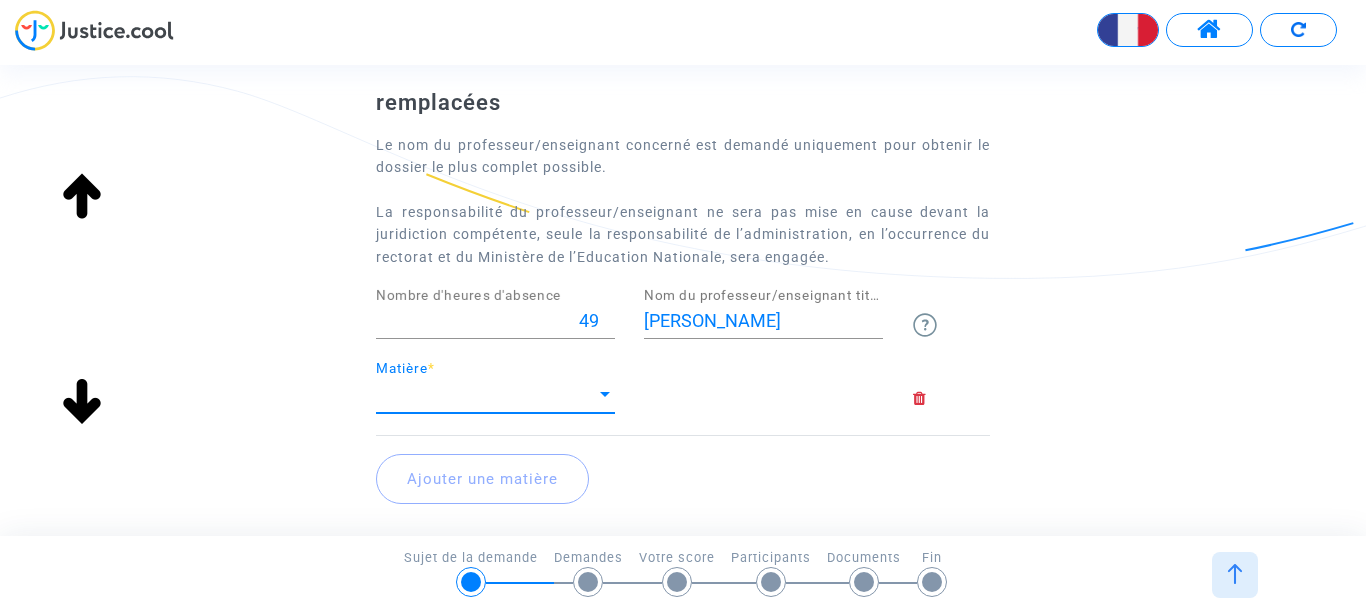 click at bounding box center [605, 394] 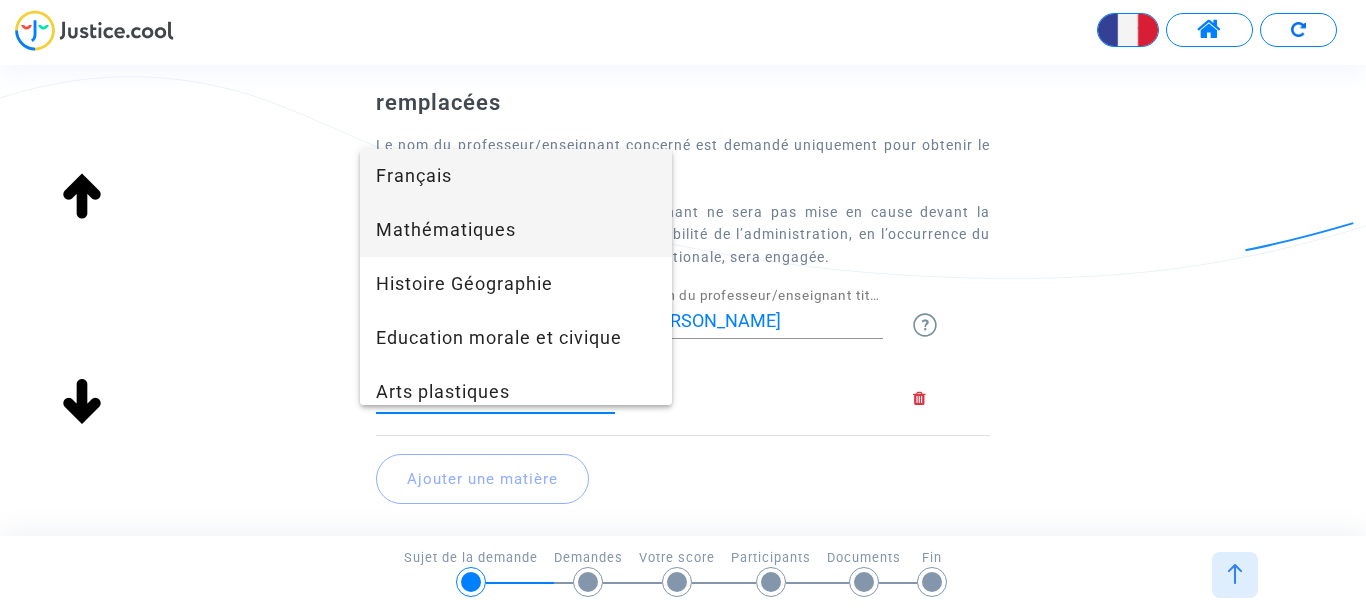 click on "Mathématiques" at bounding box center [516, 230] 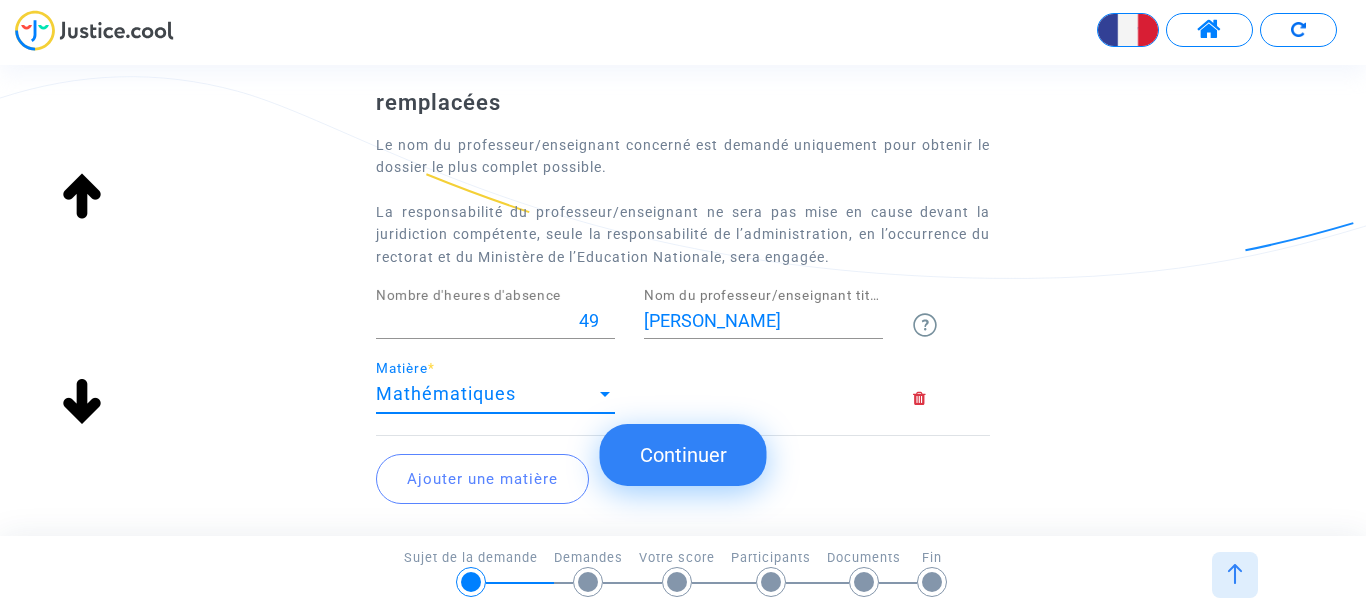scroll, scrollTop: 228, scrollLeft: 0, axis: vertical 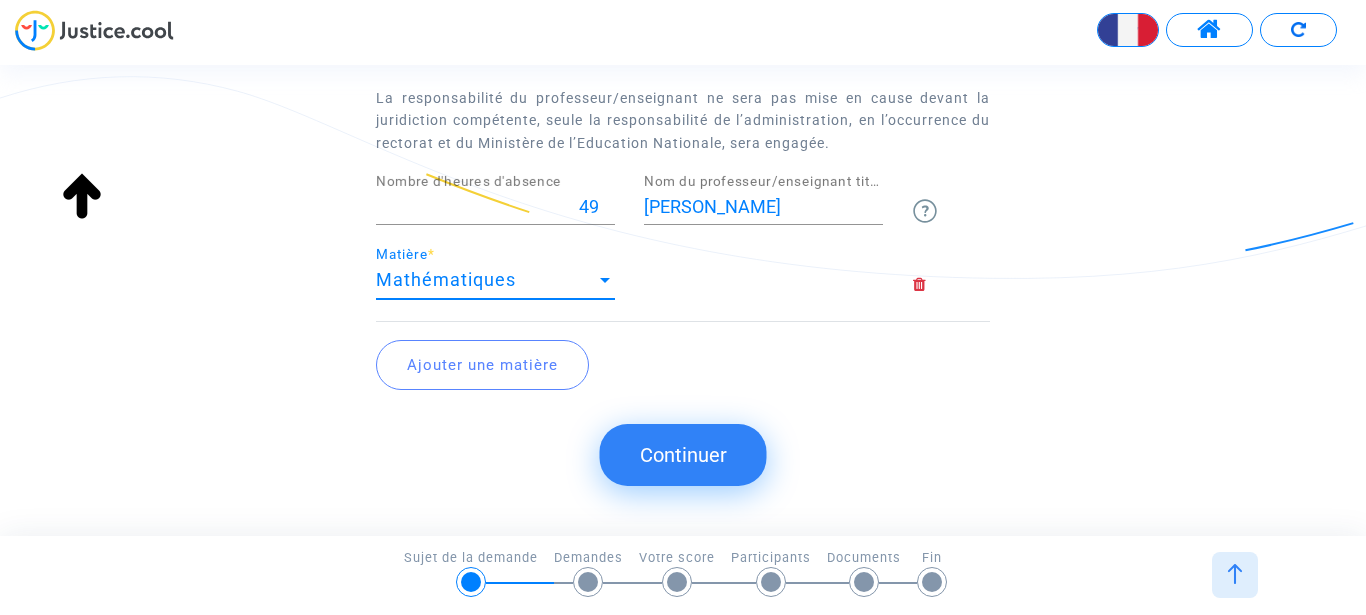 click on "Ajouter une matière" 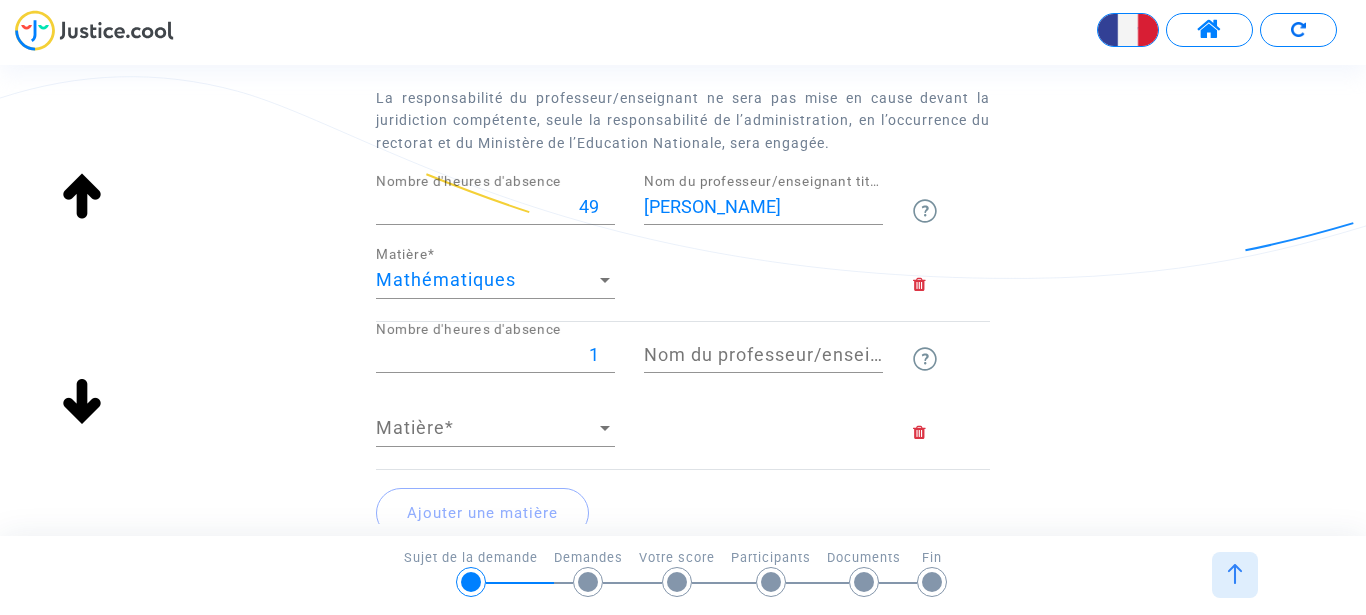 click on "1" at bounding box center (495, 355) 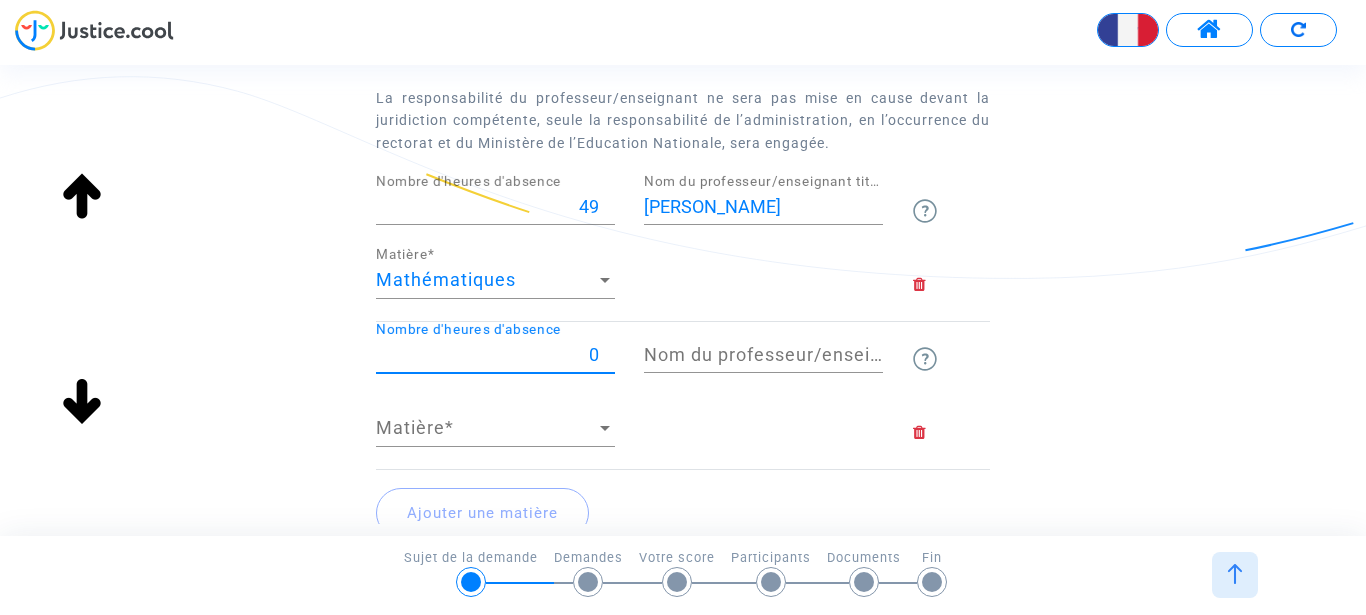 click on "0" at bounding box center [495, 355] 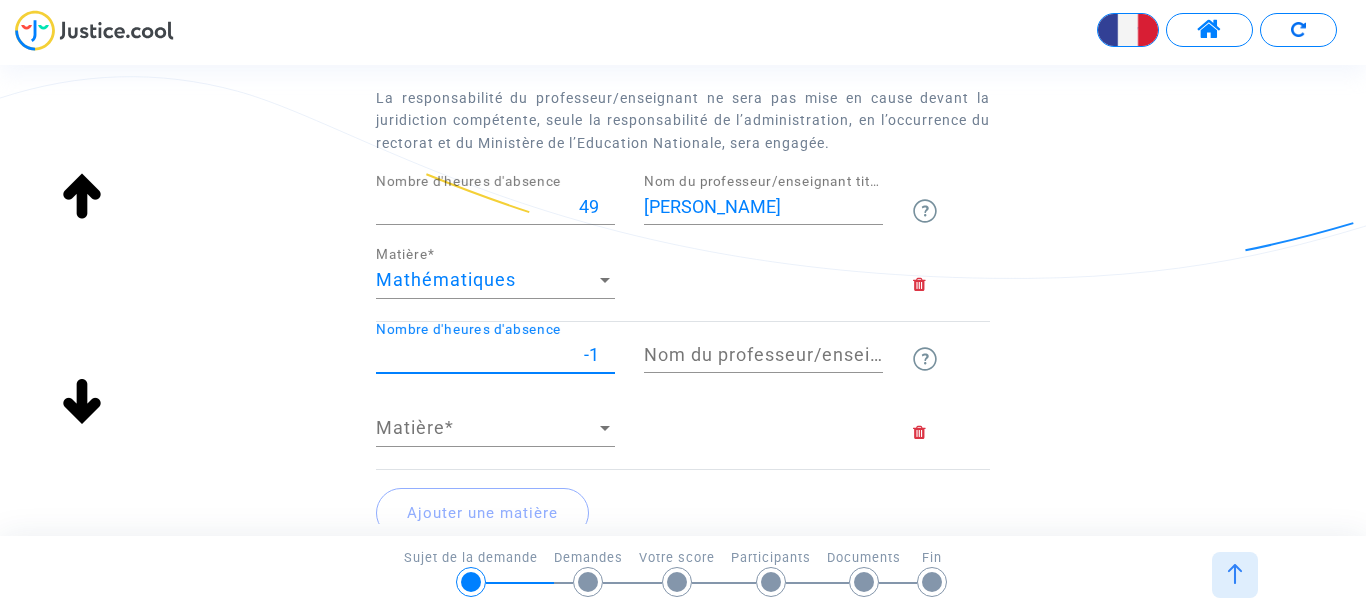 click on "-1" at bounding box center (495, 355) 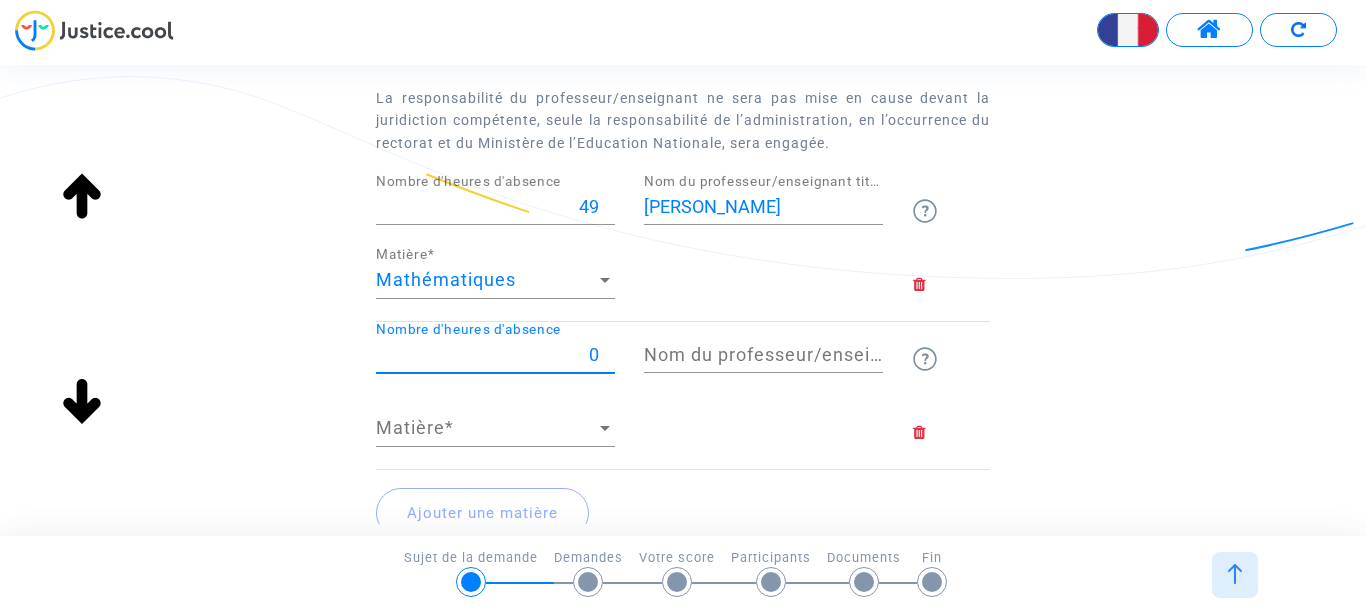 click on "0" at bounding box center (495, 355) 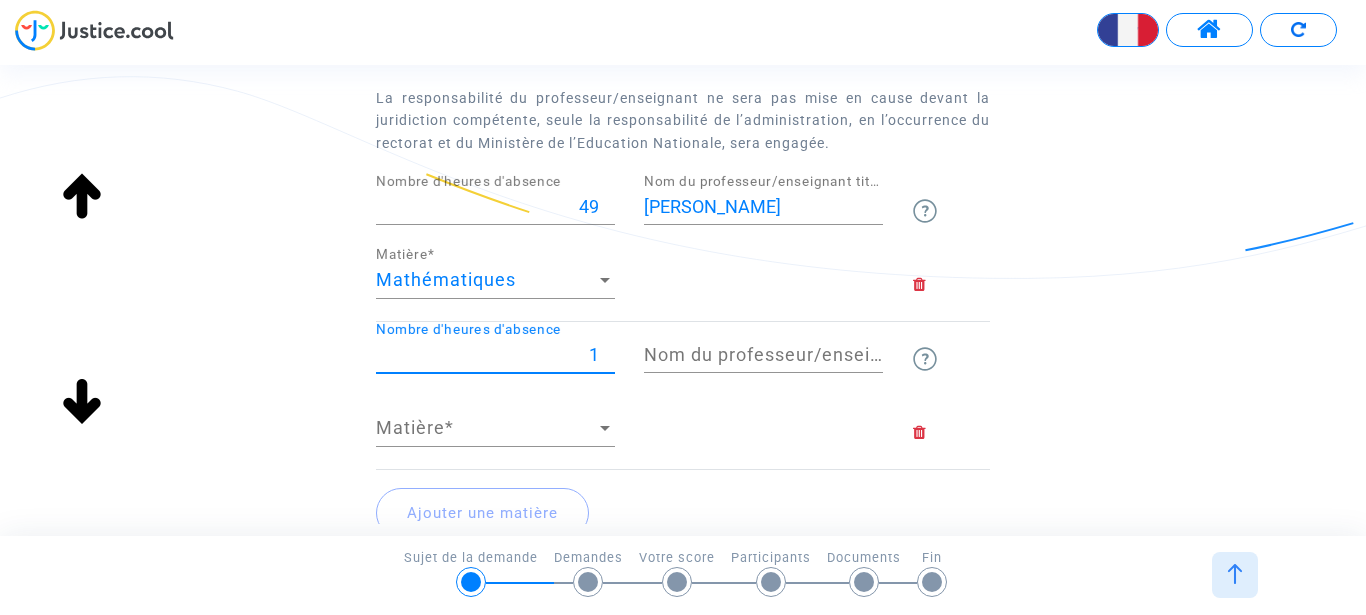 click on "1" at bounding box center (495, 355) 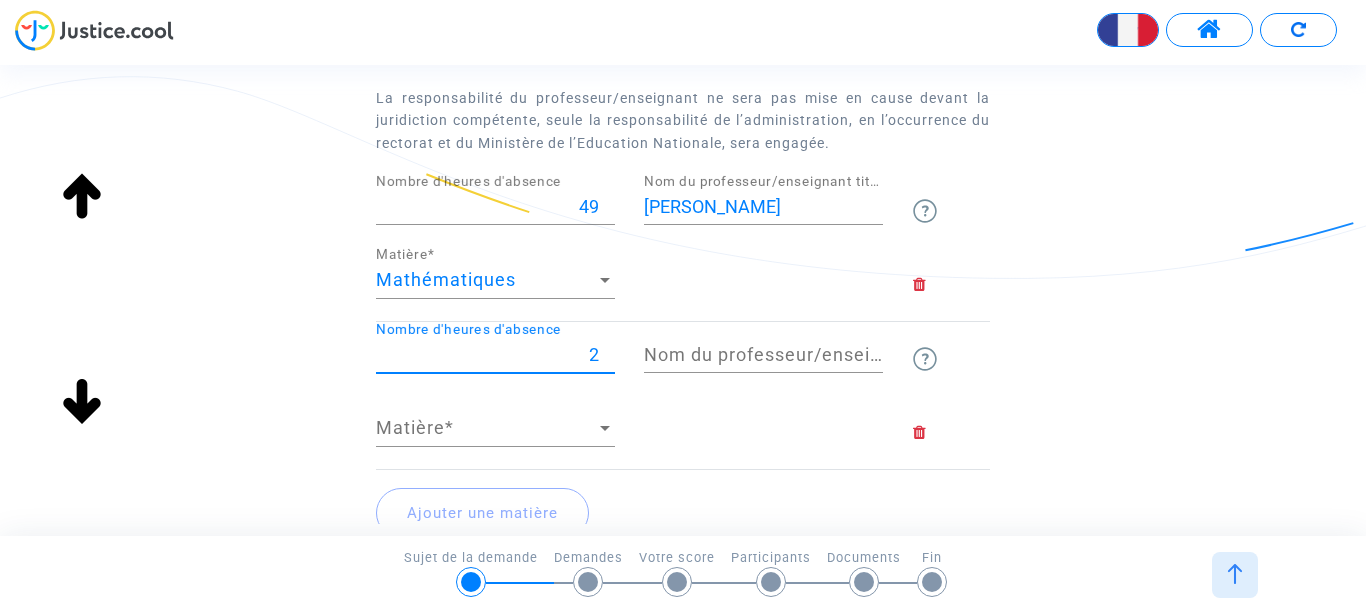 click on "2" at bounding box center [495, 355] 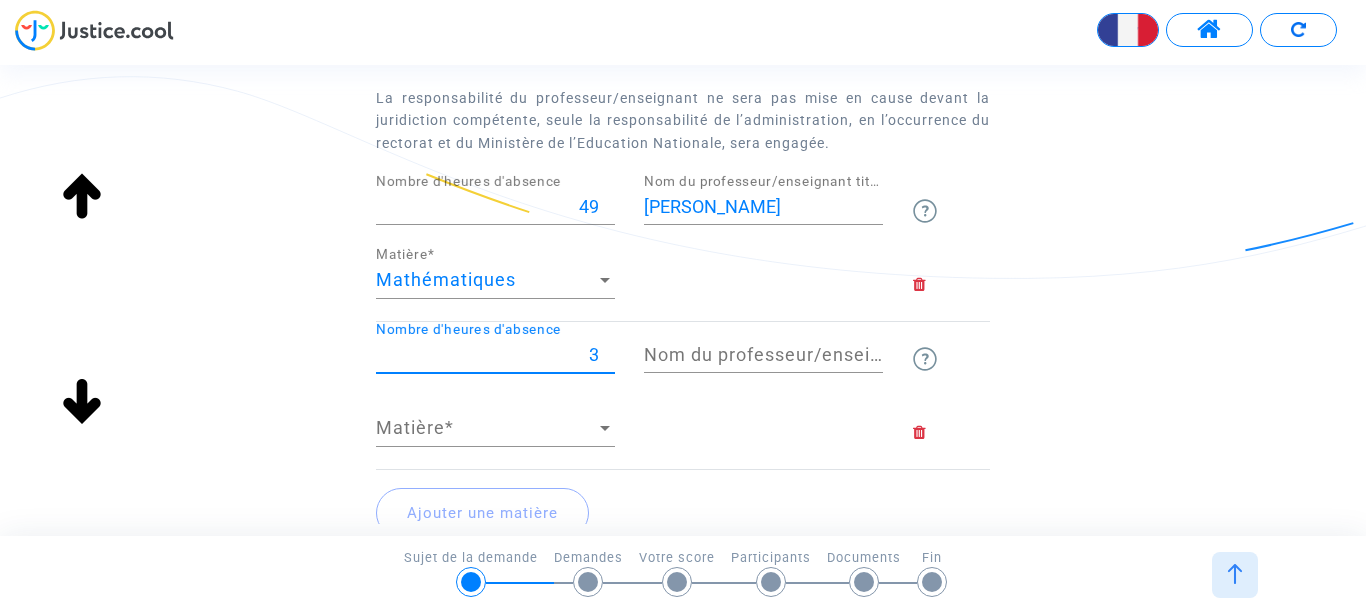 click on "3" at bounding box center (495, 355) 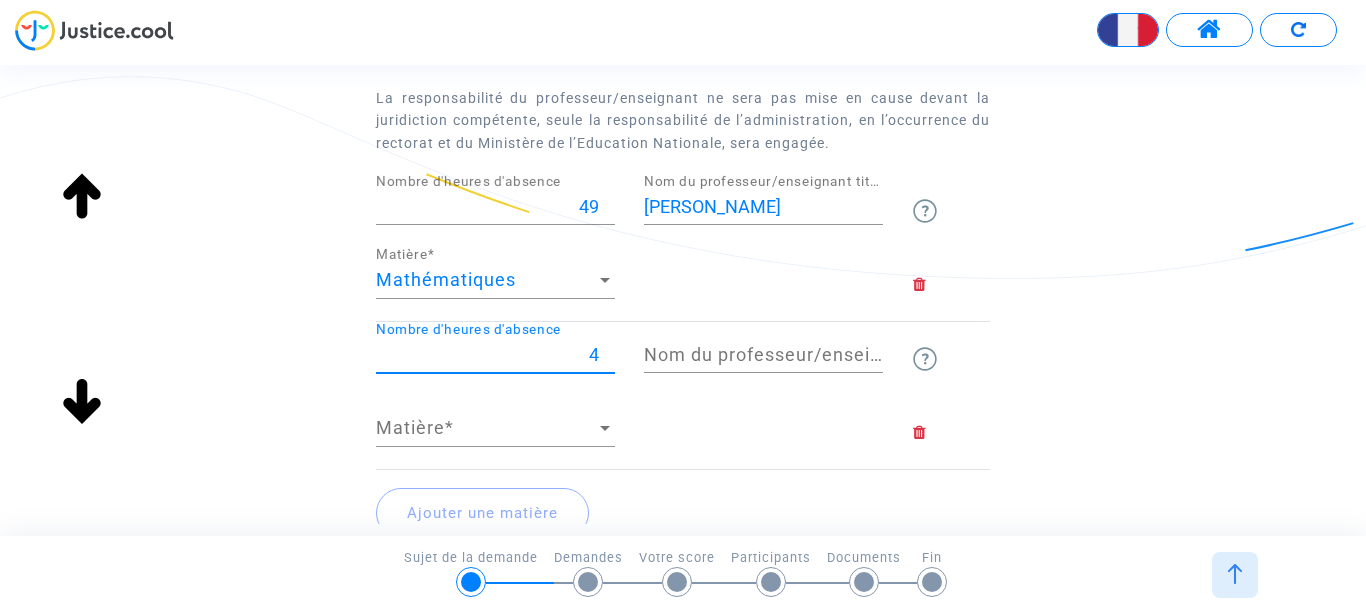 click on "4" at bounding box center (495, 355) 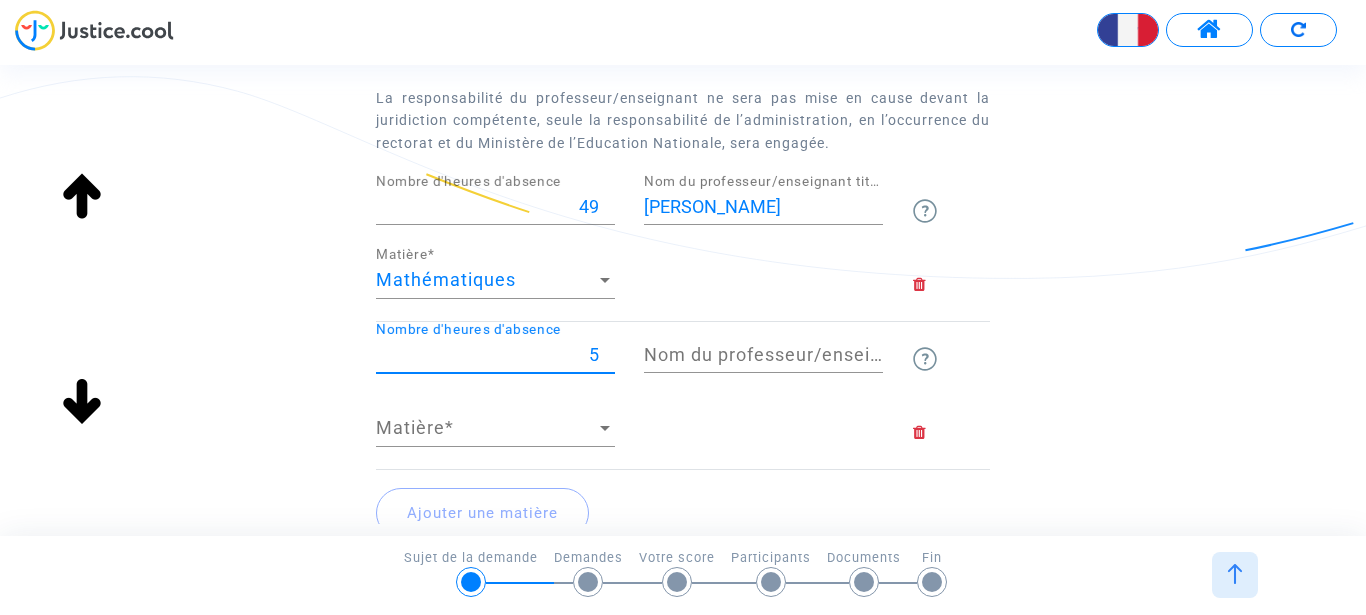 click on "5" at bounding box center (495, 355) 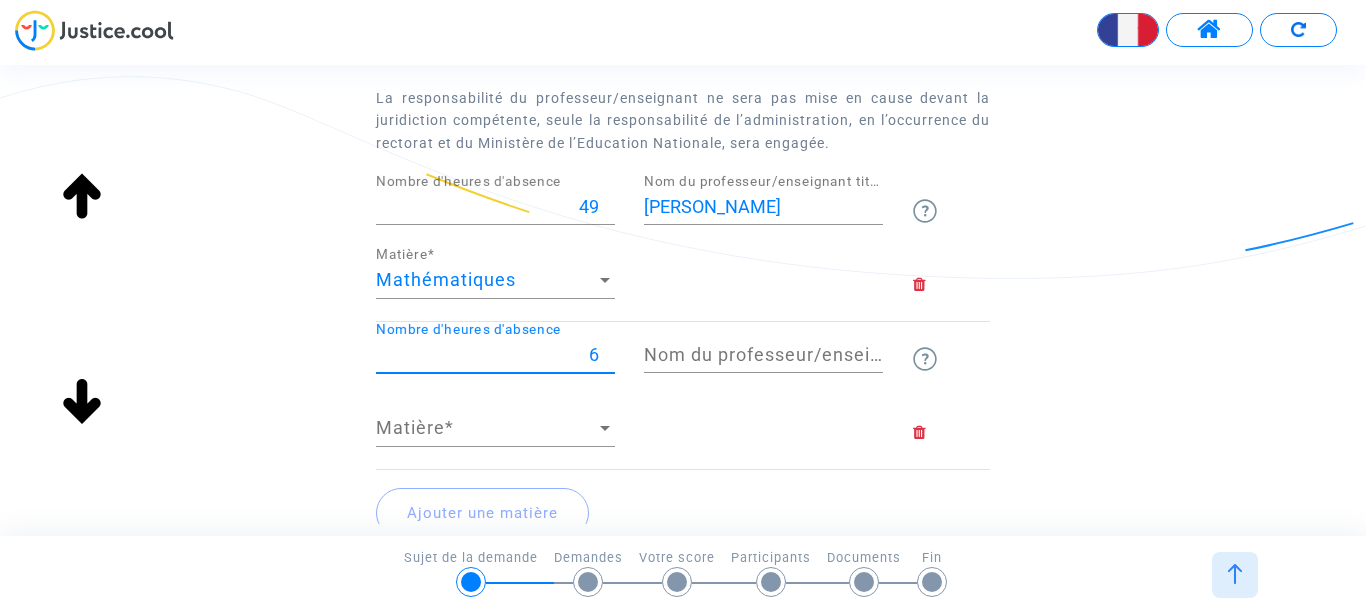 click on "6" at bounding box center (495, 355) 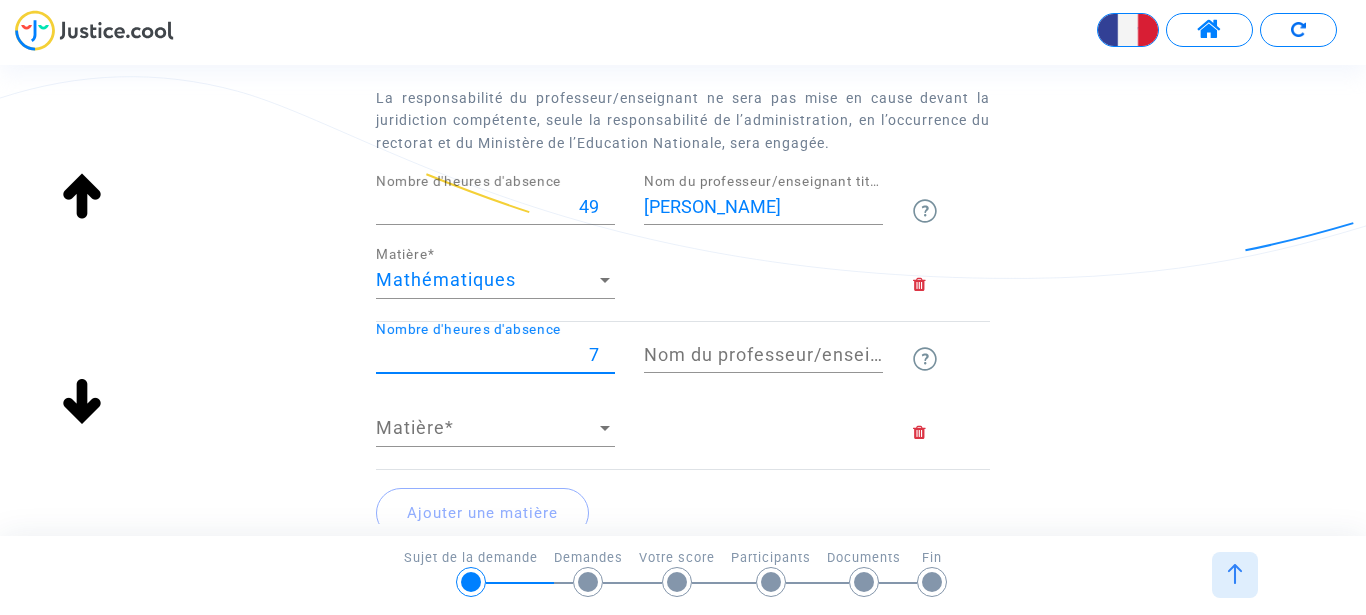 click on "7" at bounding box center (495, 355) 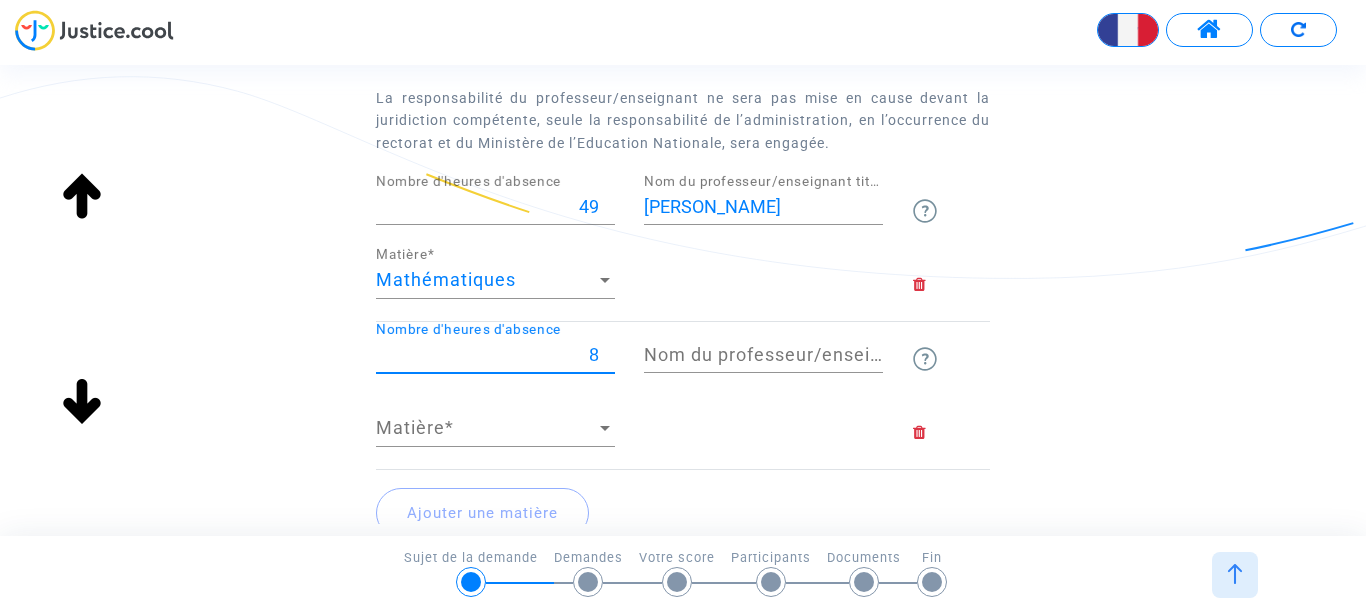 click on "8" at bounding box center (495, 355) 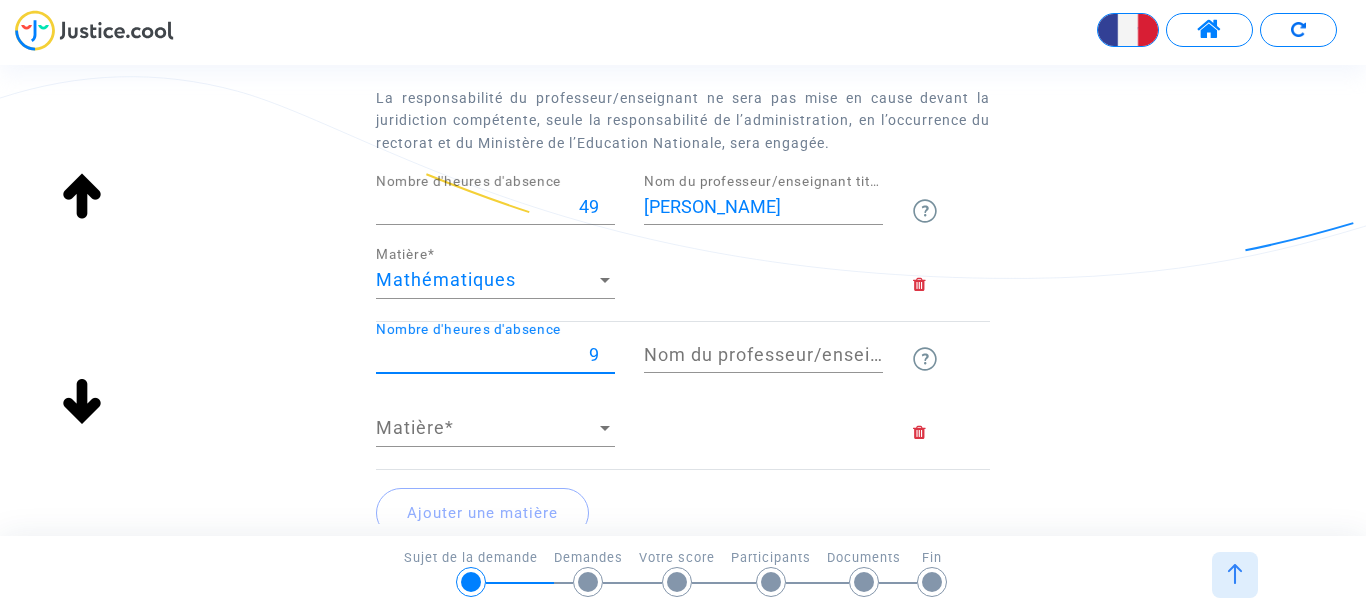 type on "9" 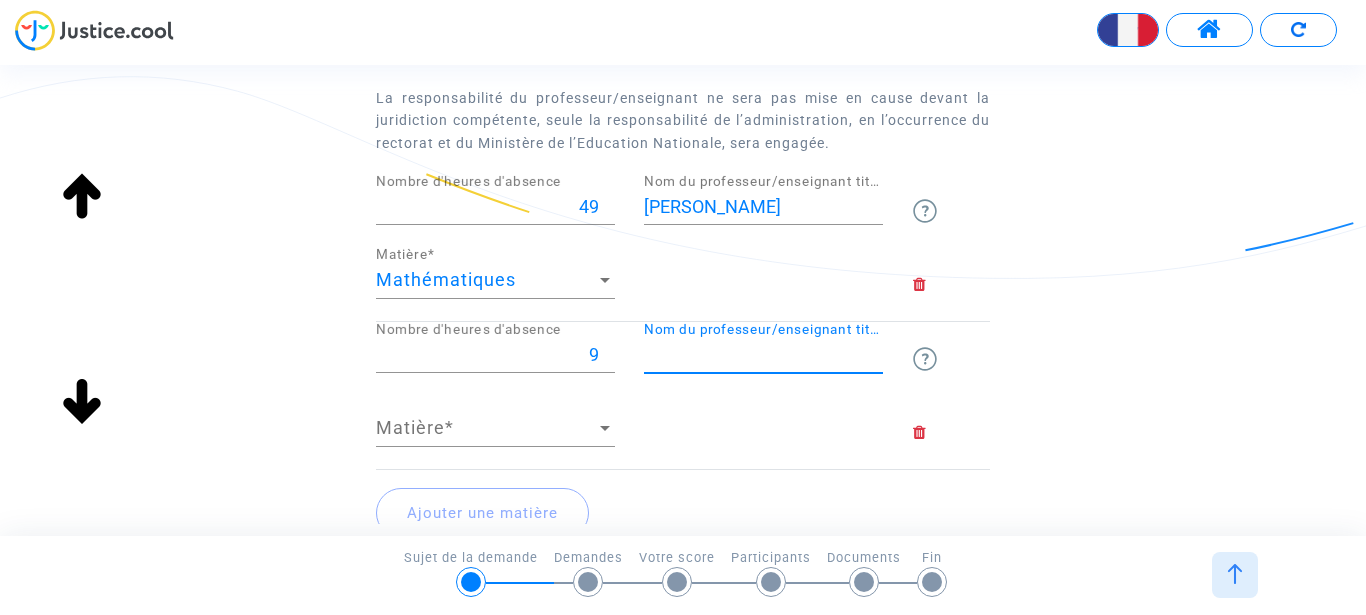 click on "Nom du professeur/enseignant titulaire" at bounding box center [763, 355] 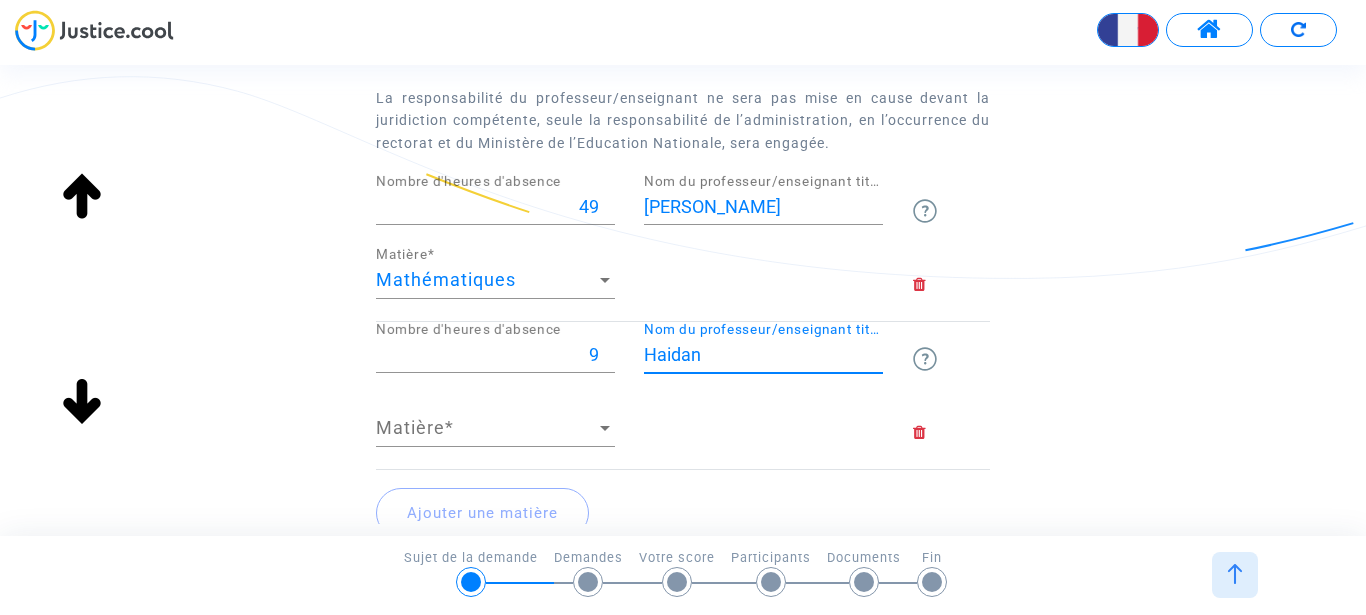 type on "Haidan" 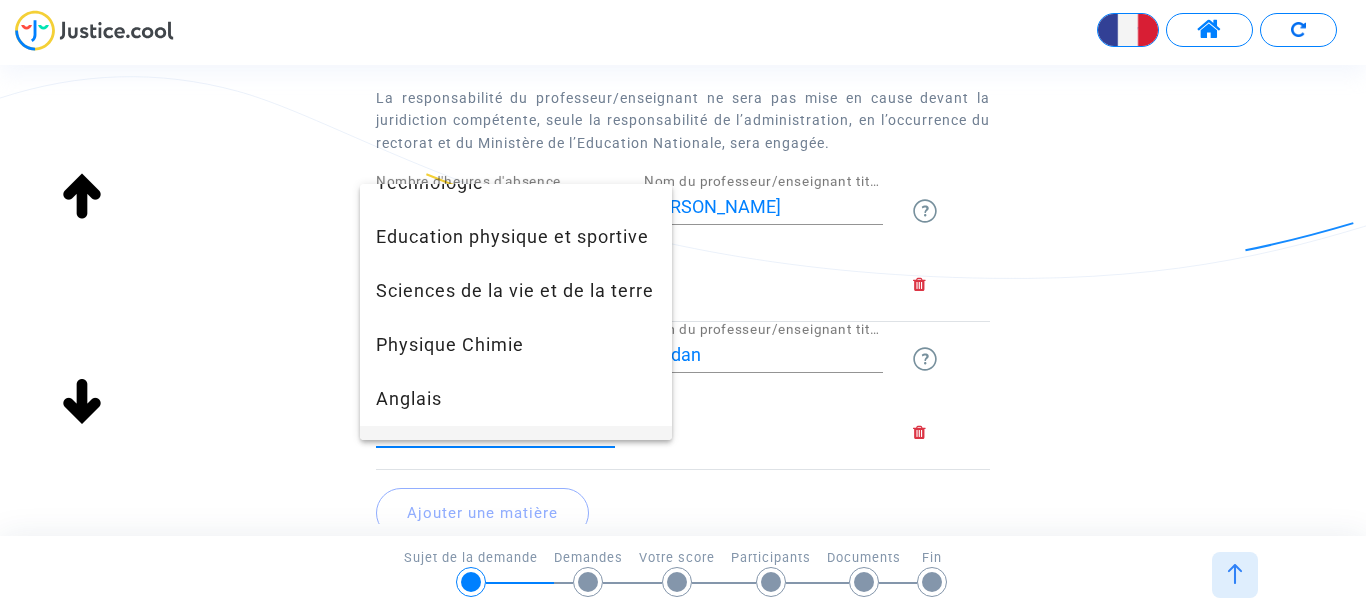 scroll, scrollTop: 350, scrollLeft: 0, axis: vertical 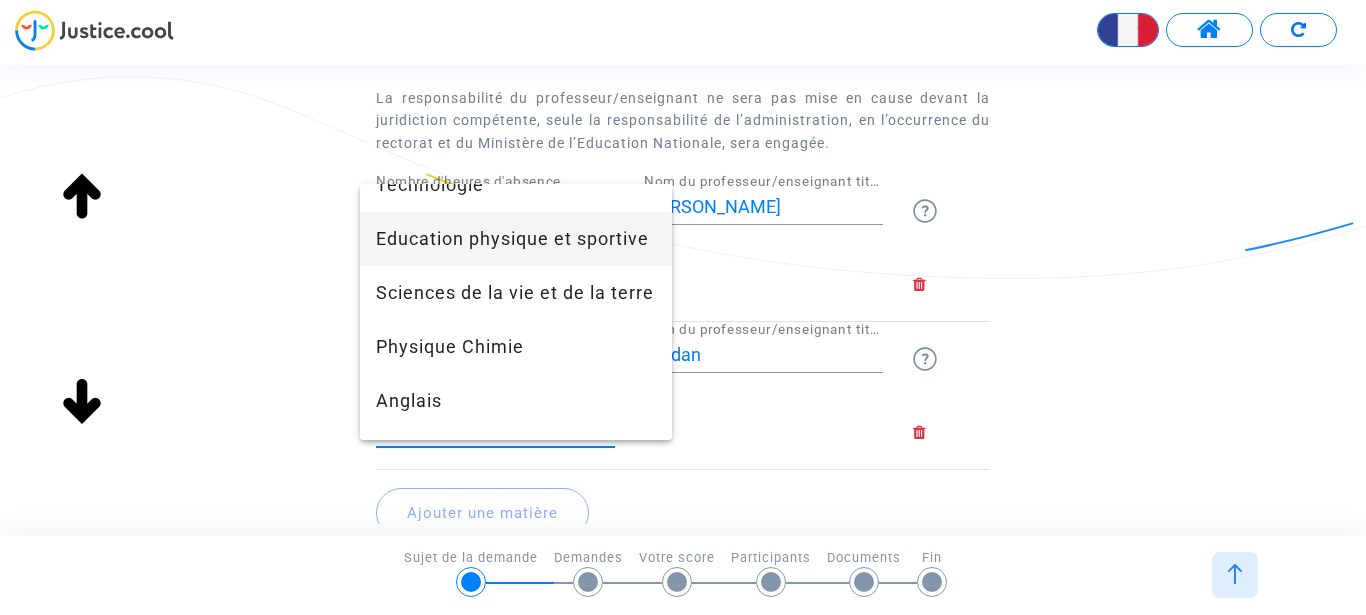 click on "Education physique et sportive" at bounding box center [516, 239] 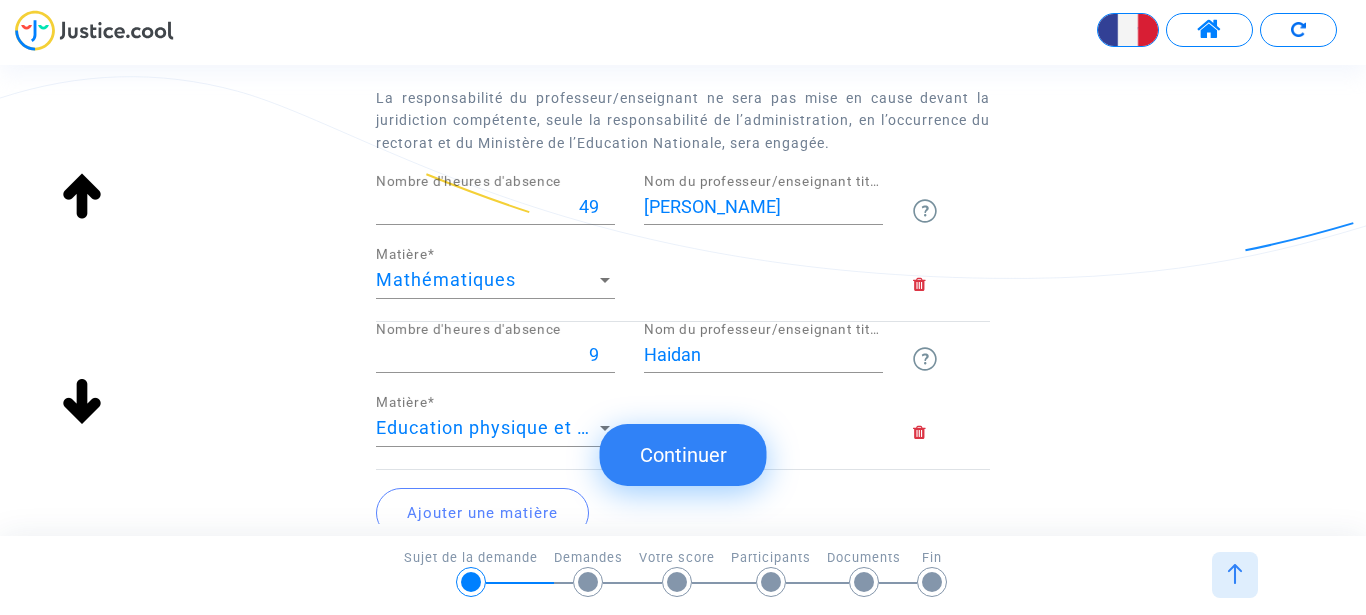 click on "Ajouter une matière" 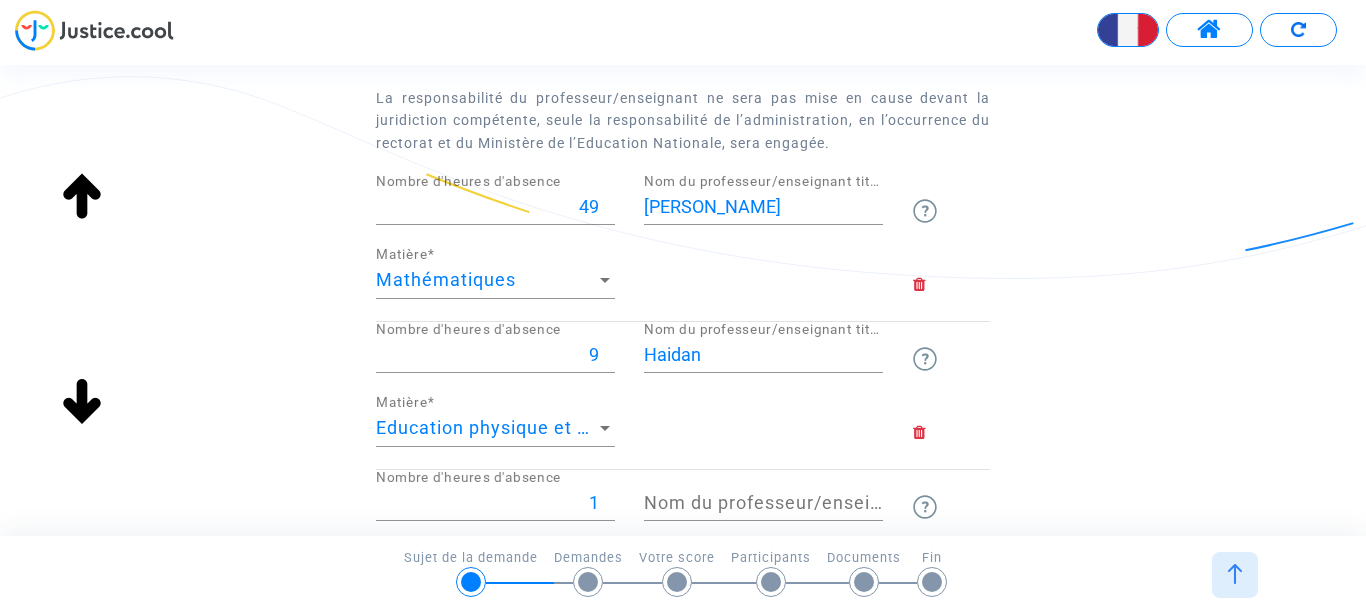 click on "1" at bounding box center (495, 503) 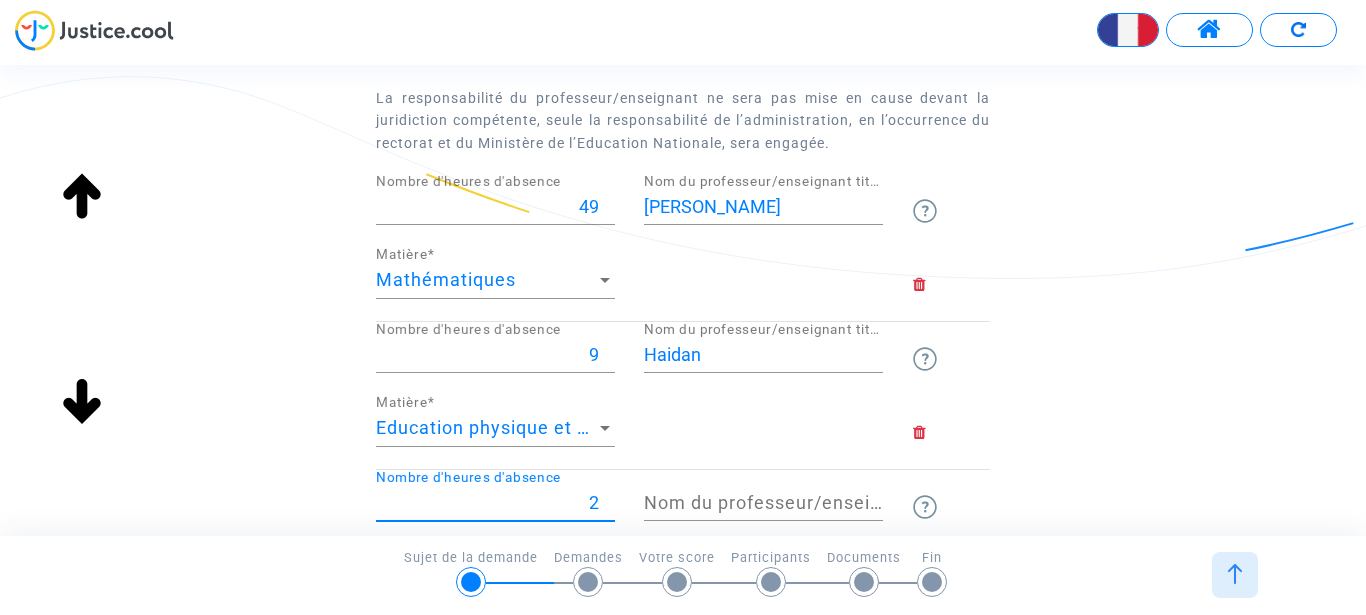 click on "2" at bounding box center (495, 503) 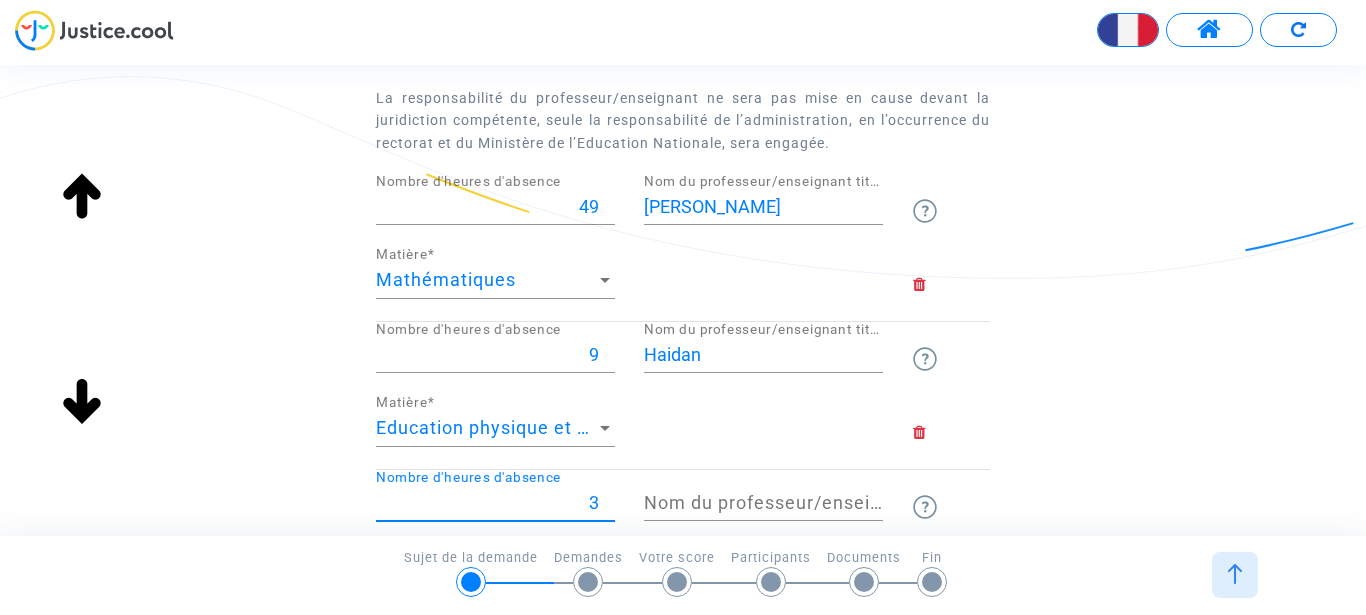 click on "3" at bounding box center [495, 503] 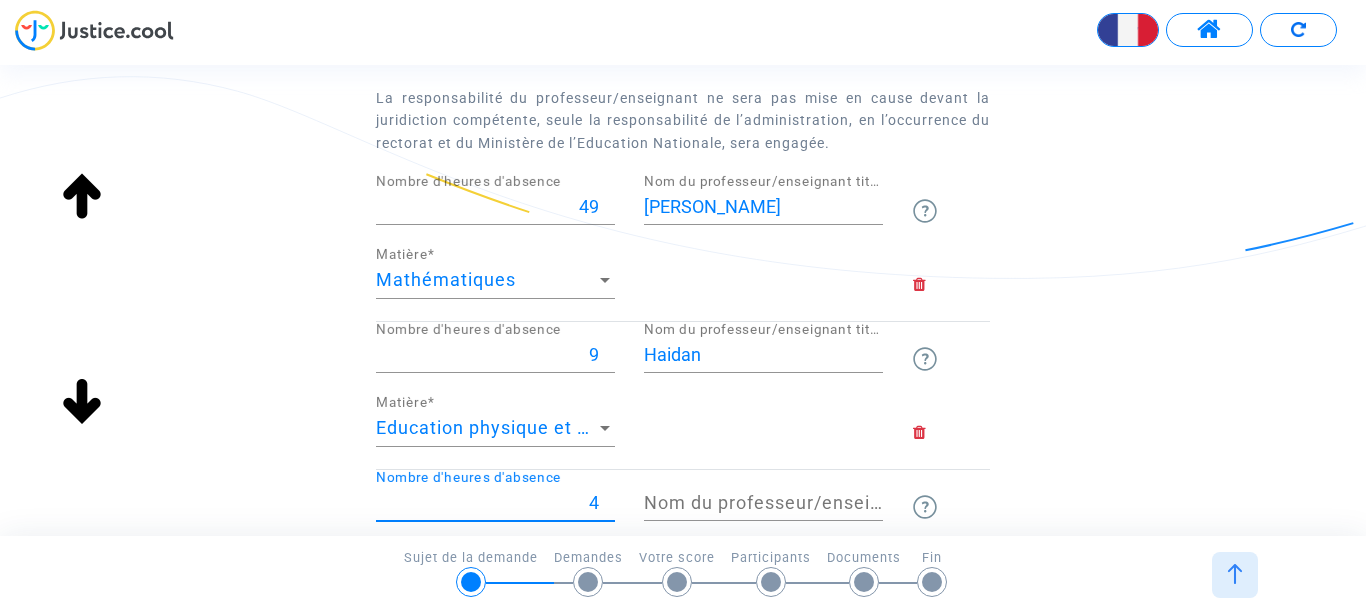 click on "4" at bounding box center (495, 503) 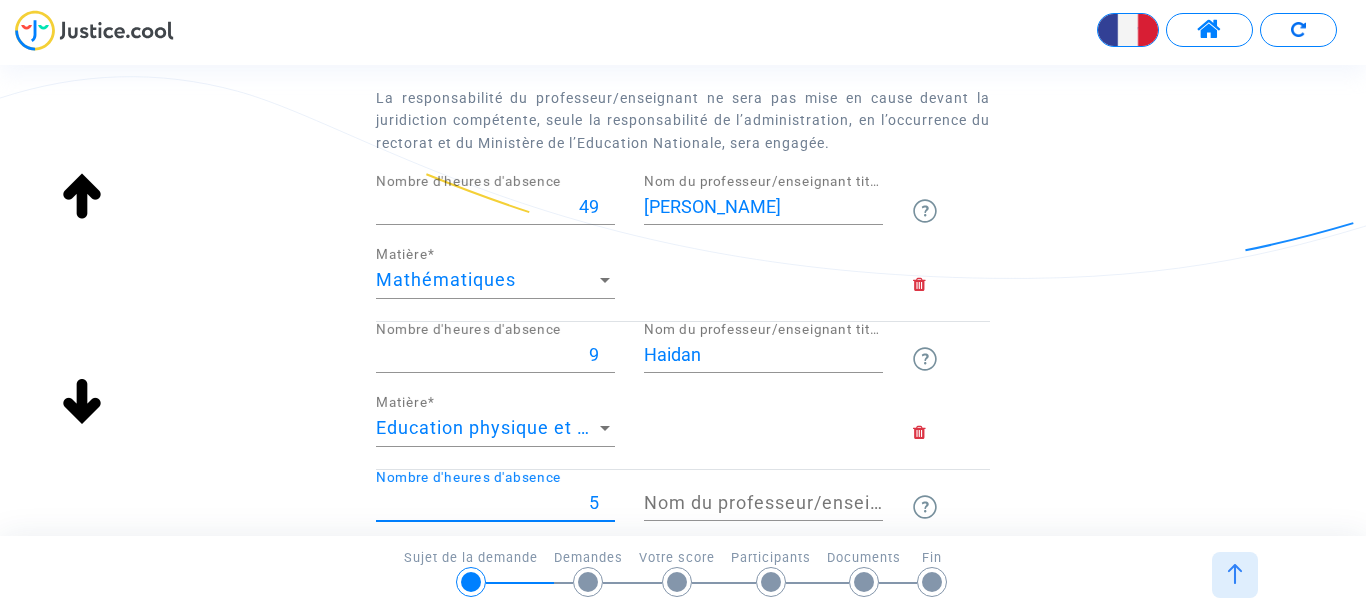 click on "5" at bounding box center (495, 503) 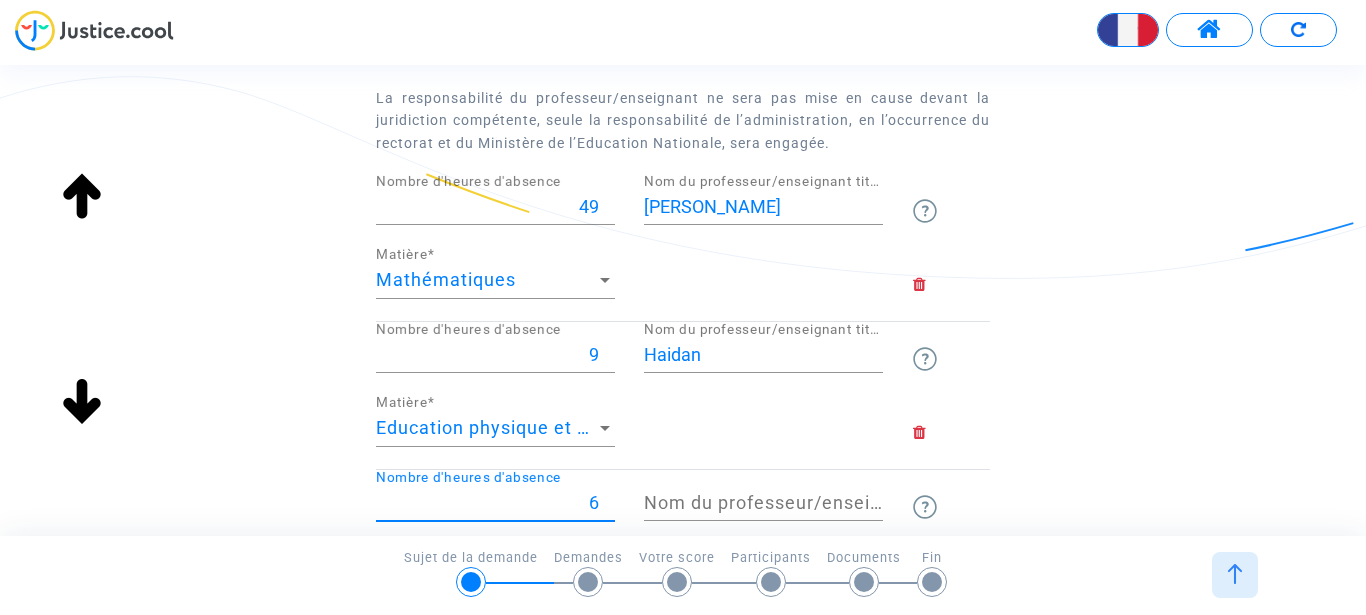 click on "6" at bounding box center [495, 503] 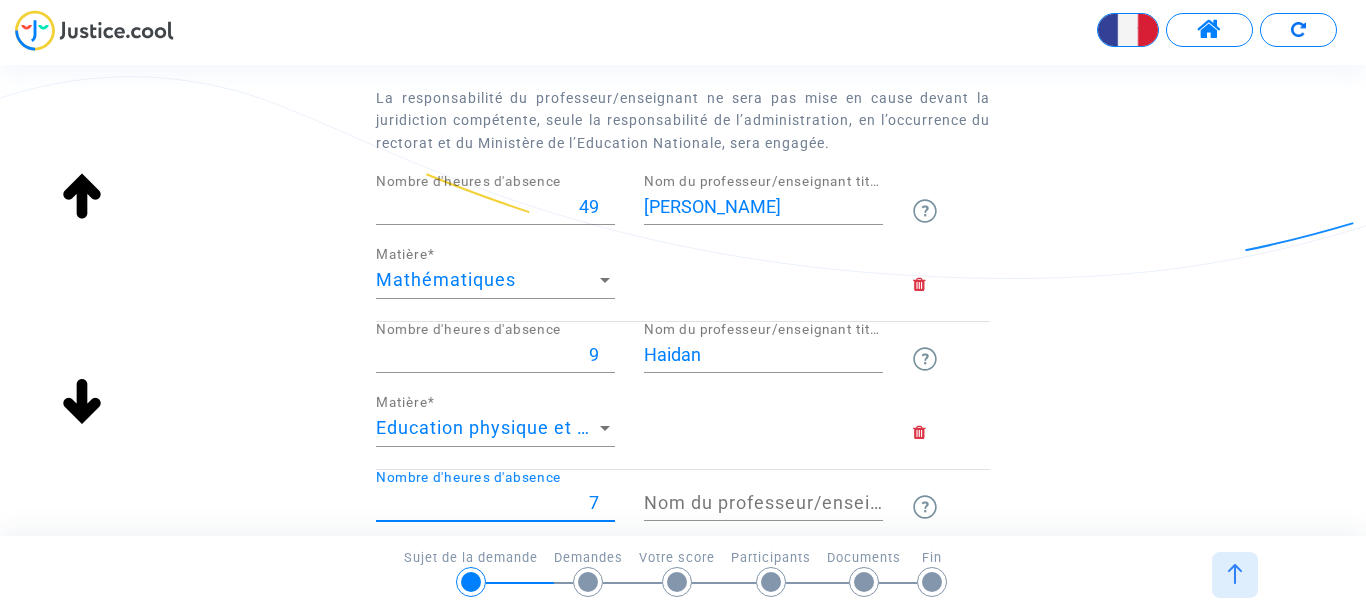 click on "7" at bounding box center [495, 503] 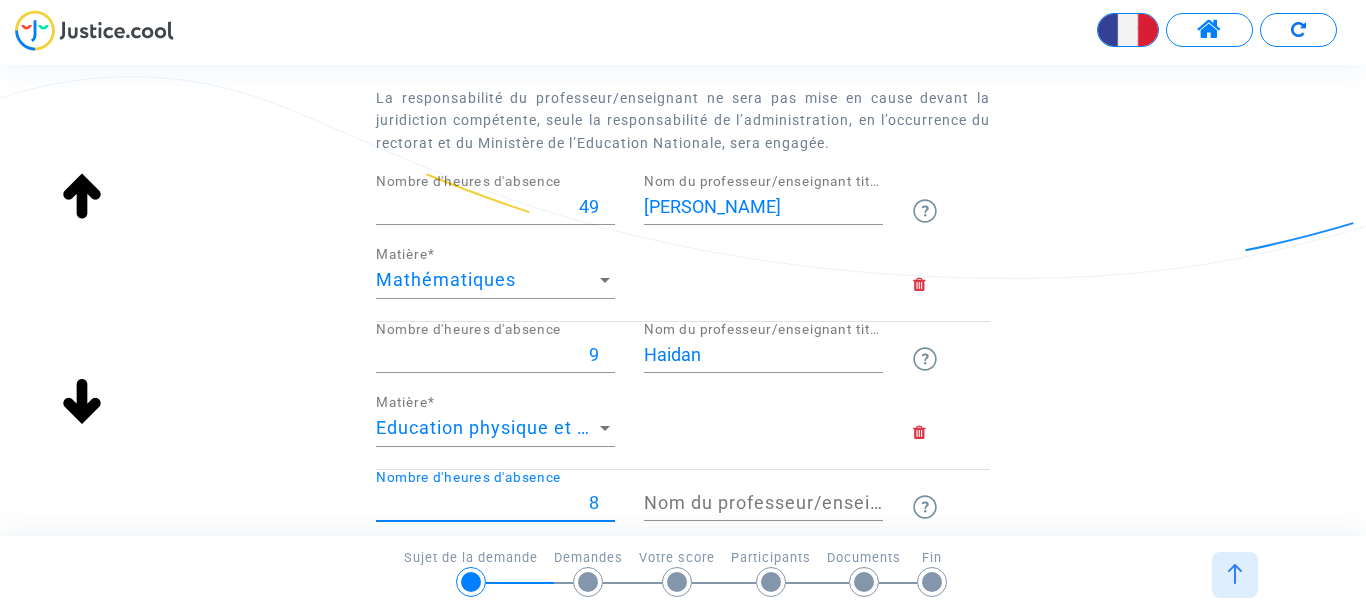 click on "8" at bounding box center [495, 503] 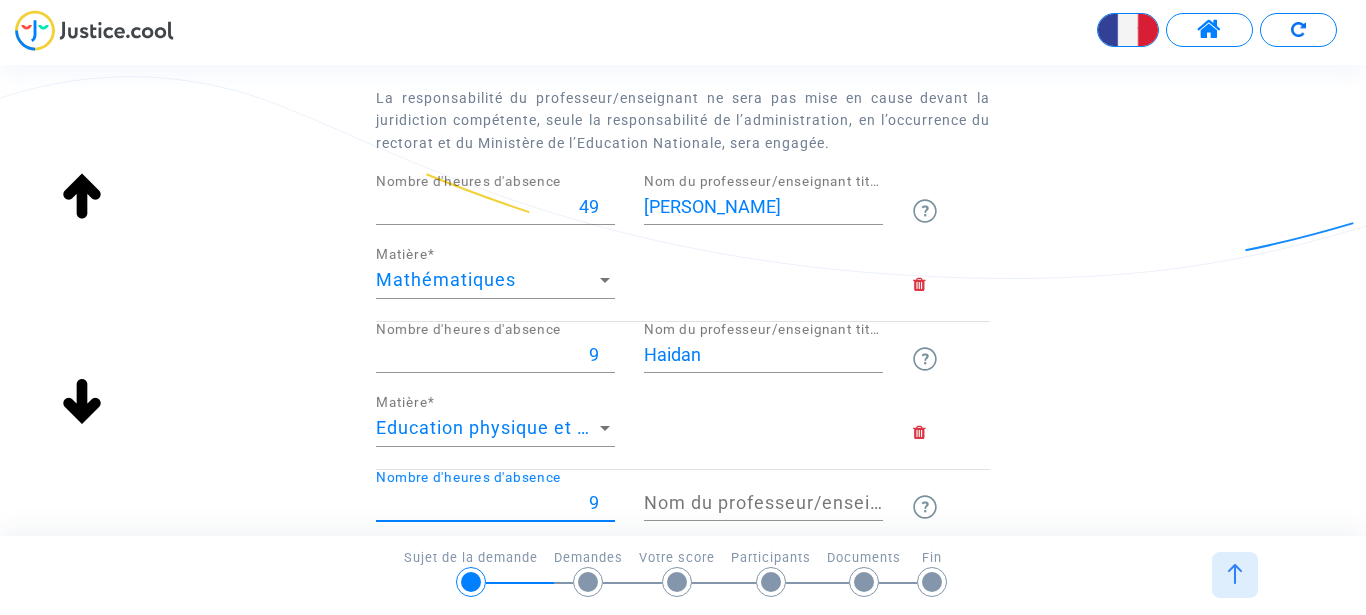 click on "9" at bounding box center (495, 503) 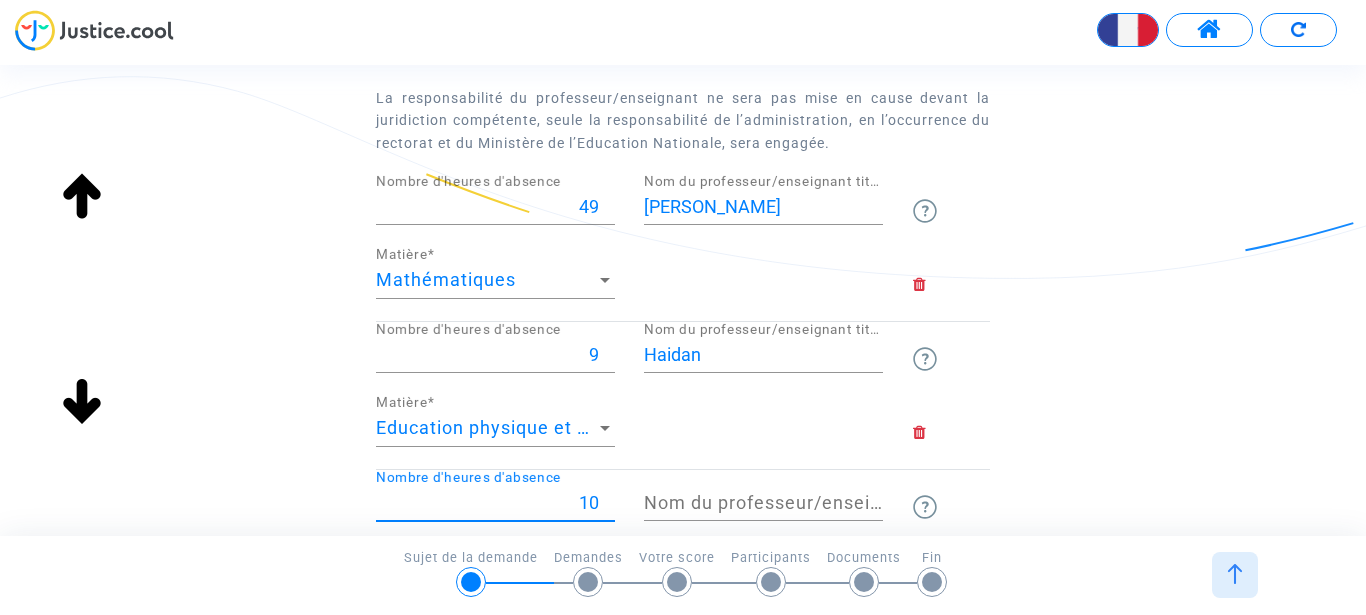 click on "10" at bounding box center (495, 503) 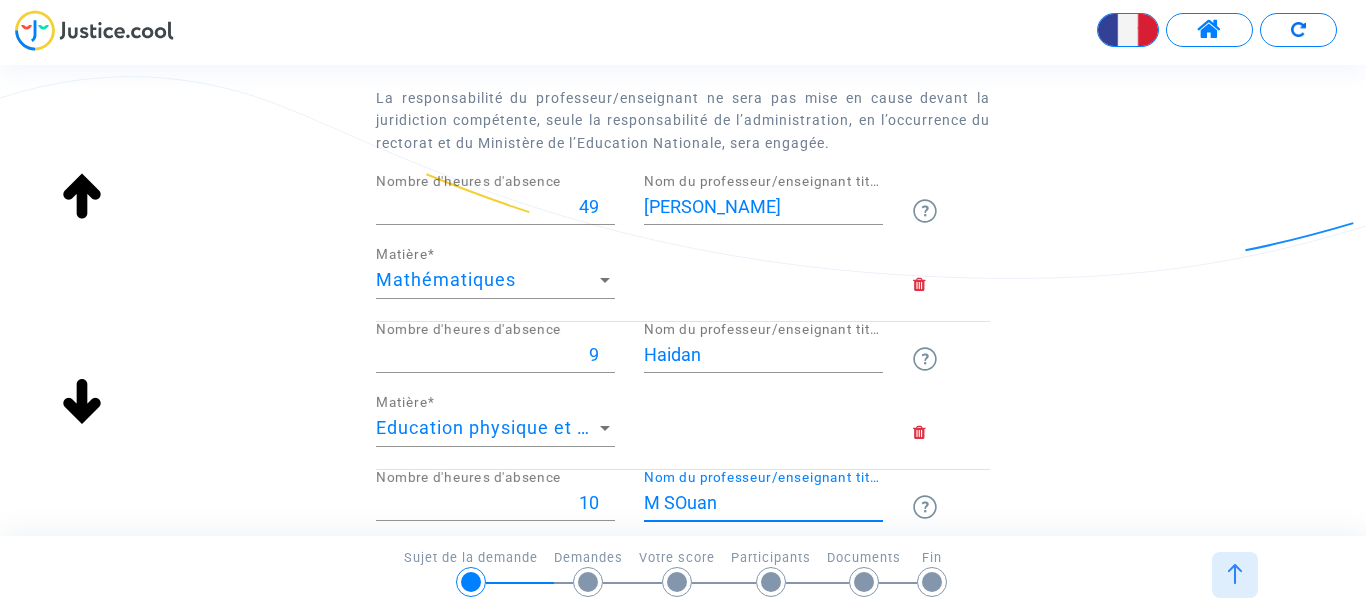 scroll, scrollTop: 530, scrollLeft: 0, axis: vertical 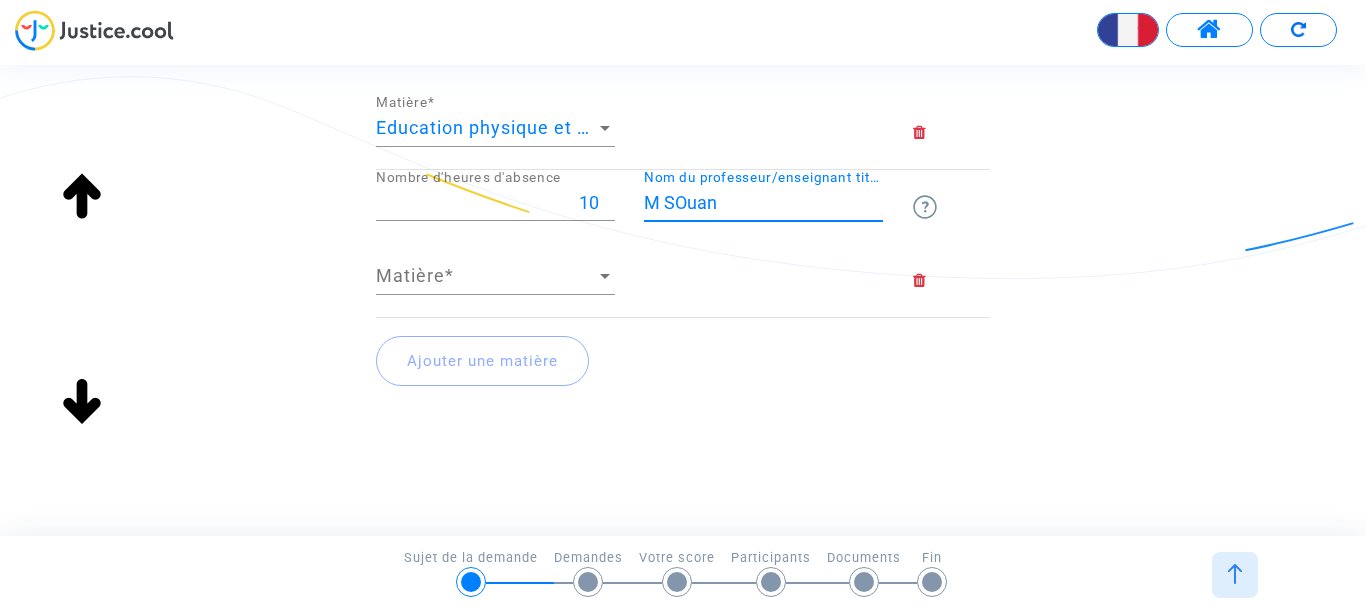 type on "M SOuan" 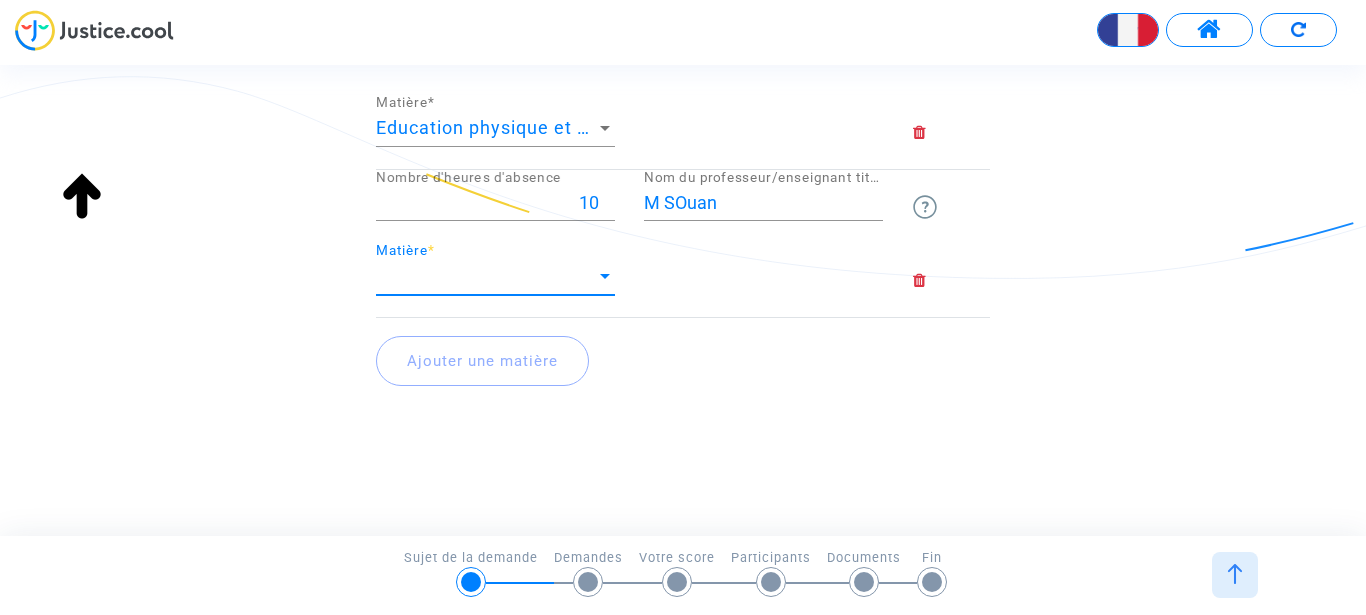 click at bounding box center [605, 276] 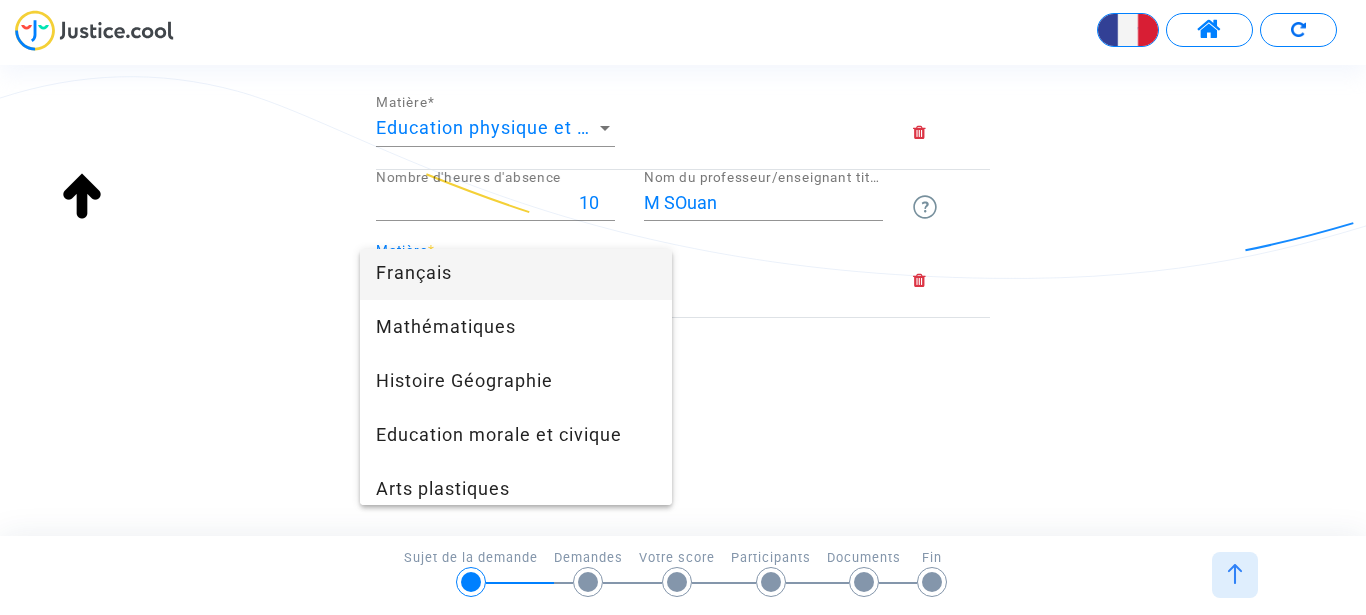 scroll, scrollTop: 0, scrollLeft: 0, axis: both 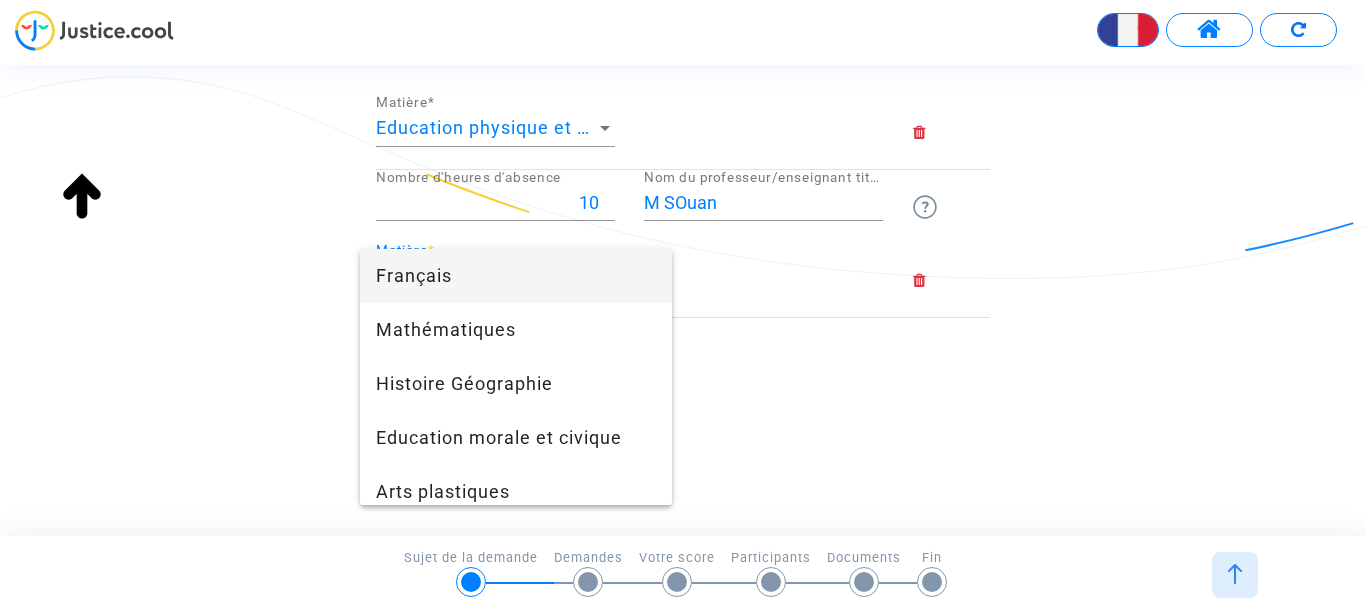 click on "Français" at bounding box center (516, 276) 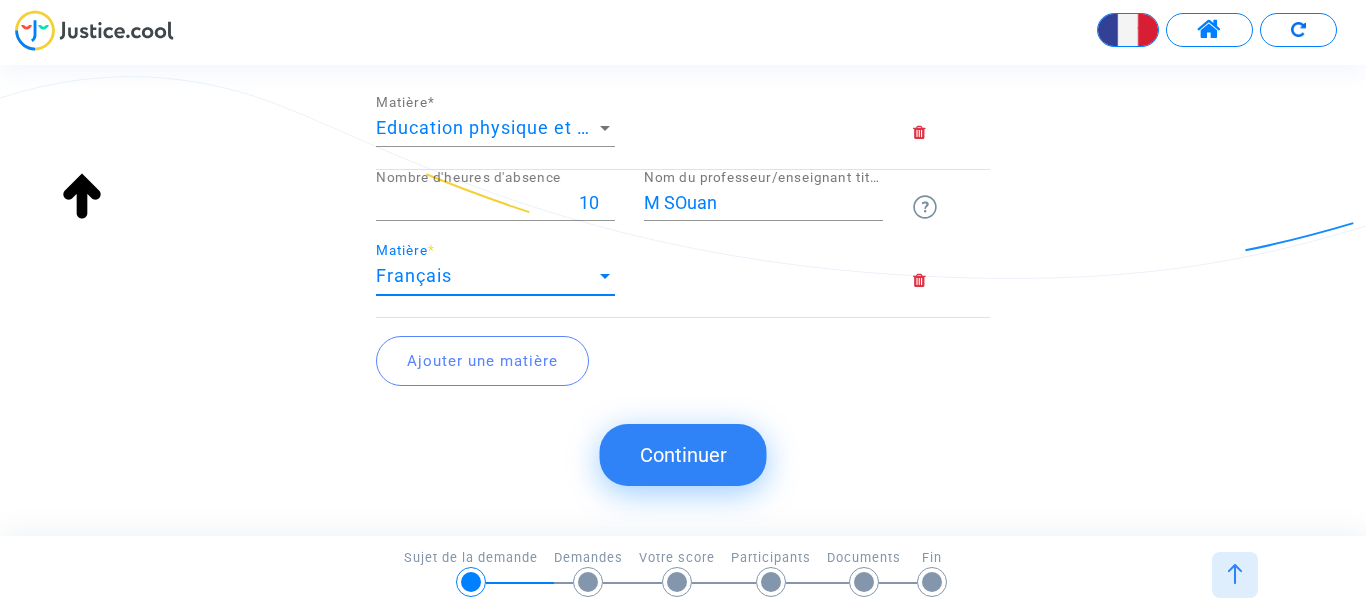 click on "Ajouter une matière" 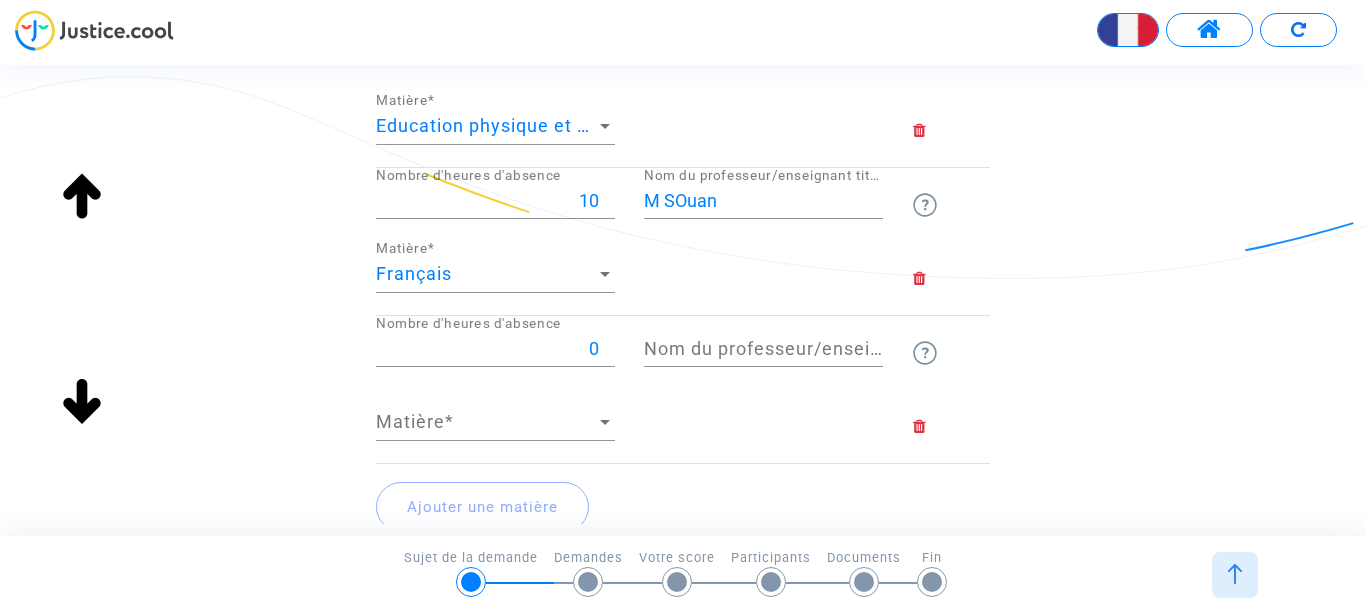 click on "Matière" at bounding box center [486, 422] 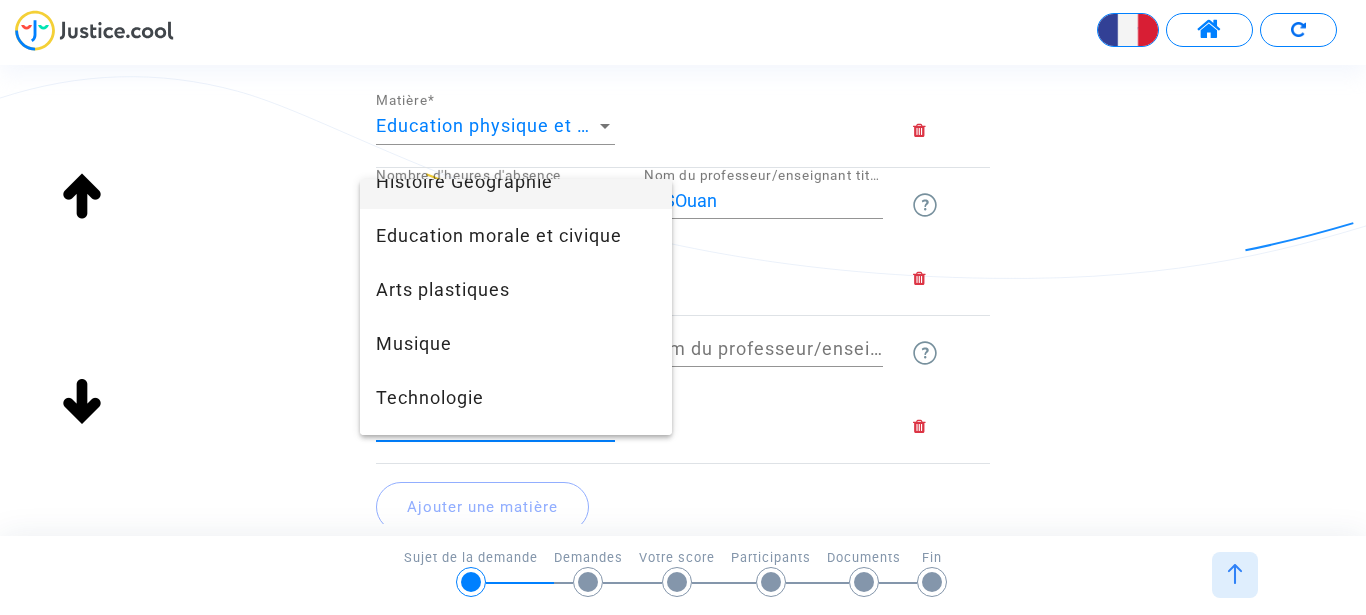 scroll, scrollTop: 264, scrollLeft: 0, axis: vertical 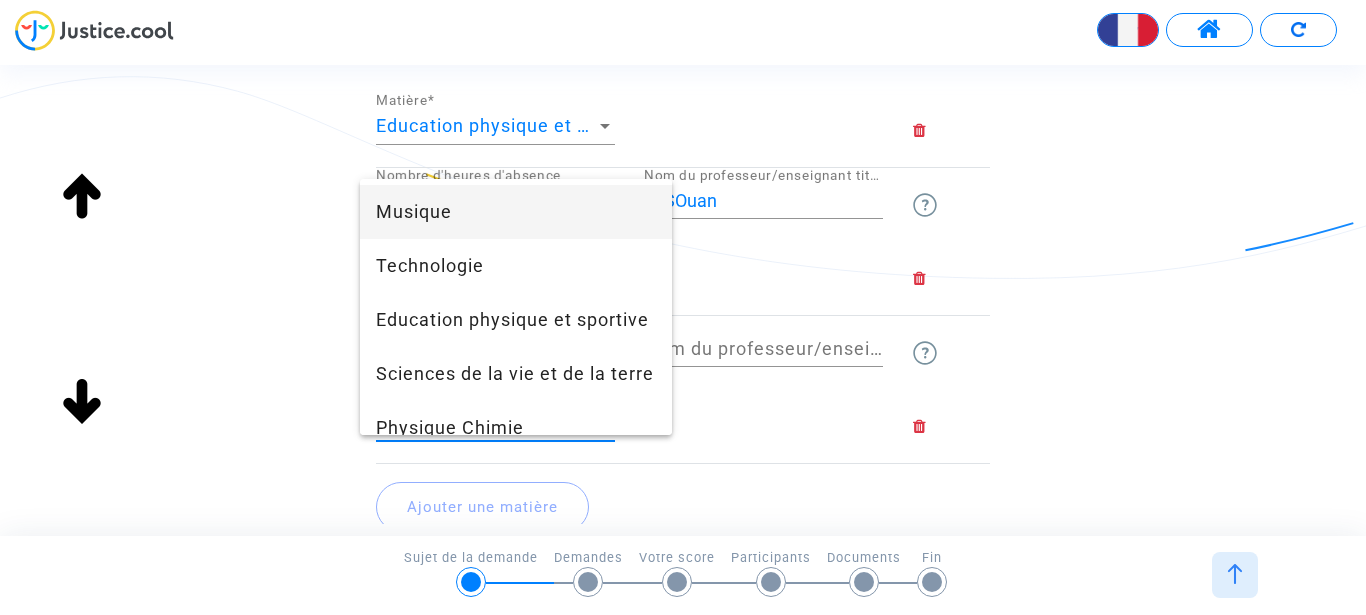 click on "Musique" at bounding box center [516, 212] 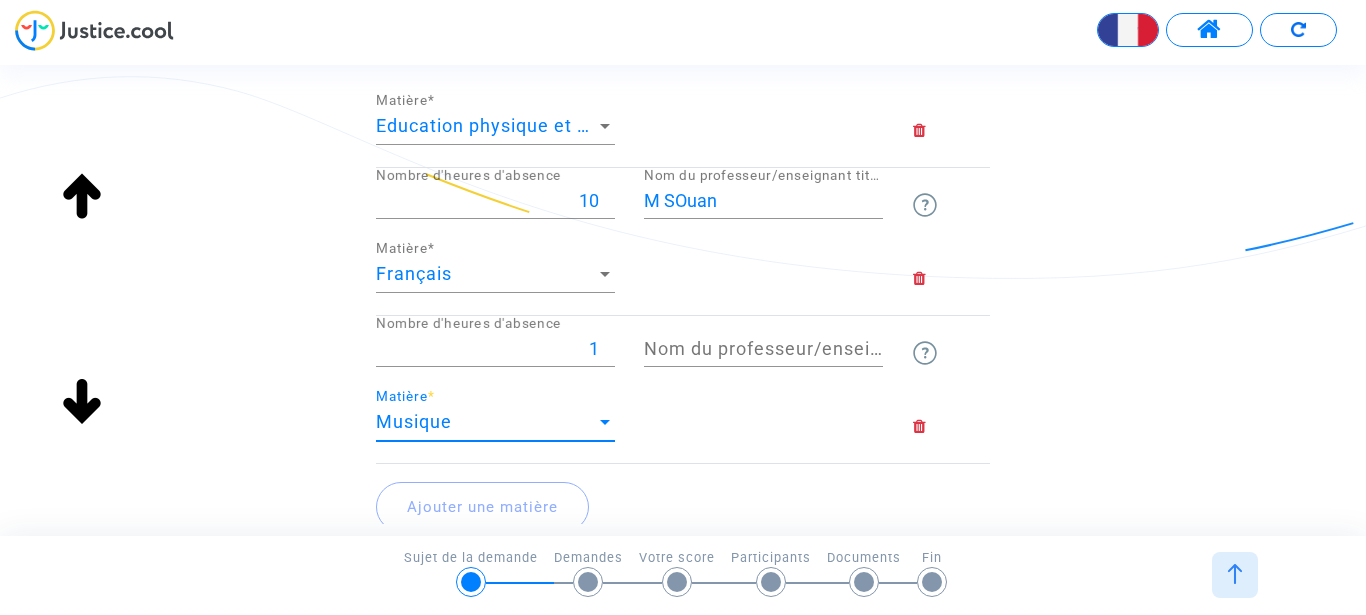 click on "1" at bounding box center [495, 349] 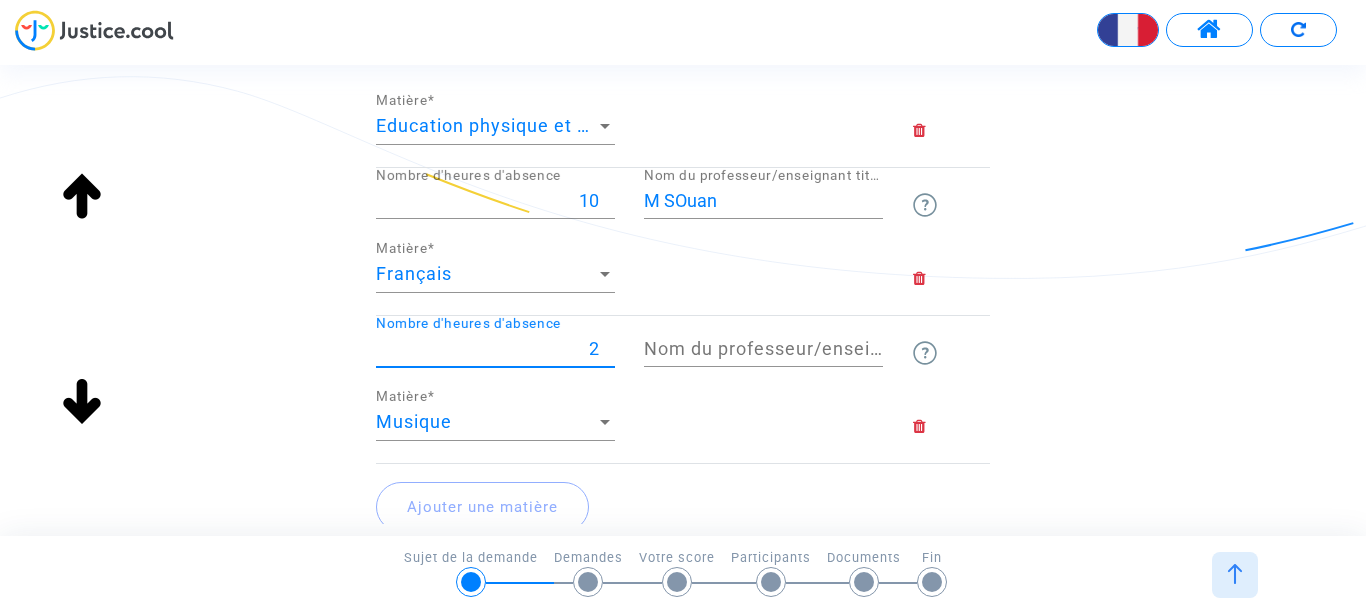 click on "2" at bounding box center [495, 349] 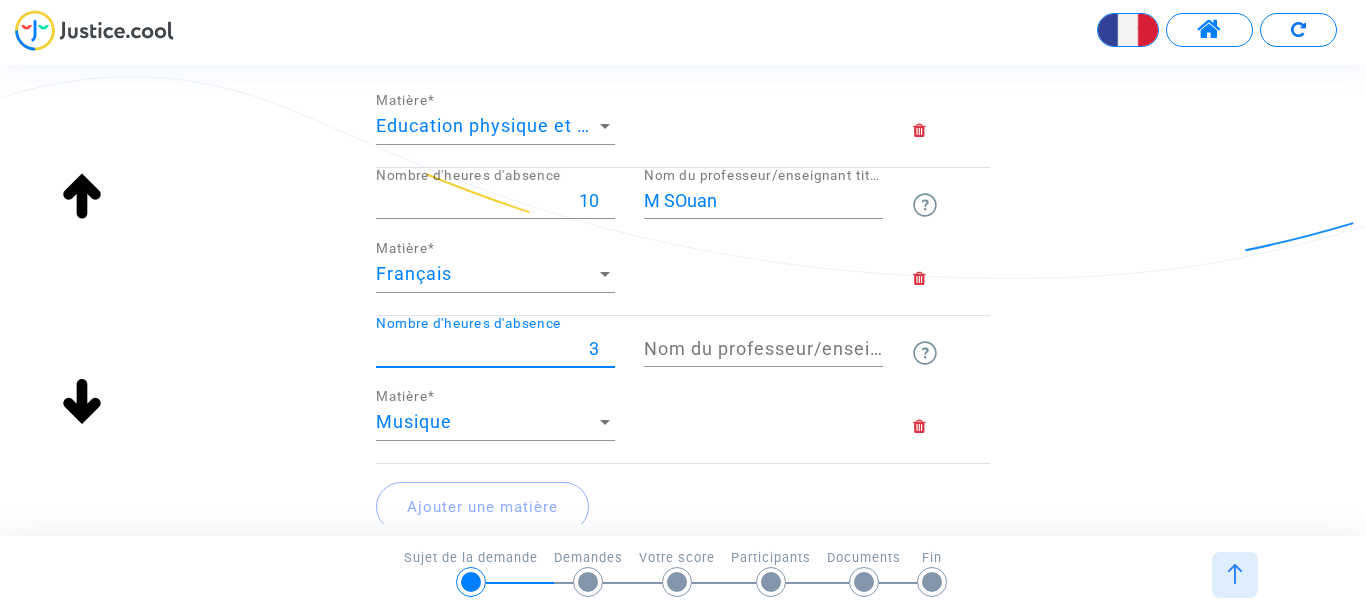 click on "3" at bounding box center (495, 349) 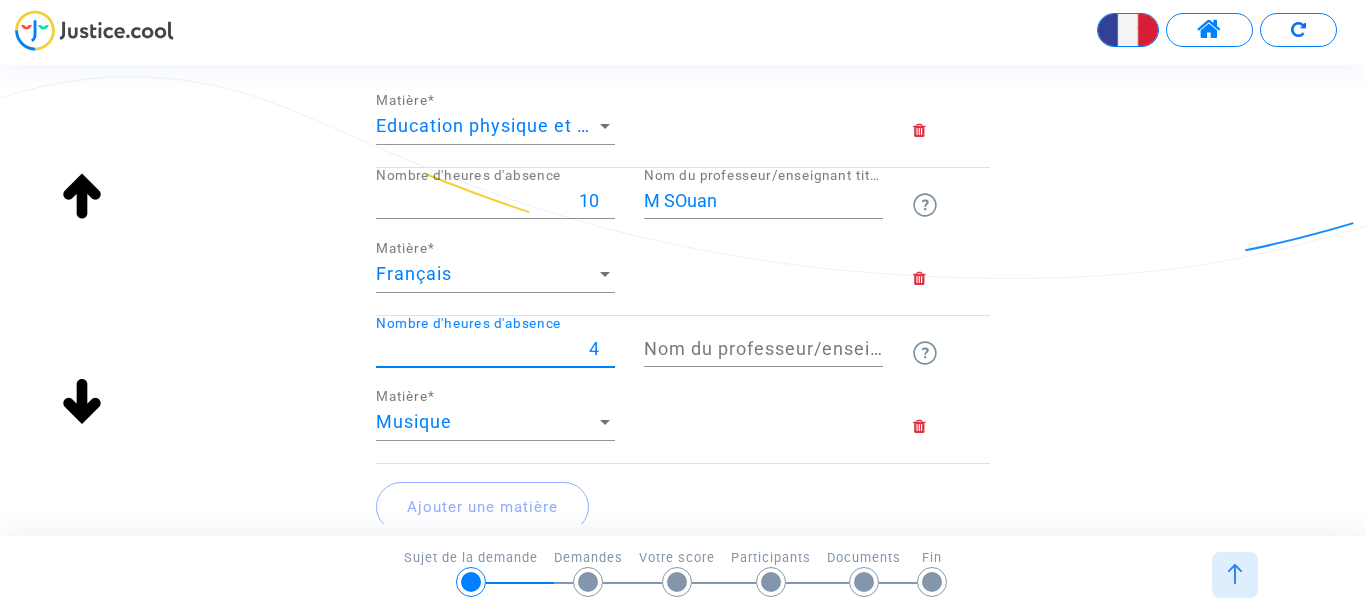 click on "4" at bounding box center [495, 349] 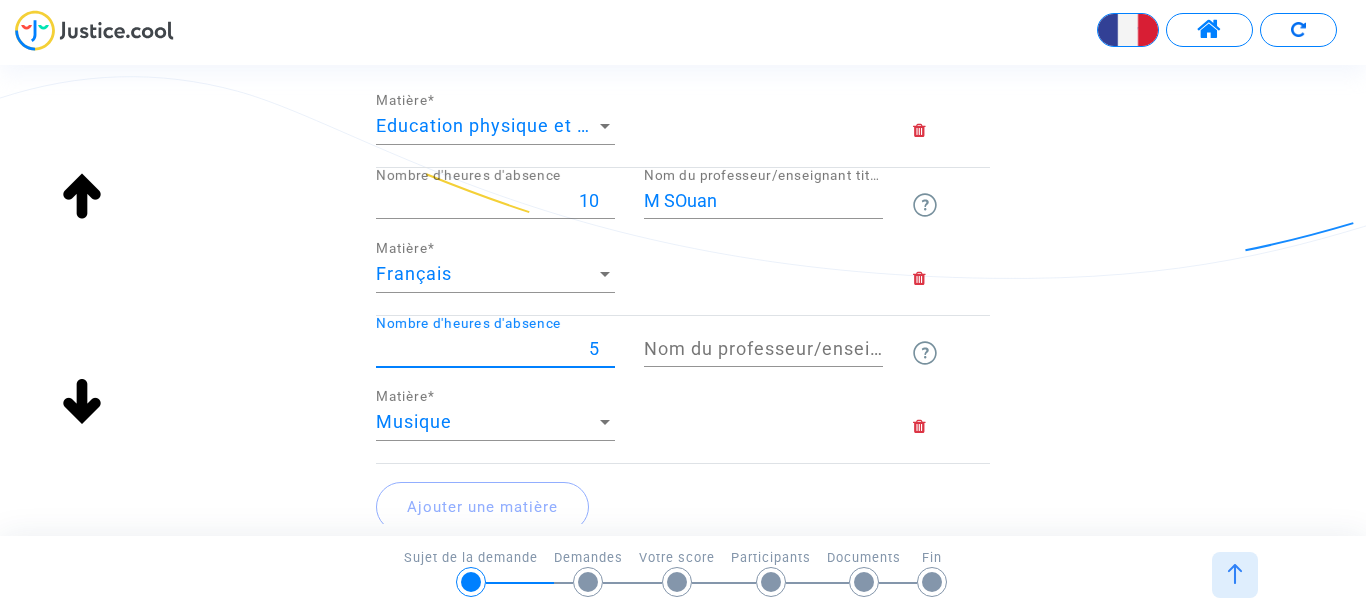 click on "5" at bounding box center (495, 349) 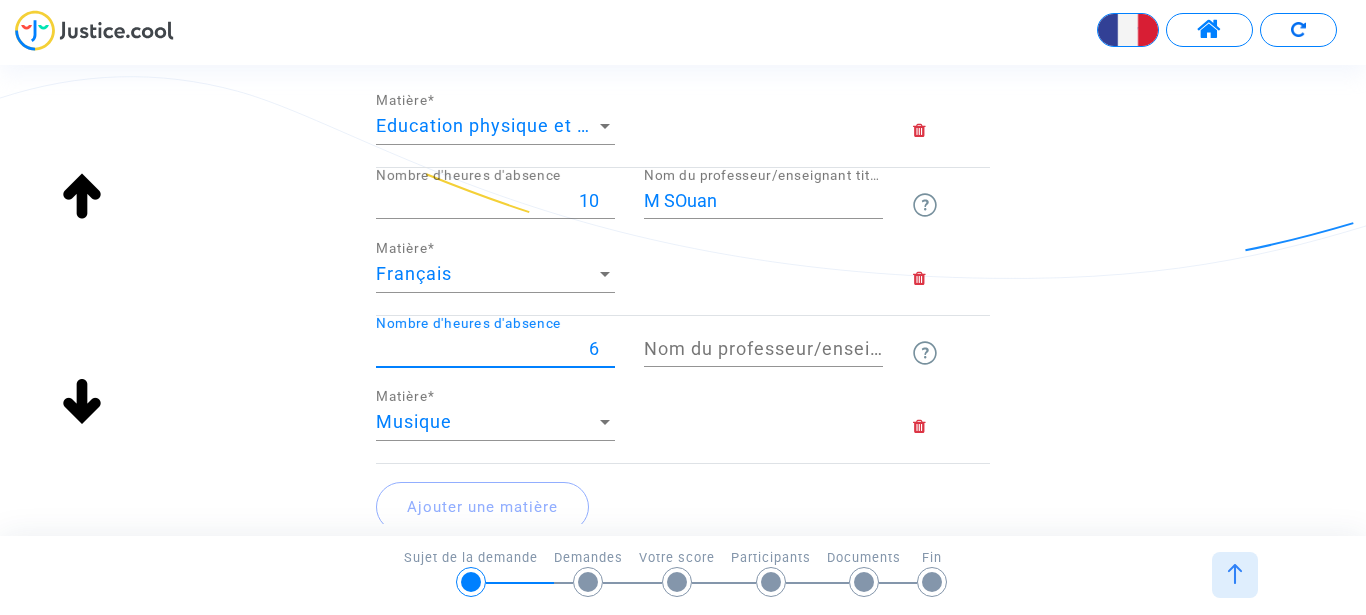 type on "6" 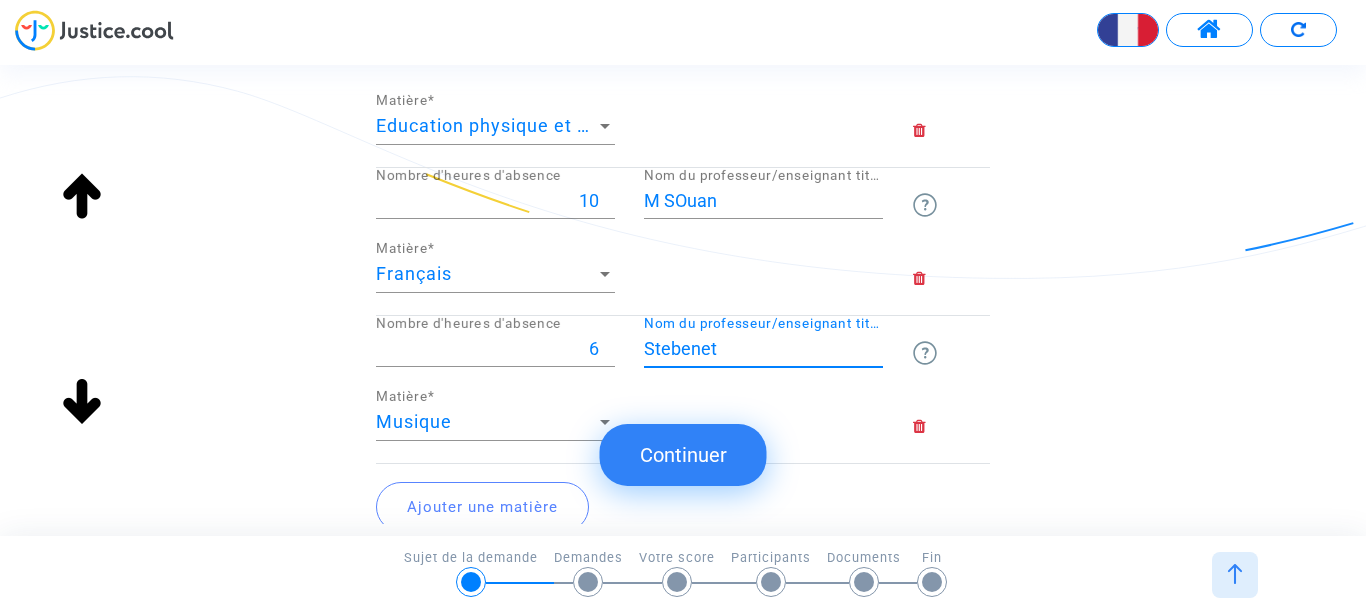 type on "Stebenet" 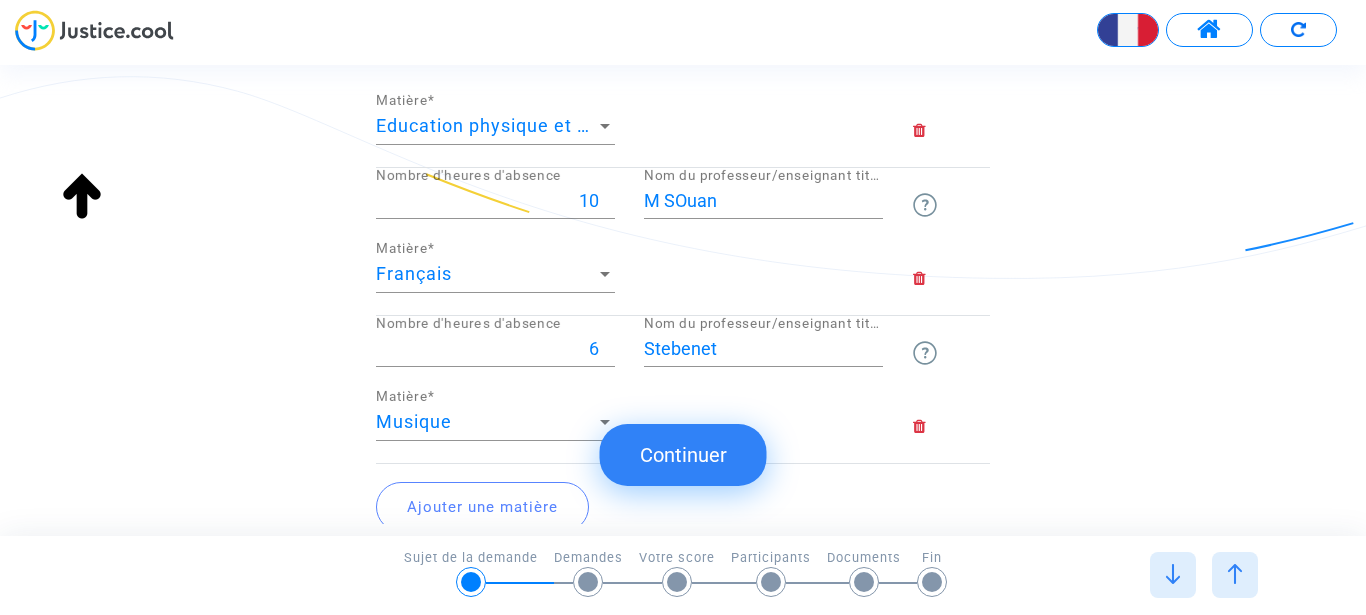 type on "[GEOGRAPHIC_DATA][PERSON_NAME], [GEOGRAPHIC_DATA] (033)" 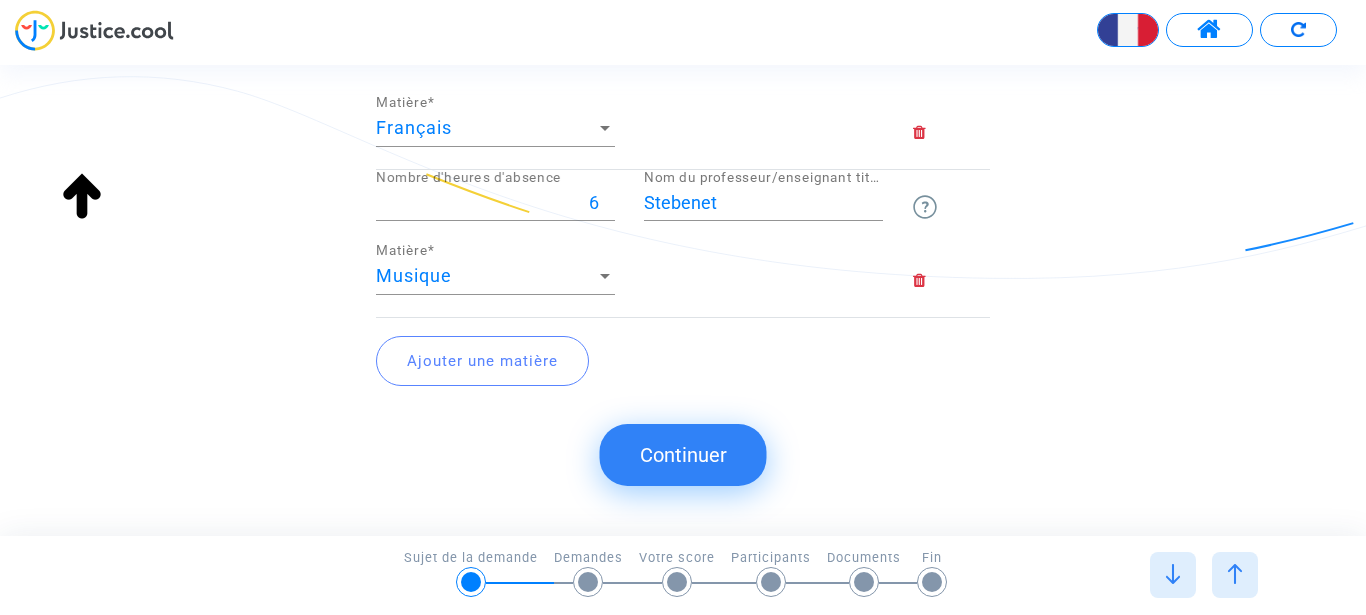 click on "Ajouter une matière" 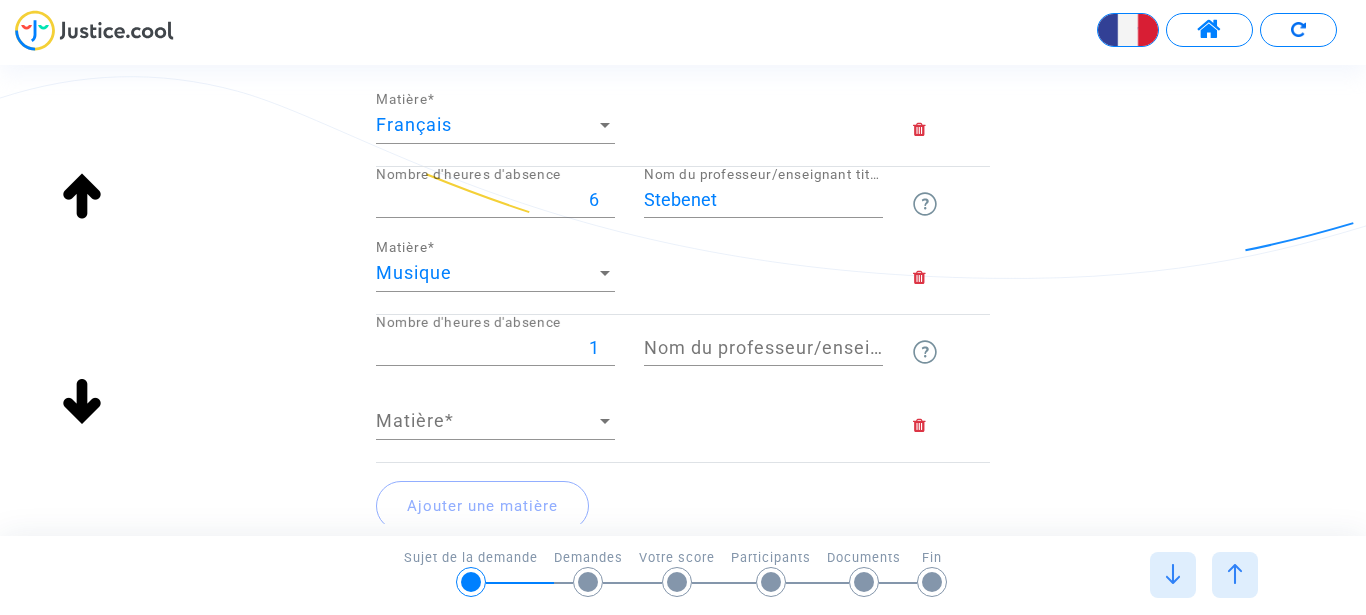 click on "1" at bounding box center (495, 348) 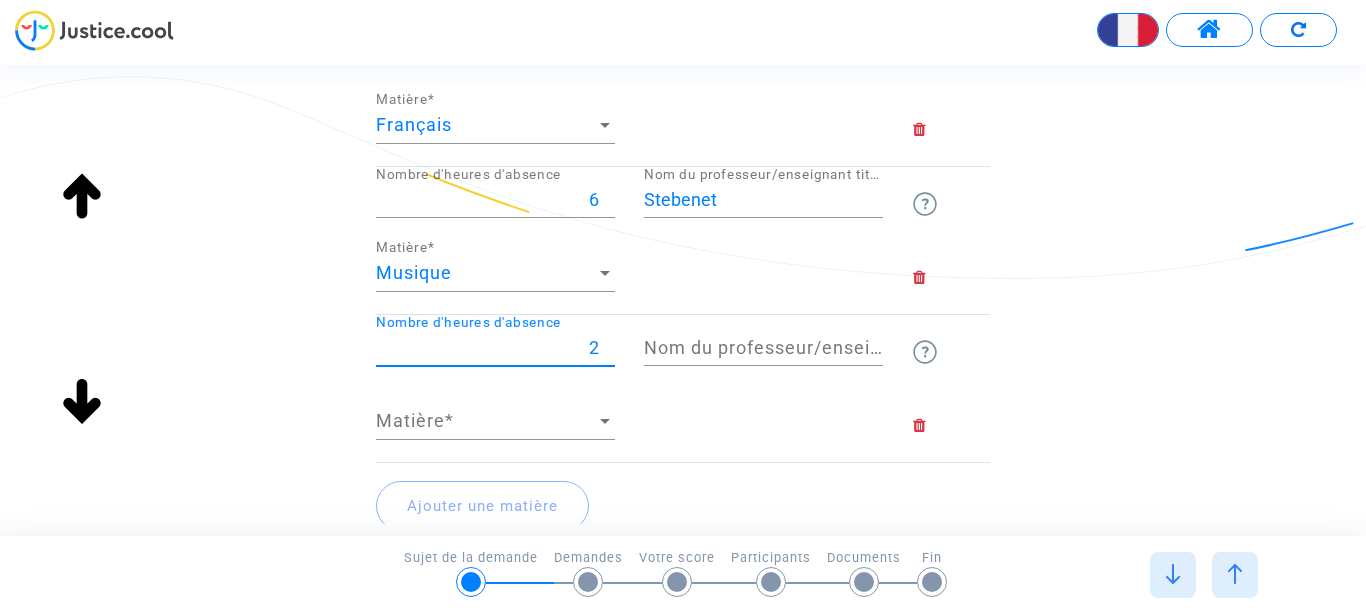 type on "2" 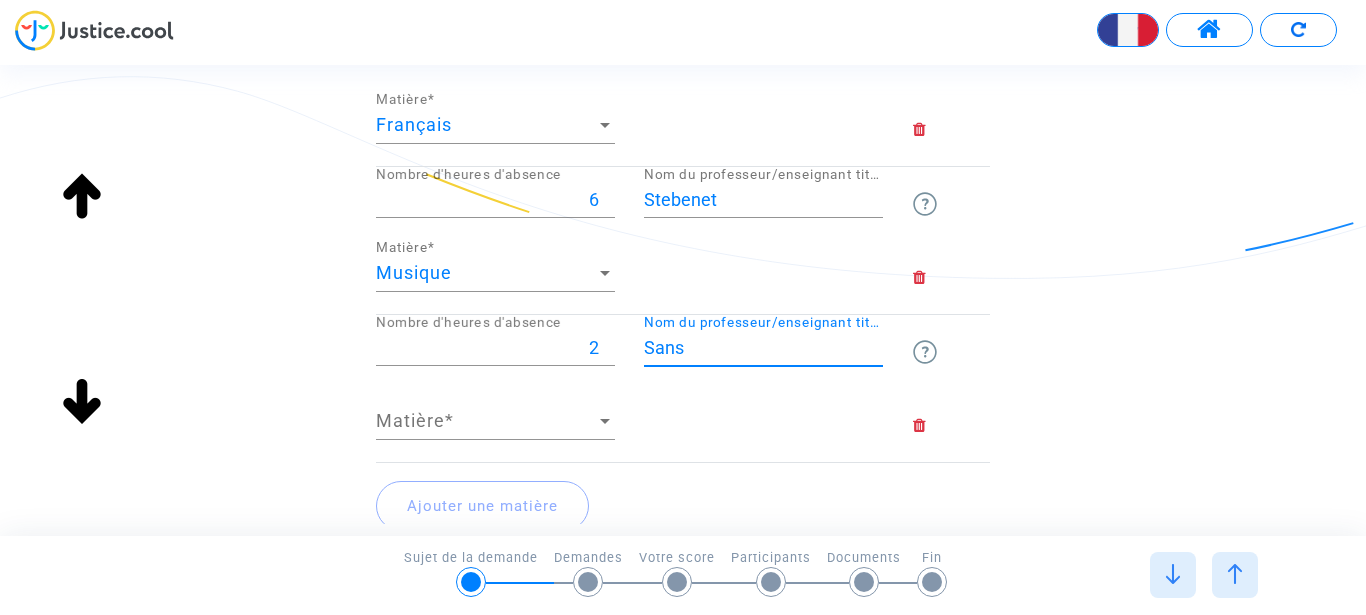 type on "Sans" 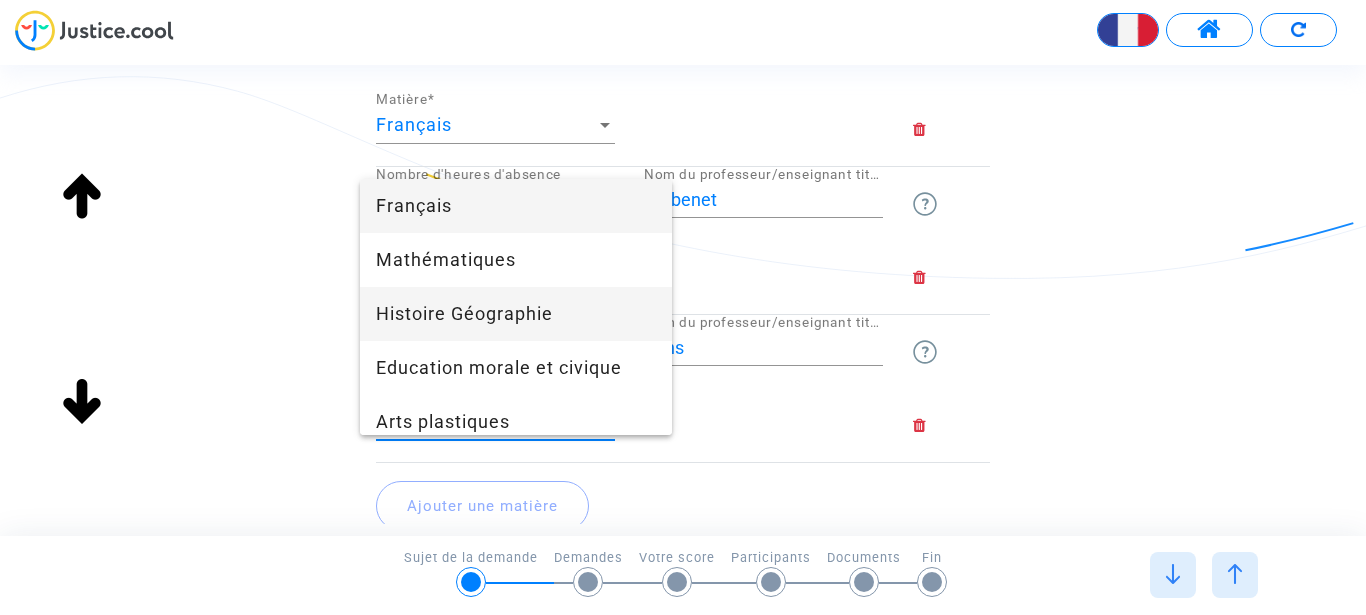 click on "Histoire Géographie" at bounding box center [516, 314] 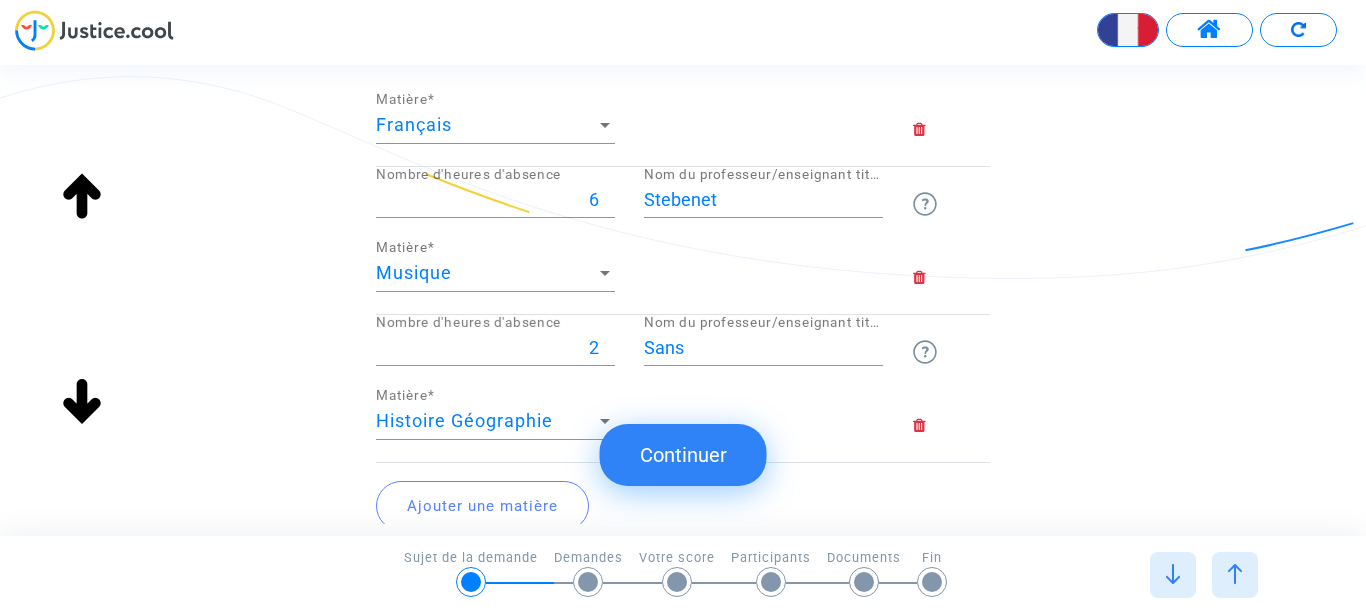 click on "Ajouter une matière" 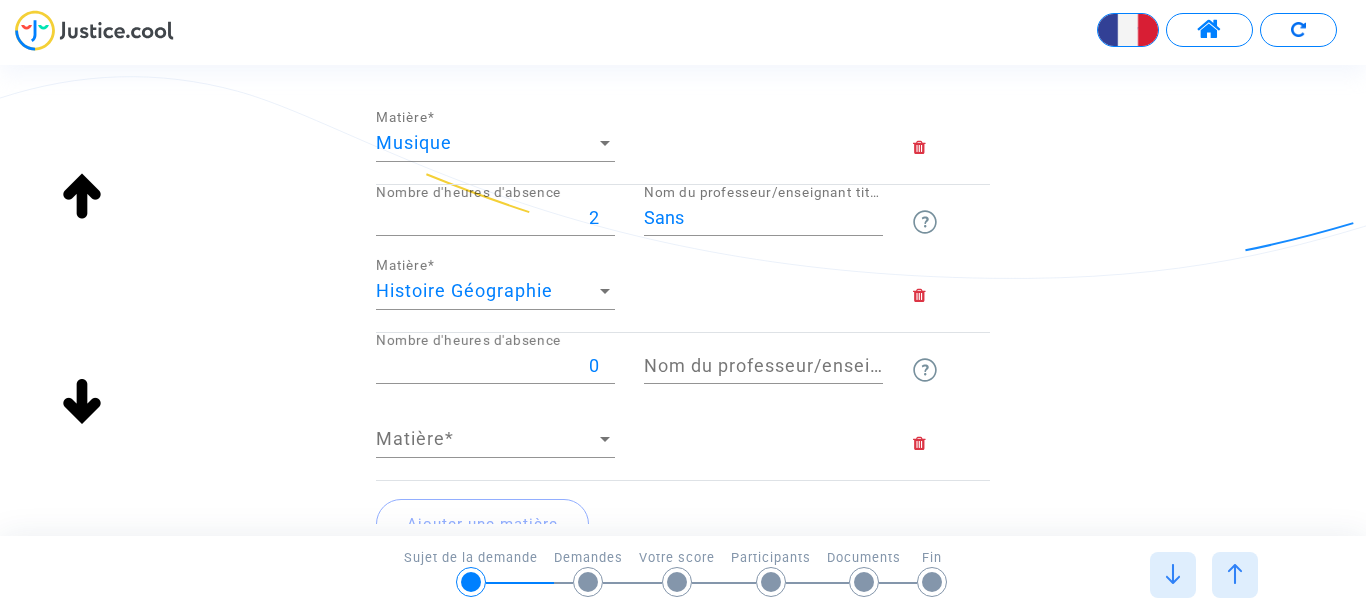 scroll, scrollTop: 907, scrollLeft: 0, axis: vertical 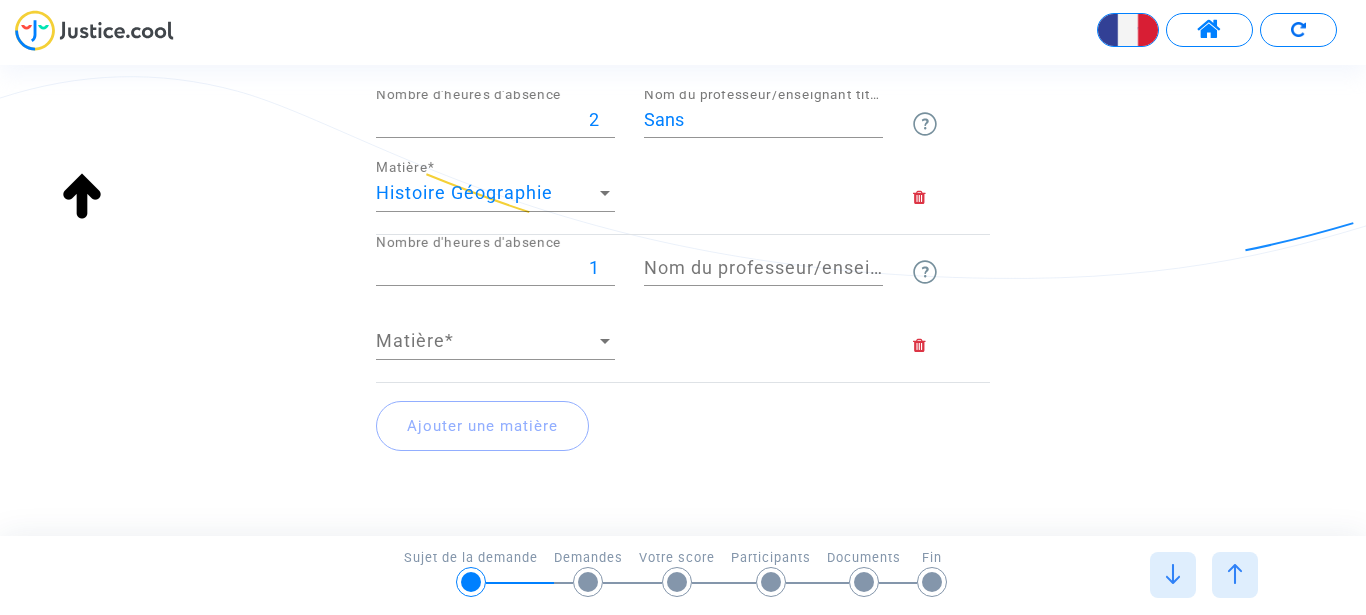 click on "1" at bounding box center [495, 268] 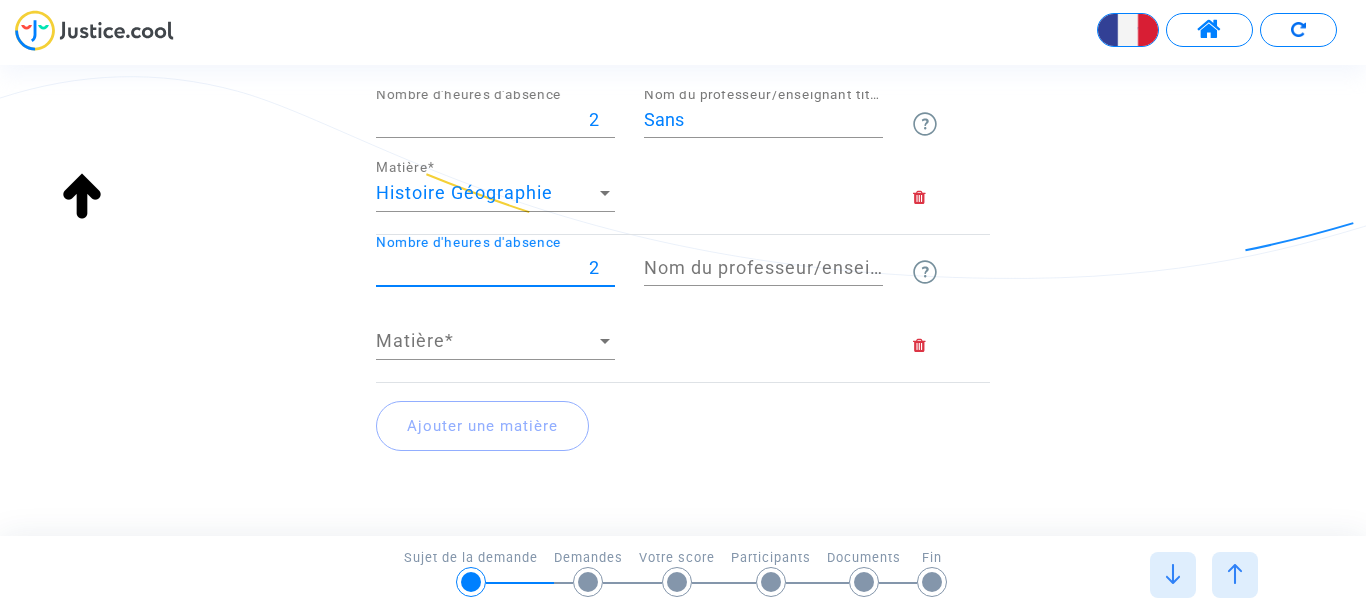 click on "2" at bounding box center (495, 268) 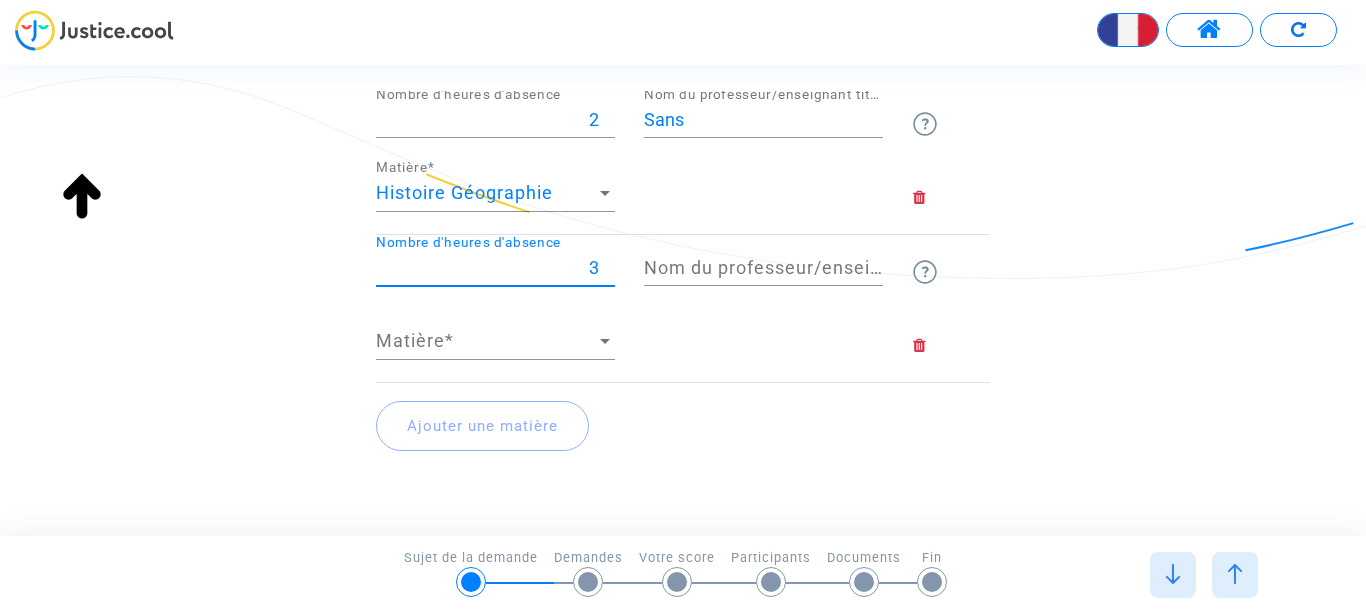 type on "3" 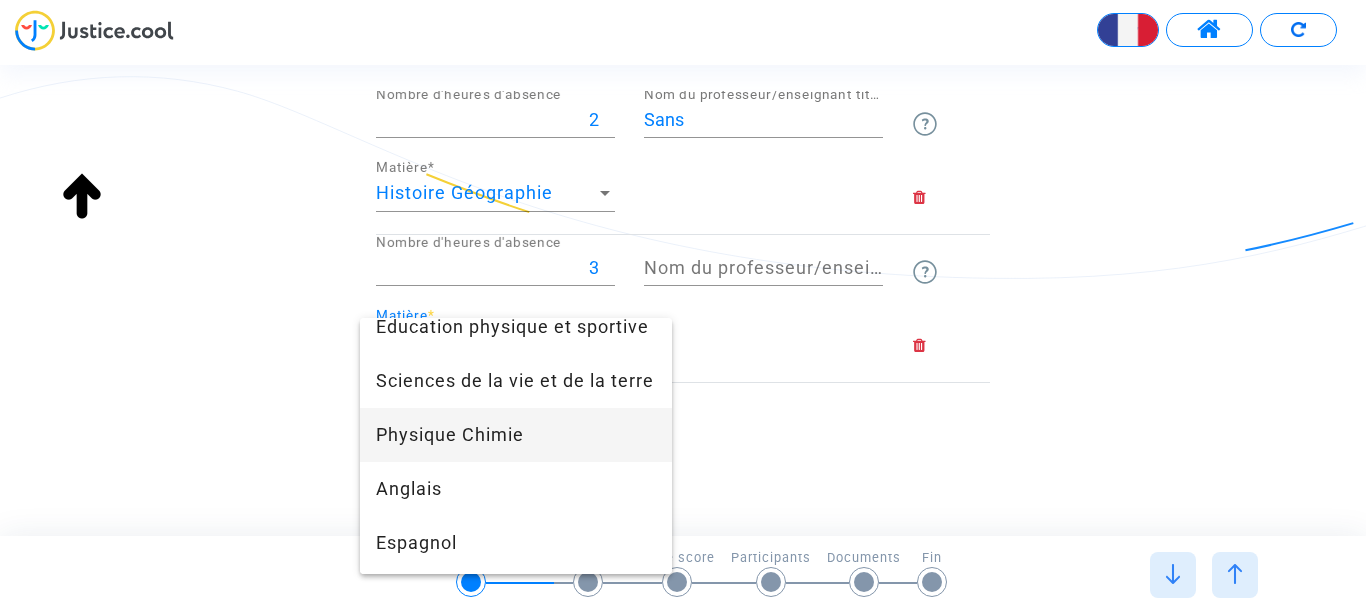 scroll, scrollTop: 528, scrollLeft: 0, axis: vertical 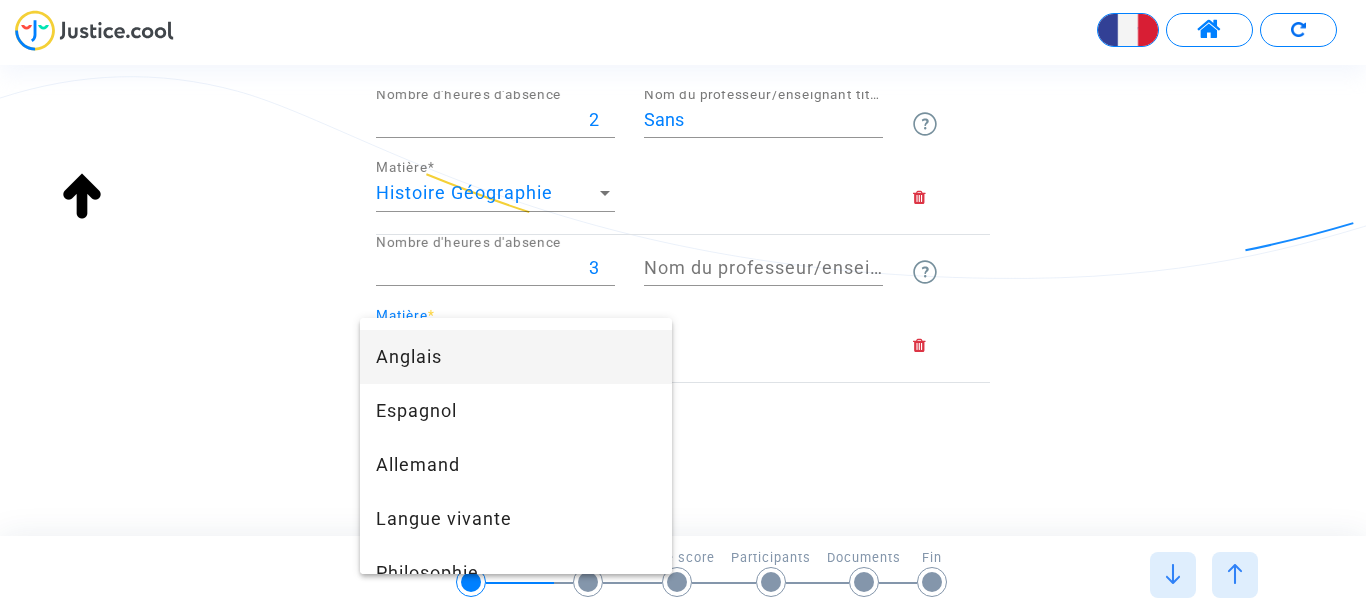 click on "Anglais" at bounding box center [516, 357] 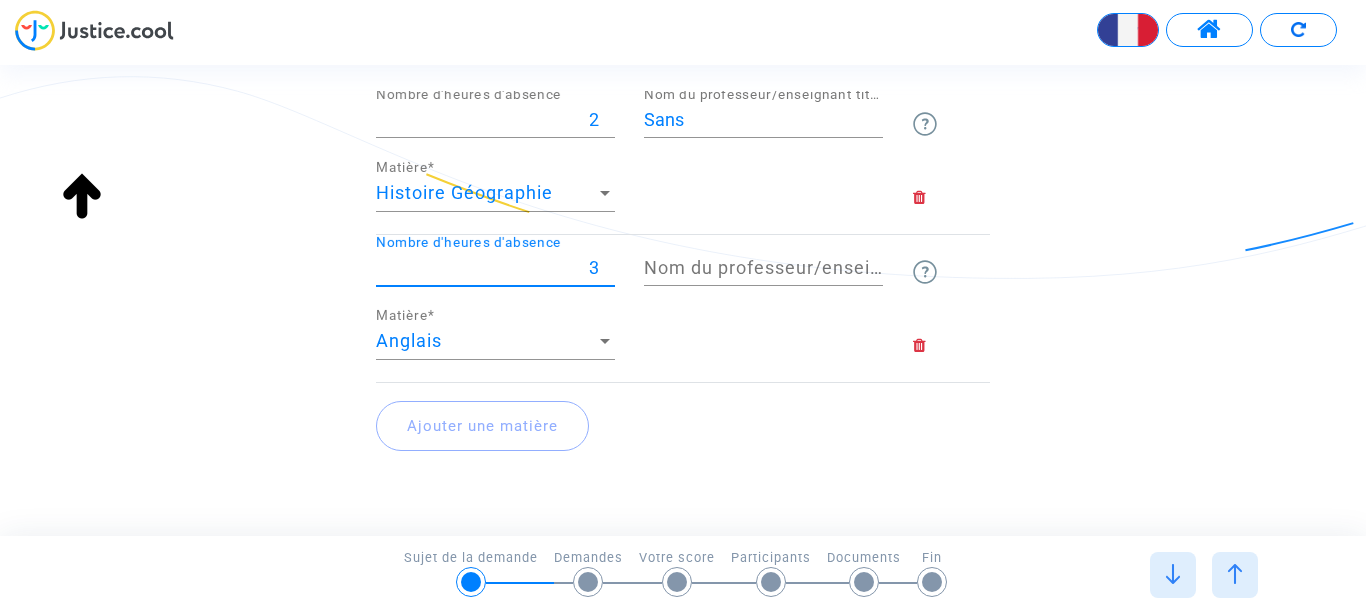 click on "3" at bounding box center (495, 268) 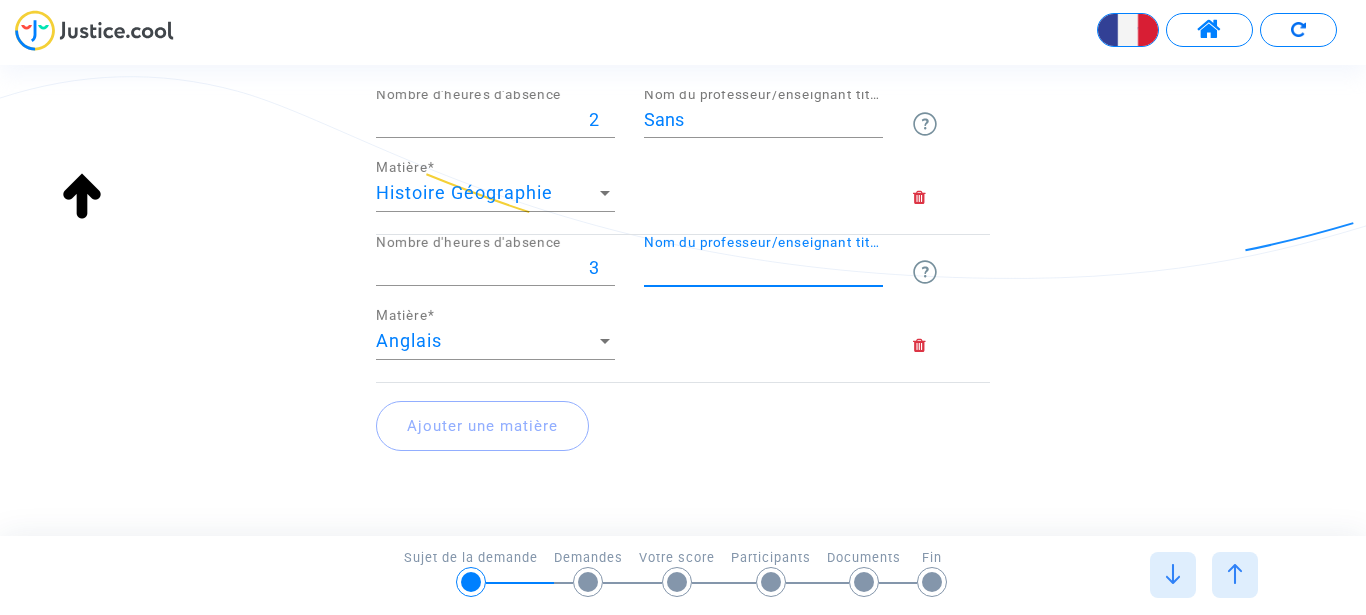 click on "Nom du professeur/enseignant titulaire" at bounding box center [763, 268] 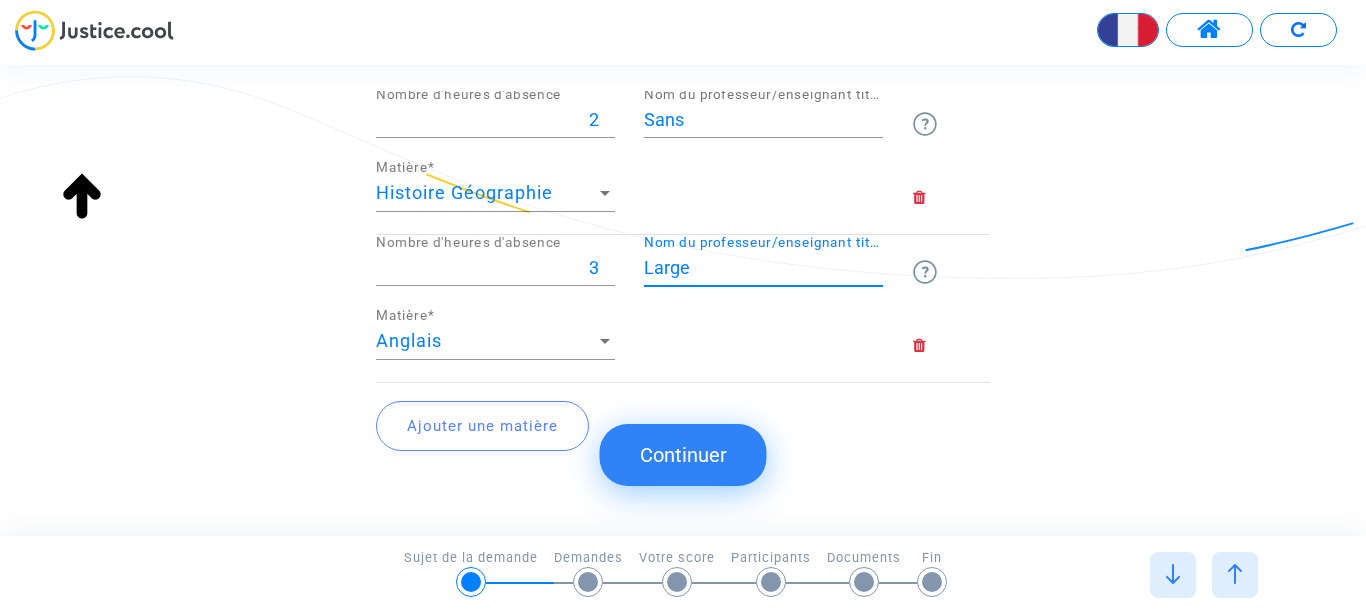 type on "Large" 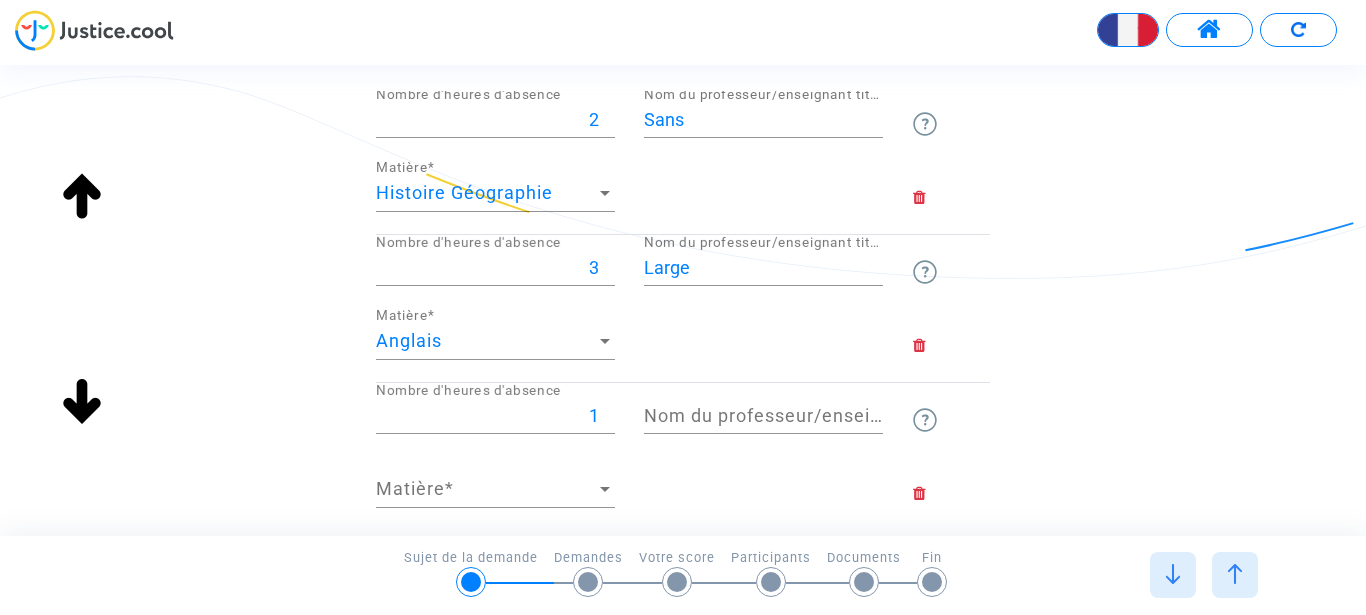type on "1" 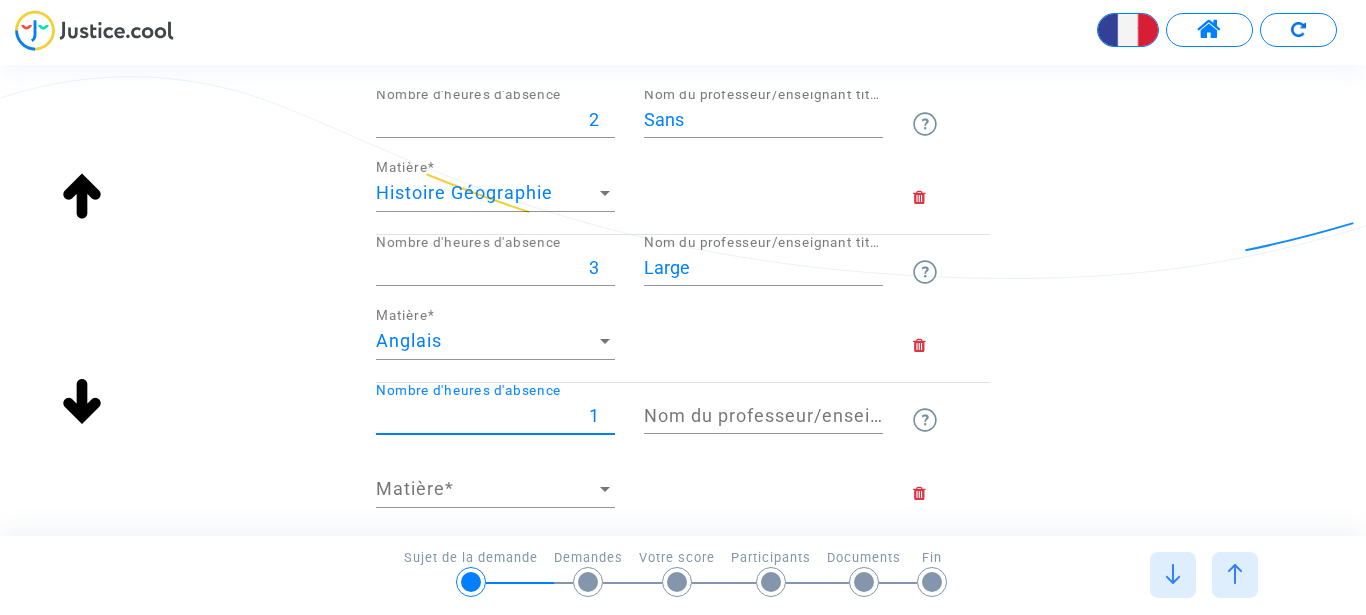 click on "Nom du professeur/enseignant titulaire" at bounding box center [763, 416] 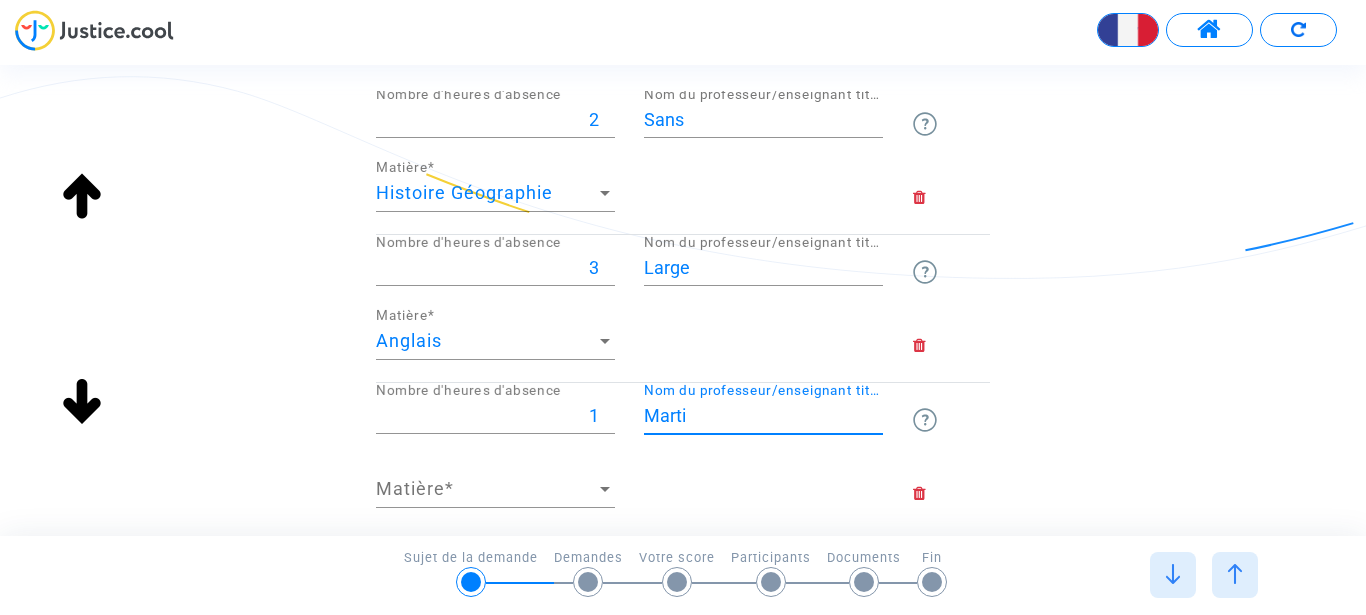 type on "[PERSON_NAME]" 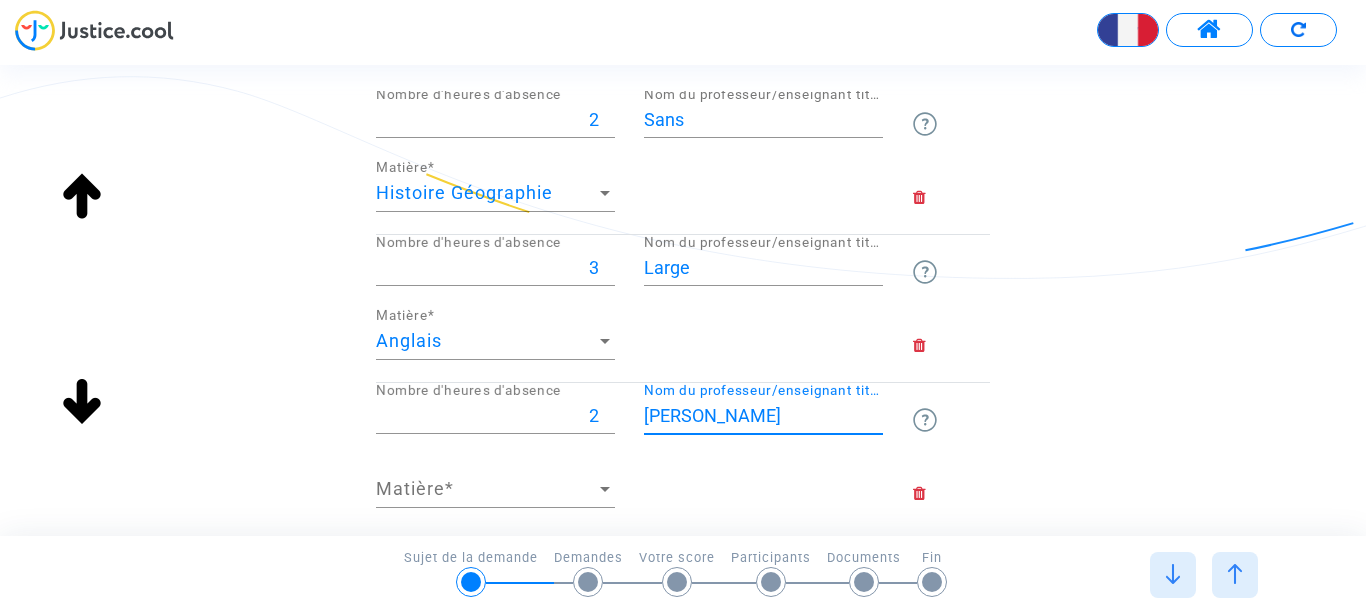 type on "2" 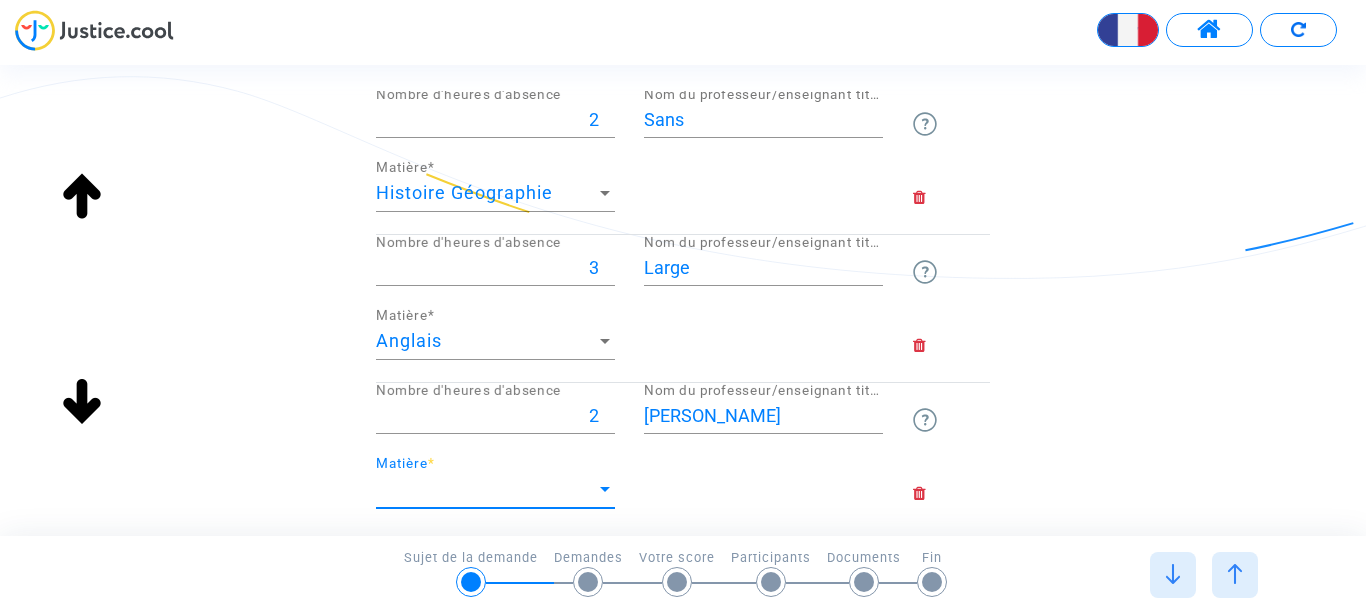 click at bounding box center (605, 489) 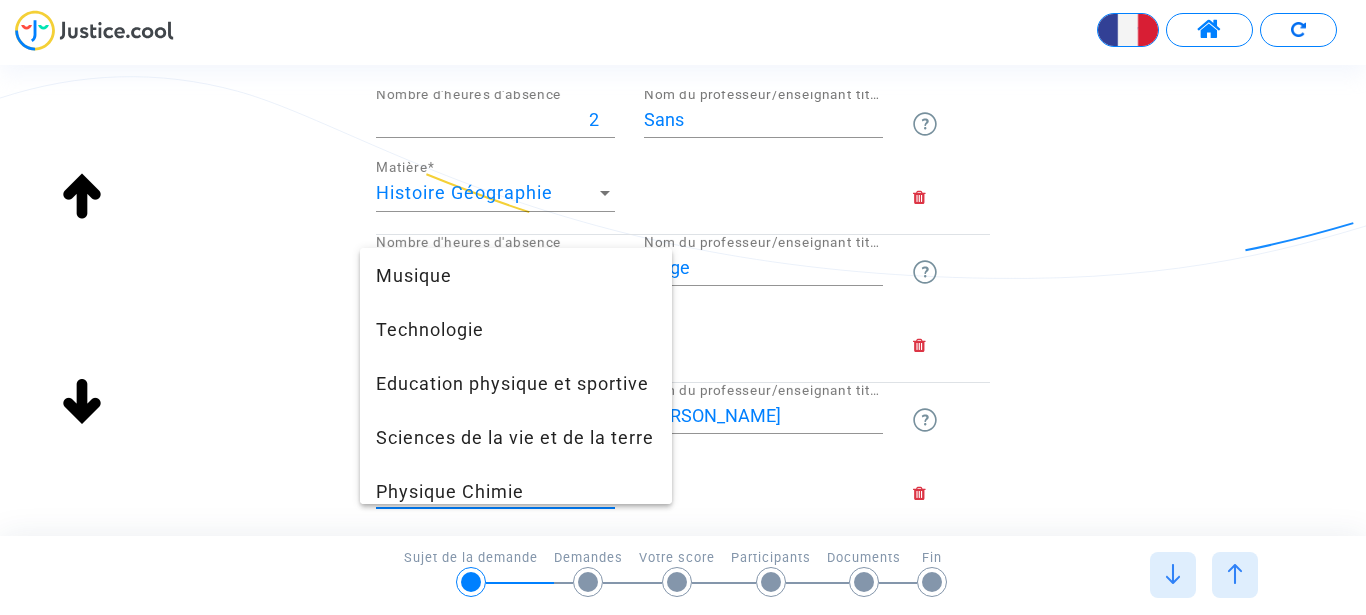 scroll, scrollTop: 264, scrollLeft: 0, axis: vertical 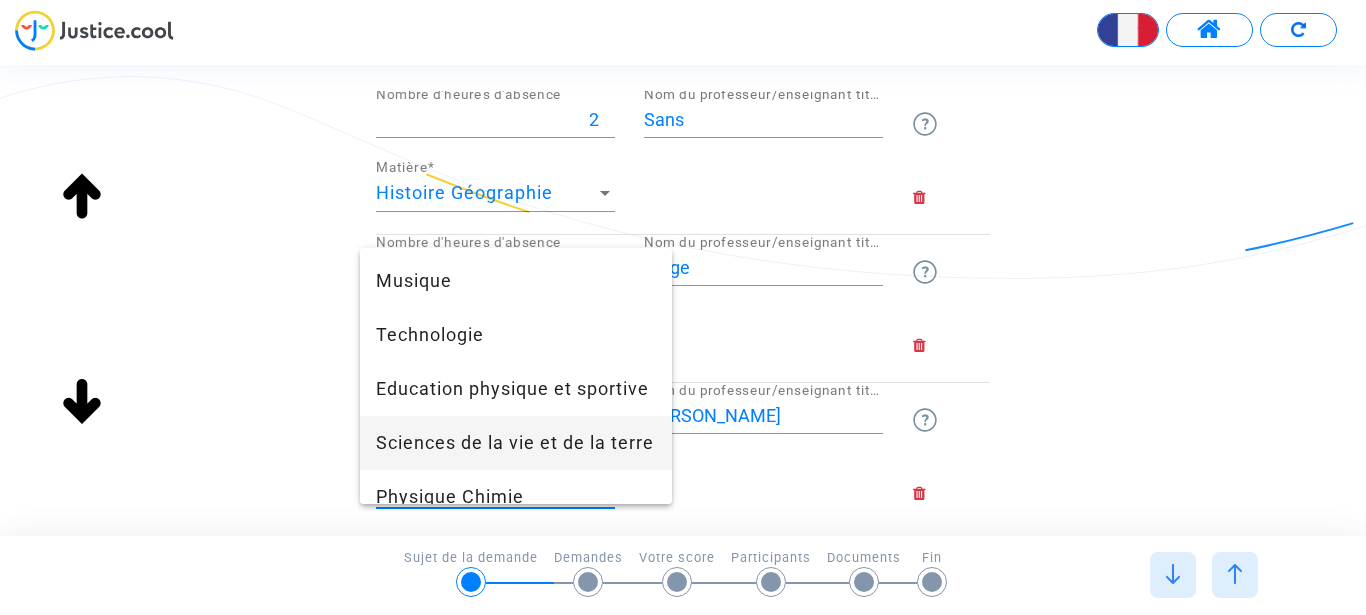 click on "Sciences de la vie et de la terre" at bounding box center (516, 443) 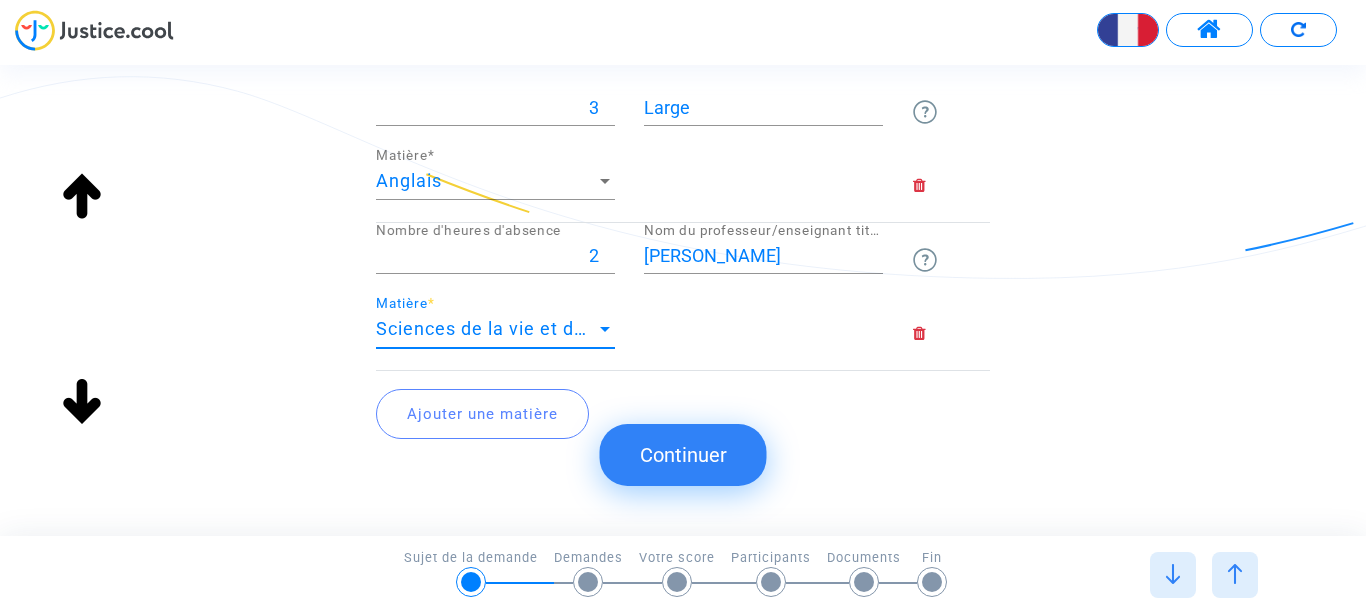 scroll, scrollTop: 1125, scrollLeft: 0, axis: vertical 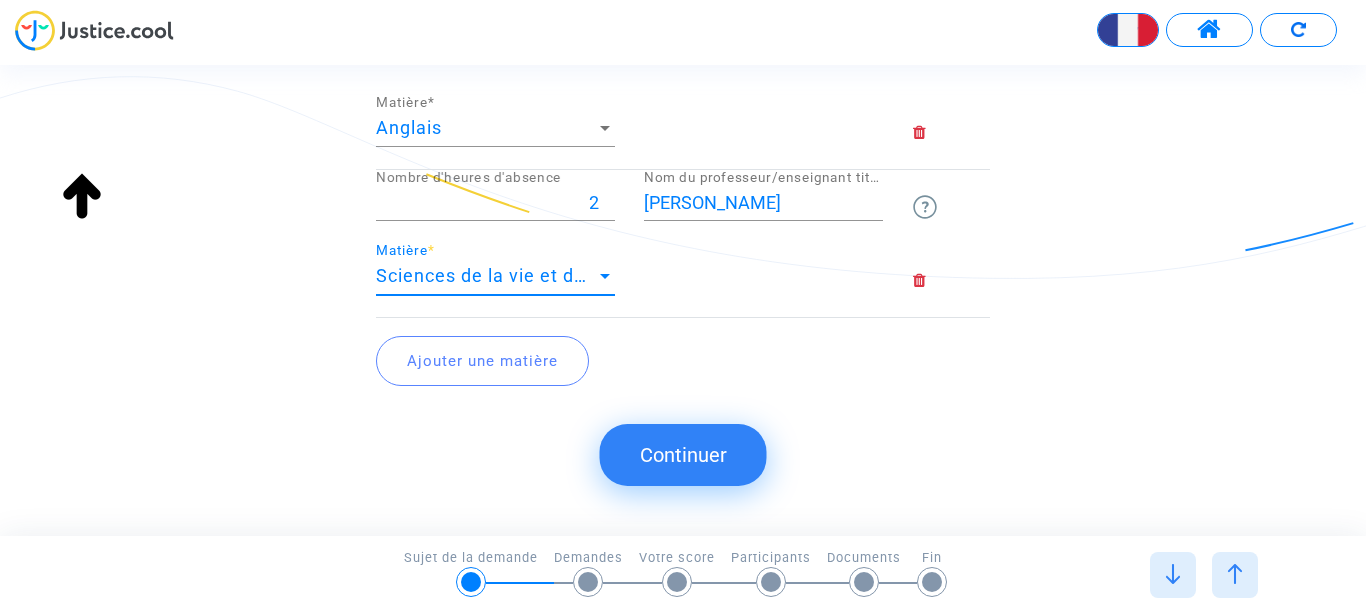 click on "Ajouter une matière" 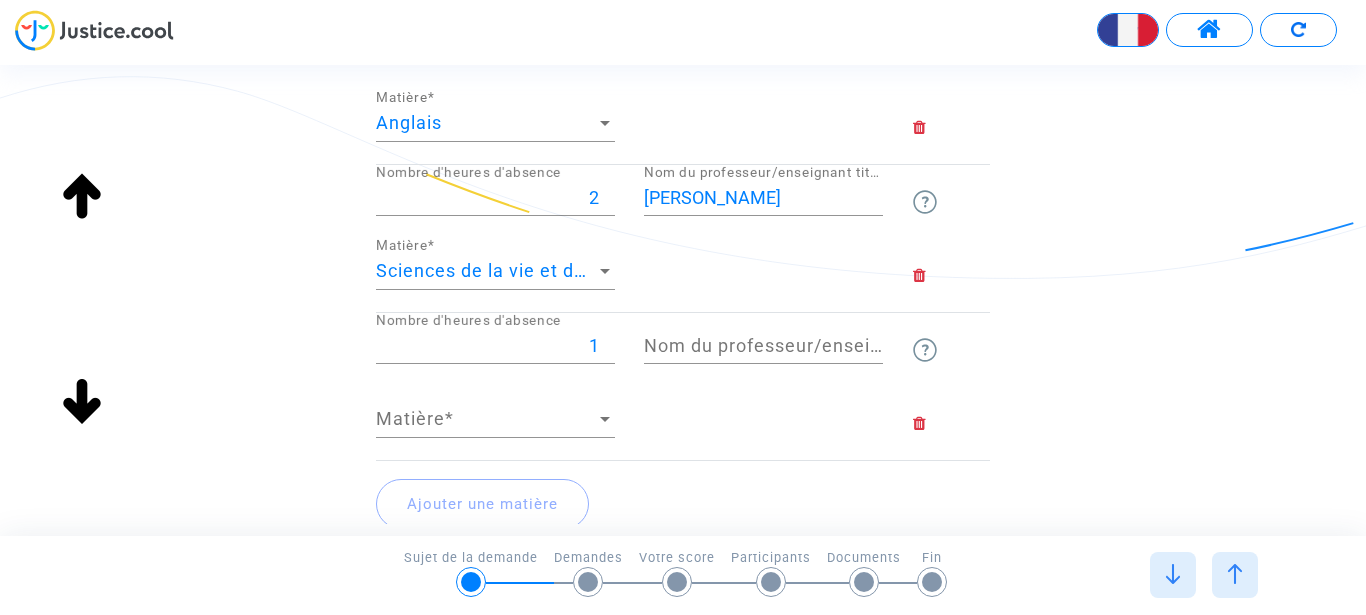 click on "1" at bounding box center [495, 346] 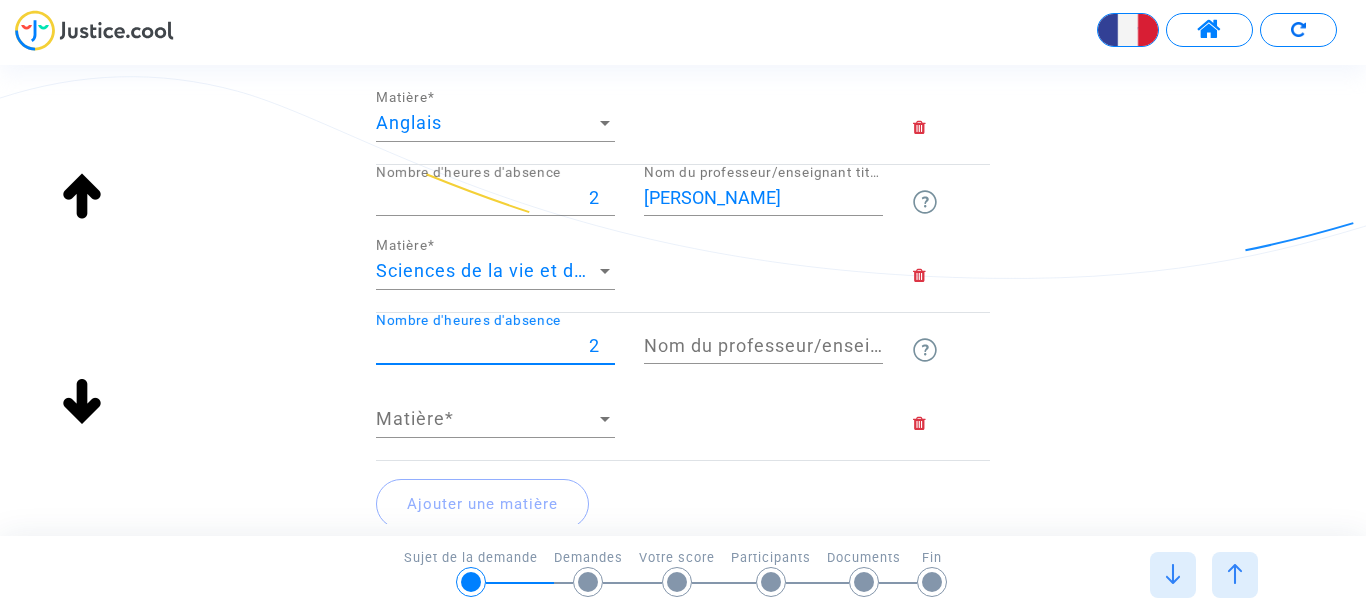 type on "2" 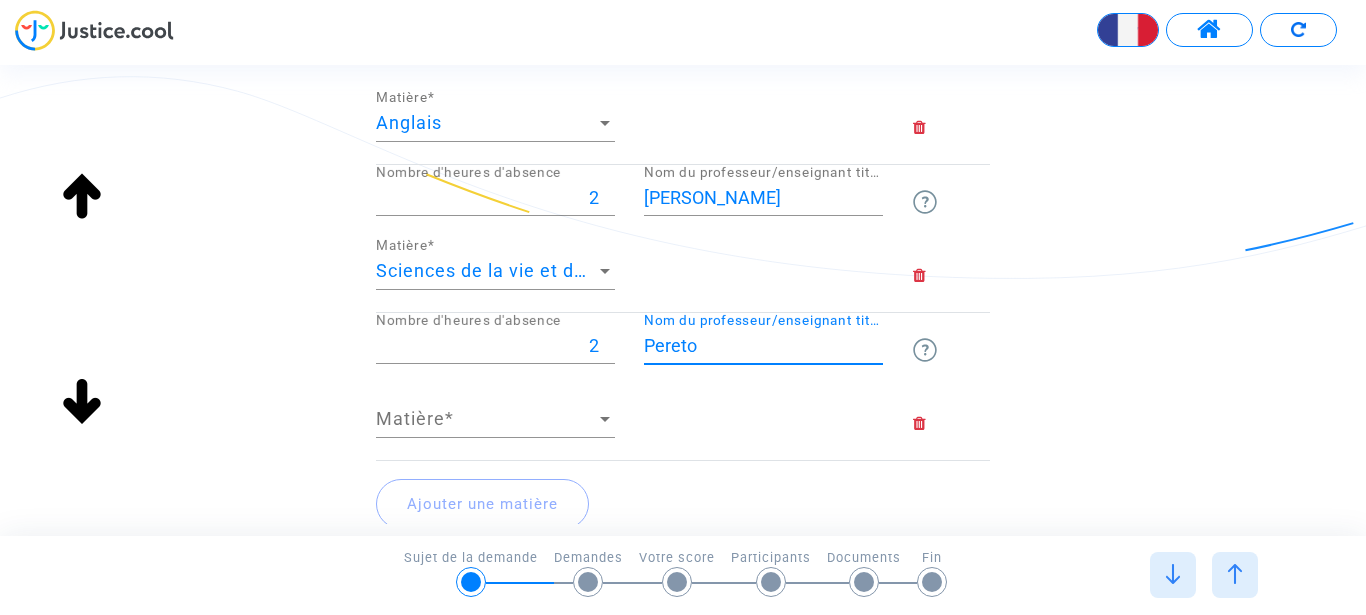 type on "Pereto" 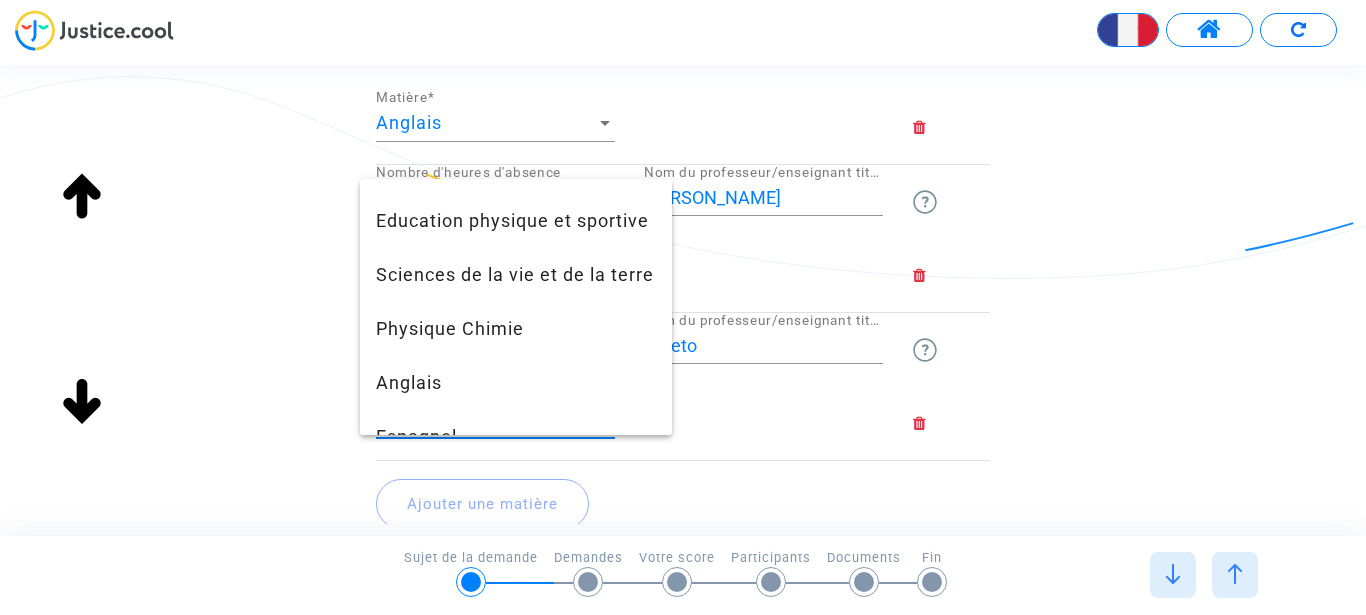 scroll, scrollTop: 396, scrollLeft: 0, axis: vertical 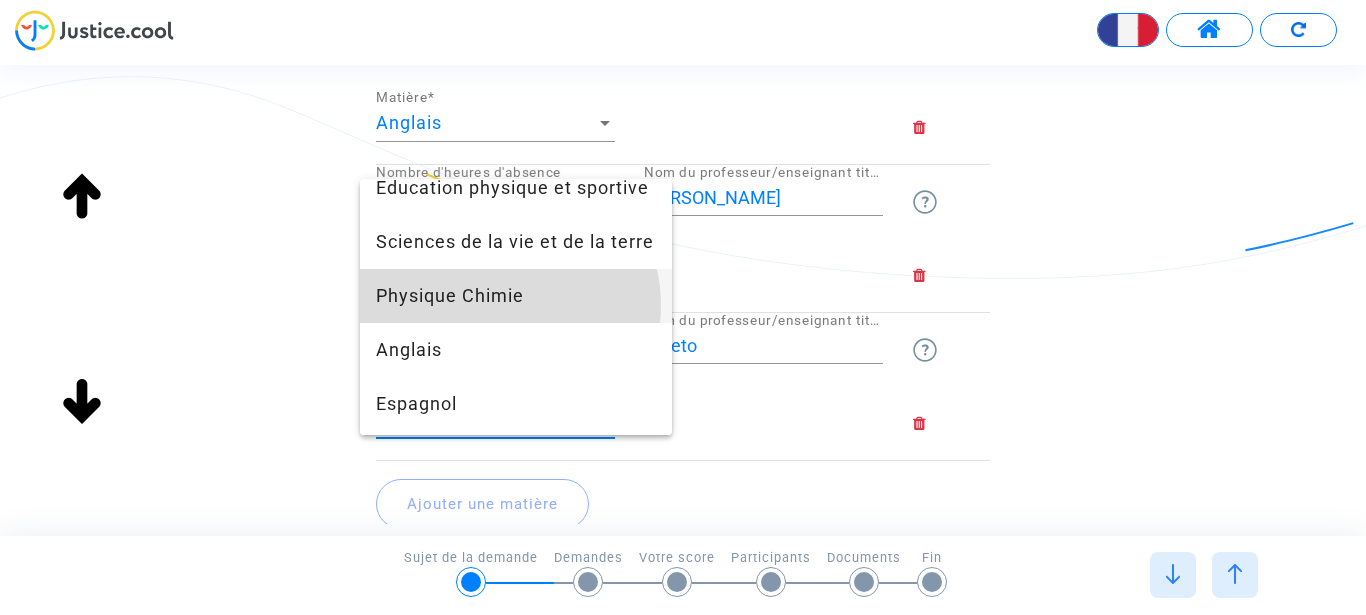 click on "Physique Chimie" at bounding box center [516, 296] 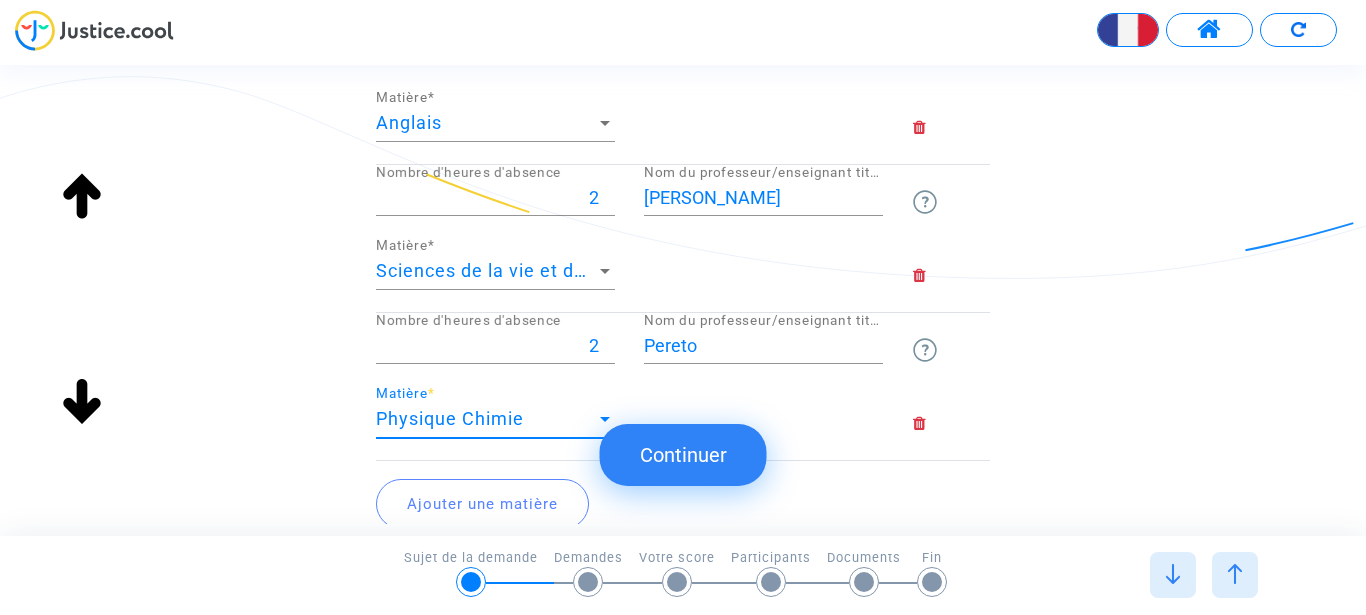 scroll, scrollTop: 1273, scrollLeft: 0, axis: vertical 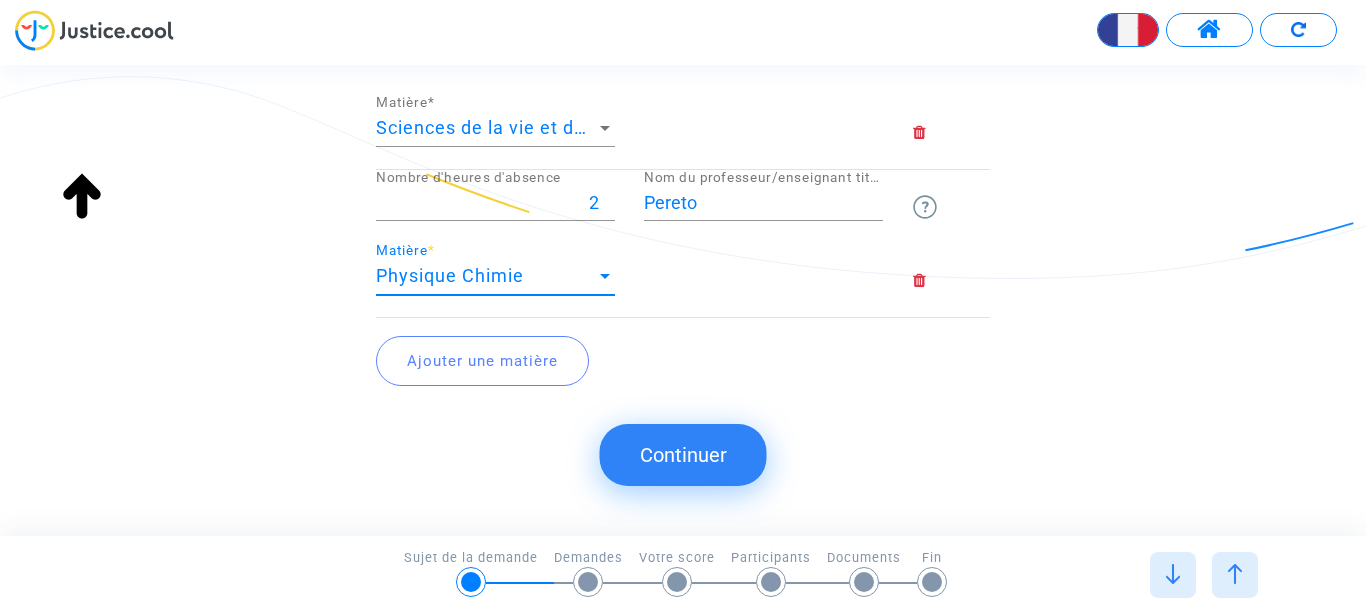 click on "Continuer" 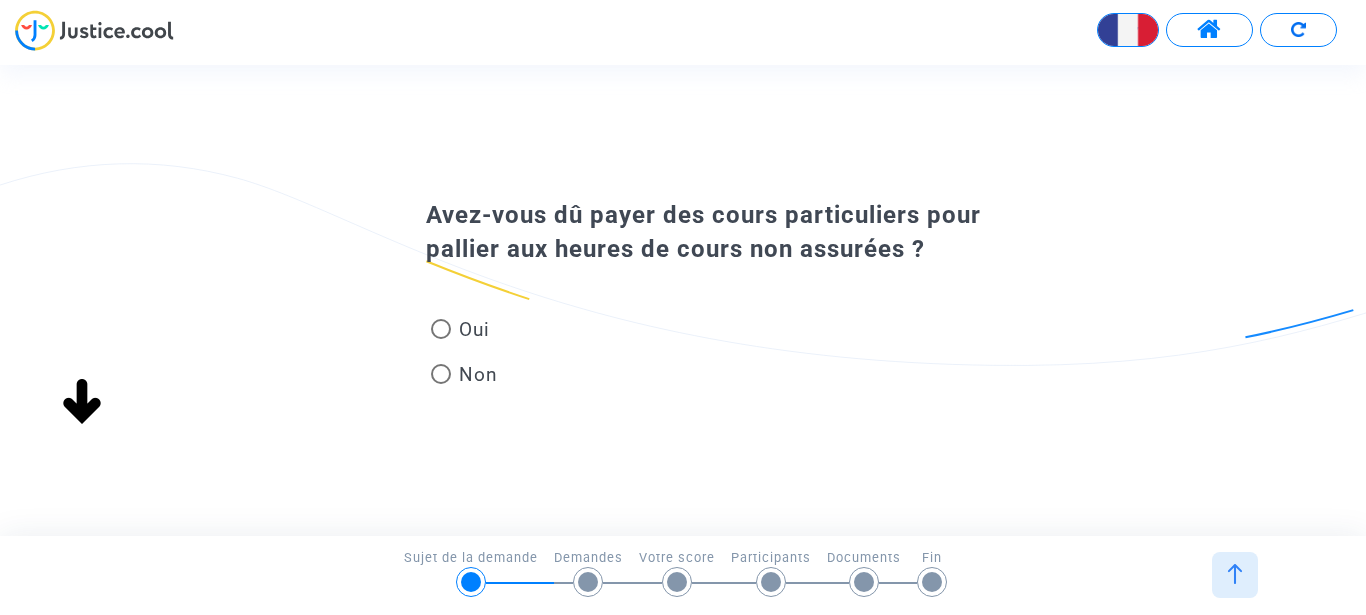 click on "Non" at bounding box center [474, 374] 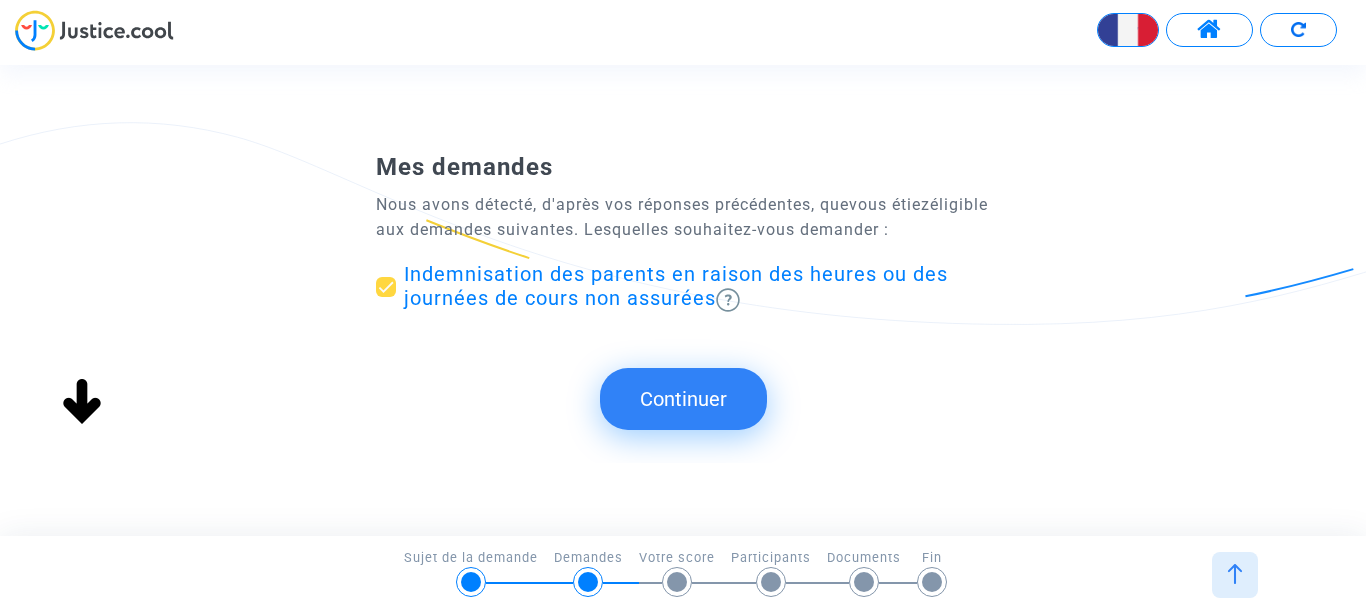 scroll, scrollTop: 0, scrollLeft: 0, axis: both 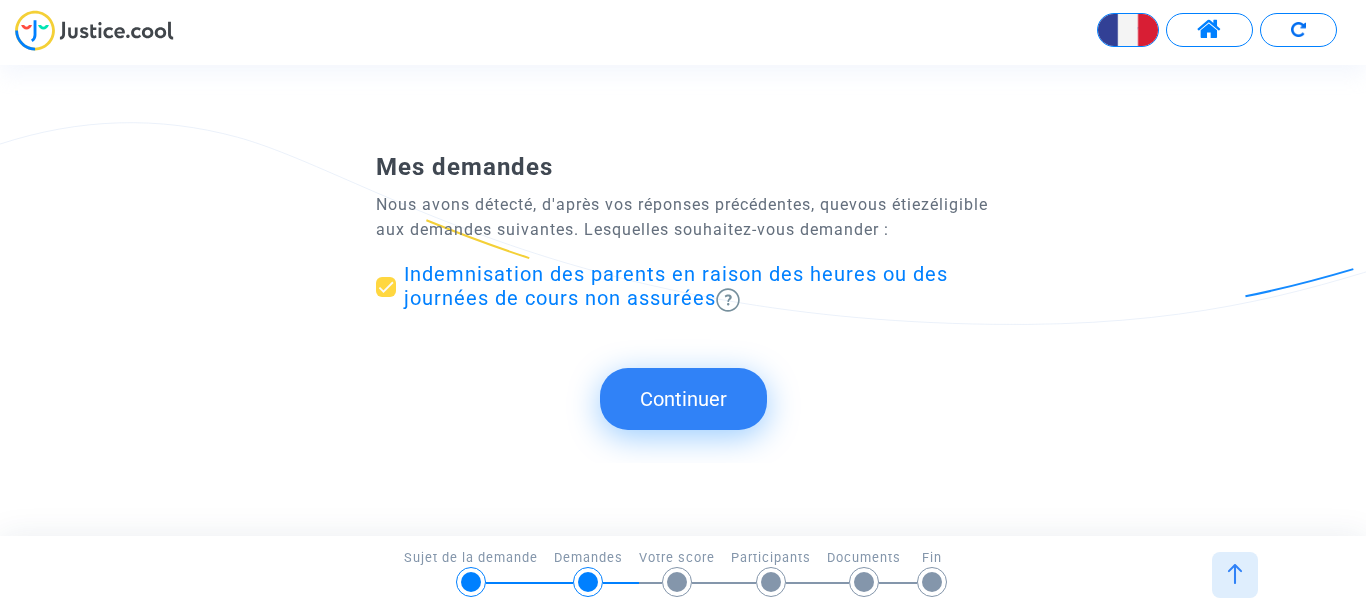 click on "Continuer" 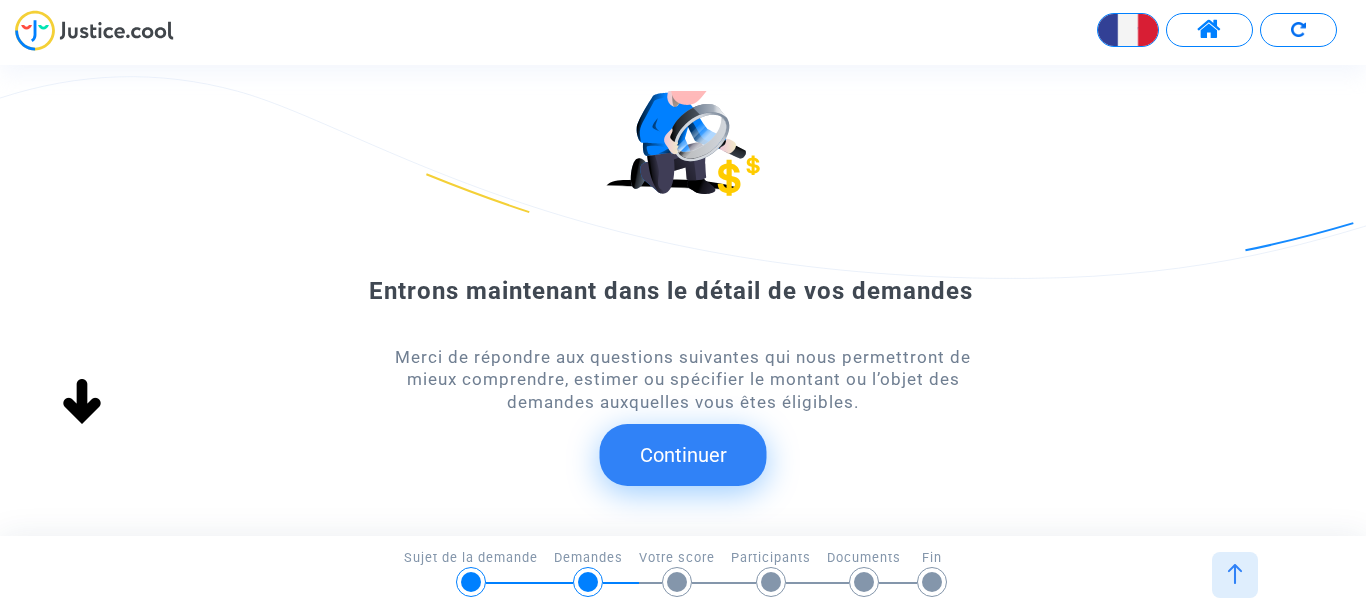 scroll, scrollTop: 174, scrollLeft: 0, axis: vertical 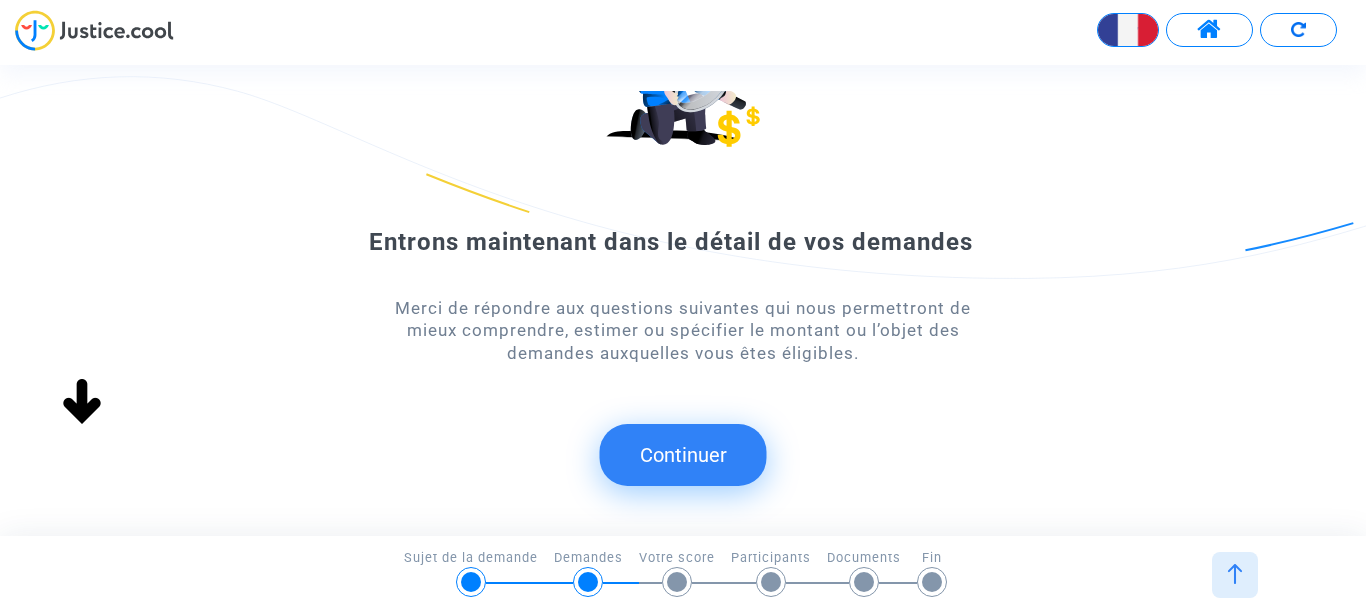 click on "Continuer" 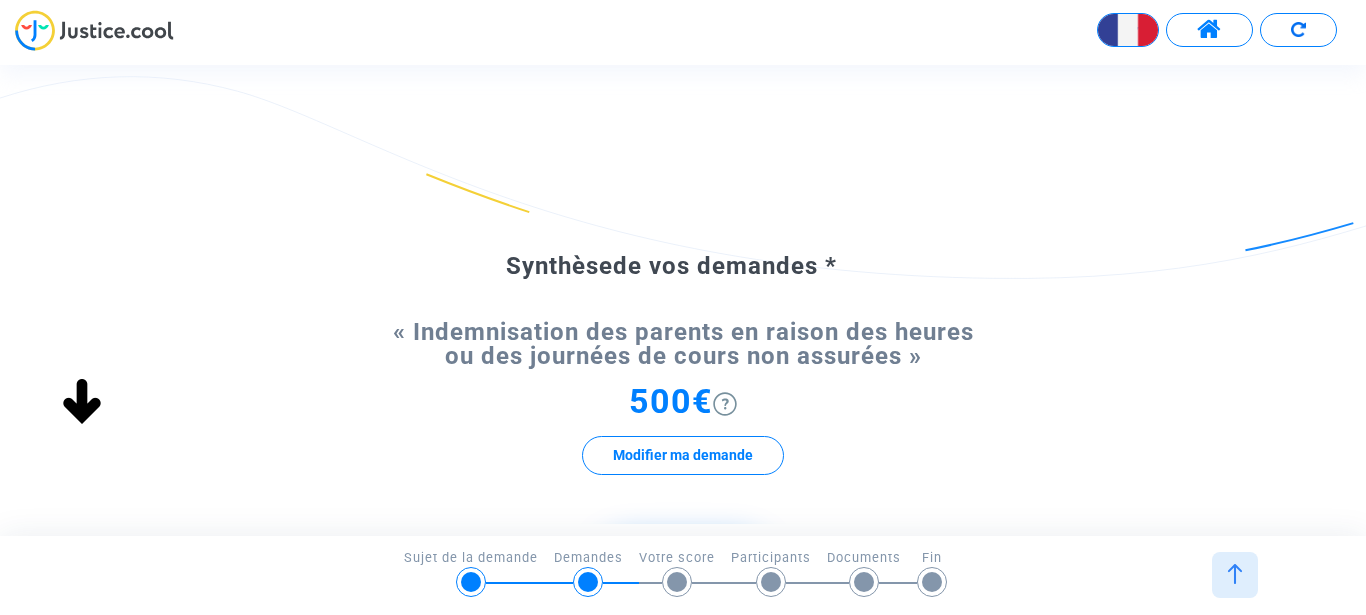 scroll, scrollTop: 228, scrollLeft: 0, axis: vertical 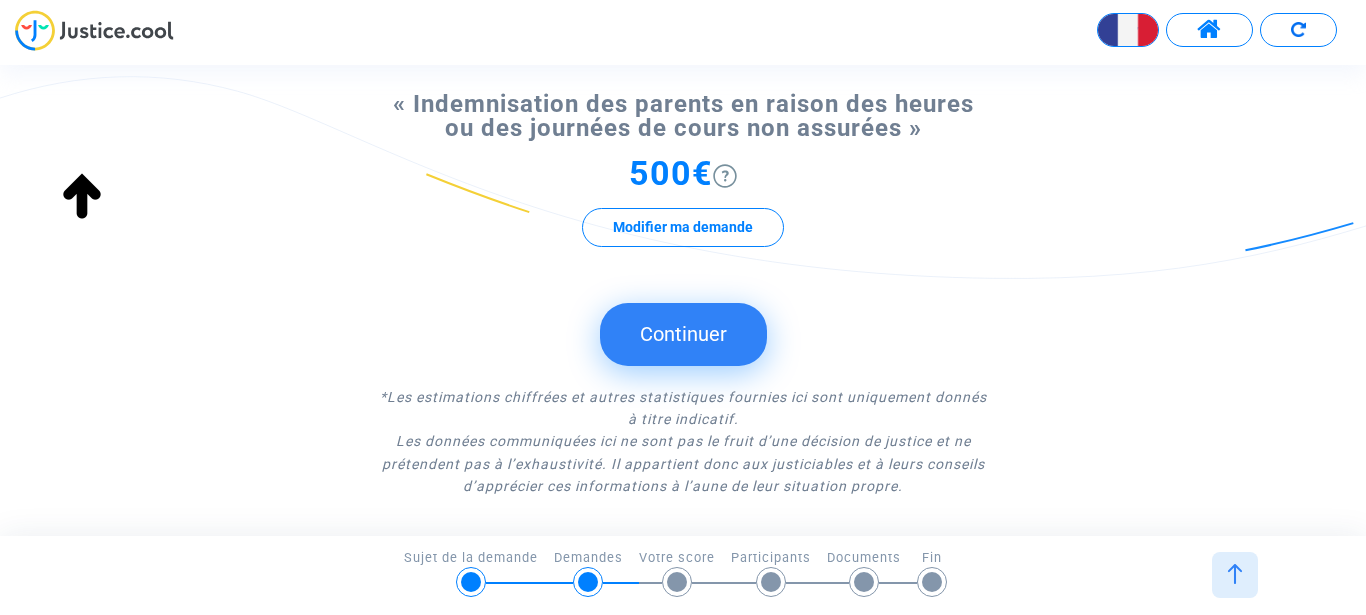 click on "Continuer" 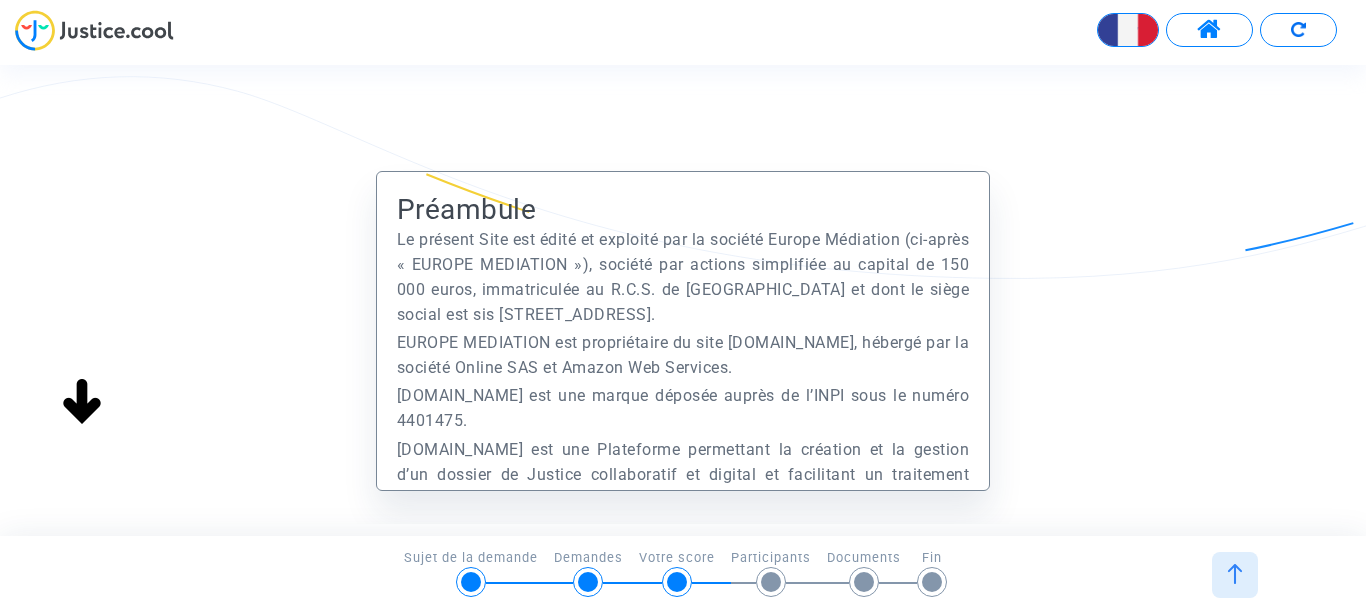 scroll, scrollTop: 0, scrollLeft: 0, axis: both 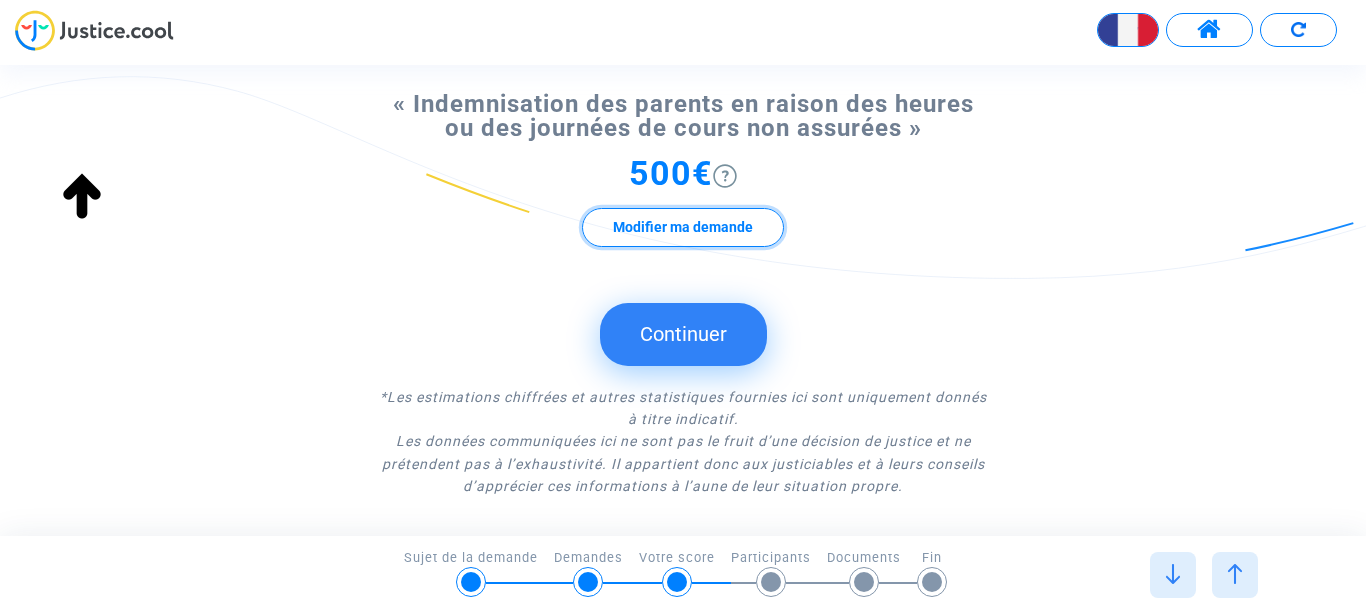 click on "Modifier ma demande" 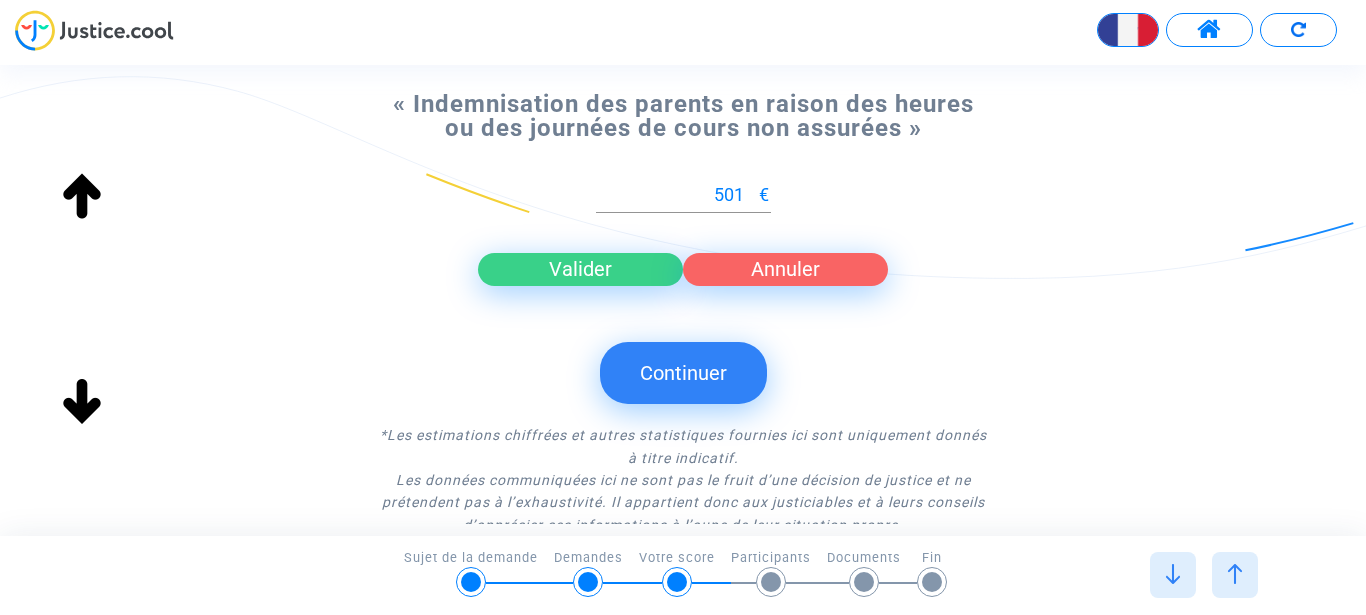 click on "501" at bounding box center [678, 195] 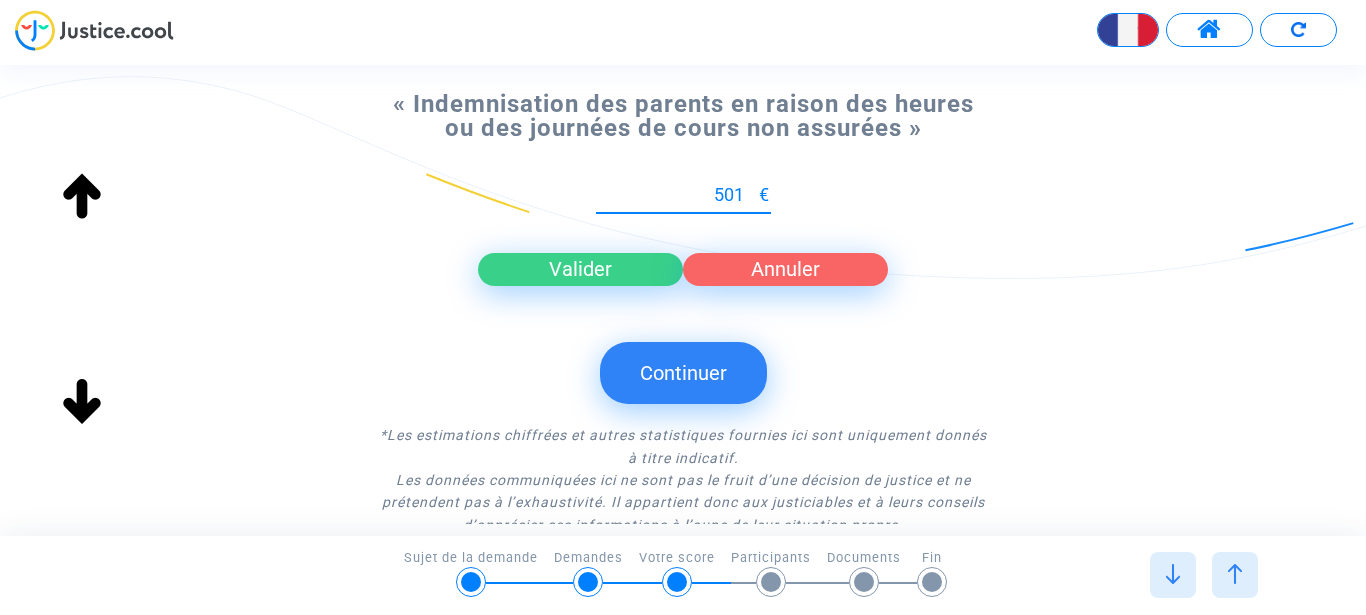 click on "501" at bounding box center (678, 195) 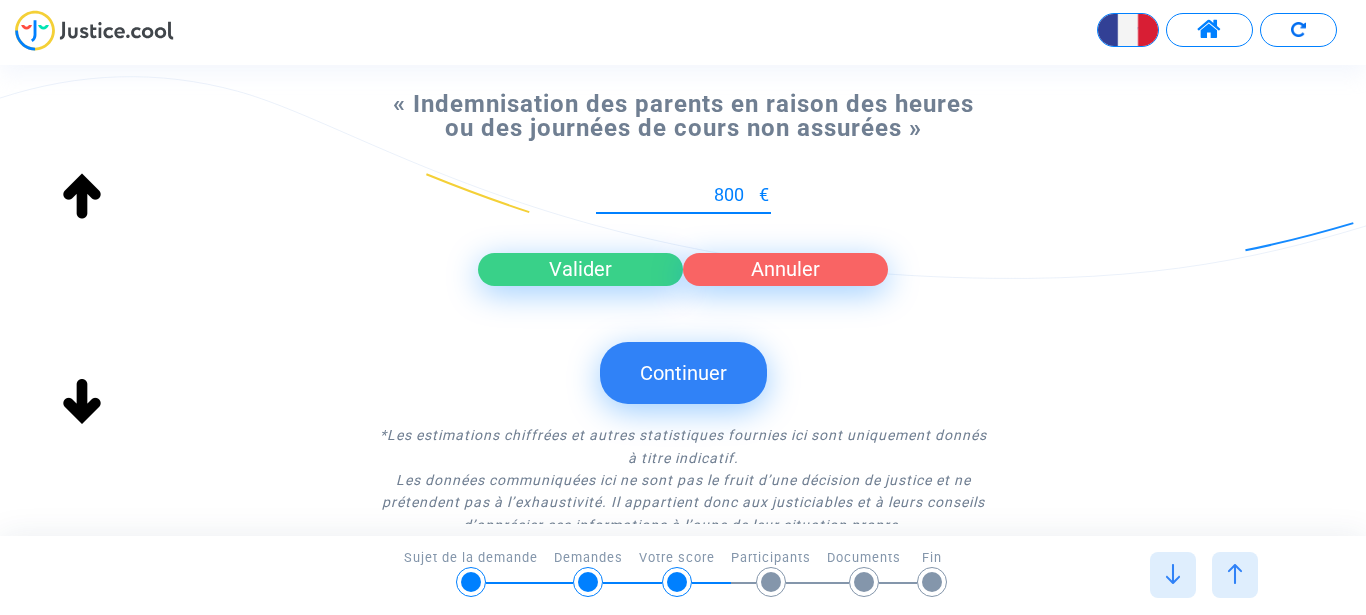 type on "800" 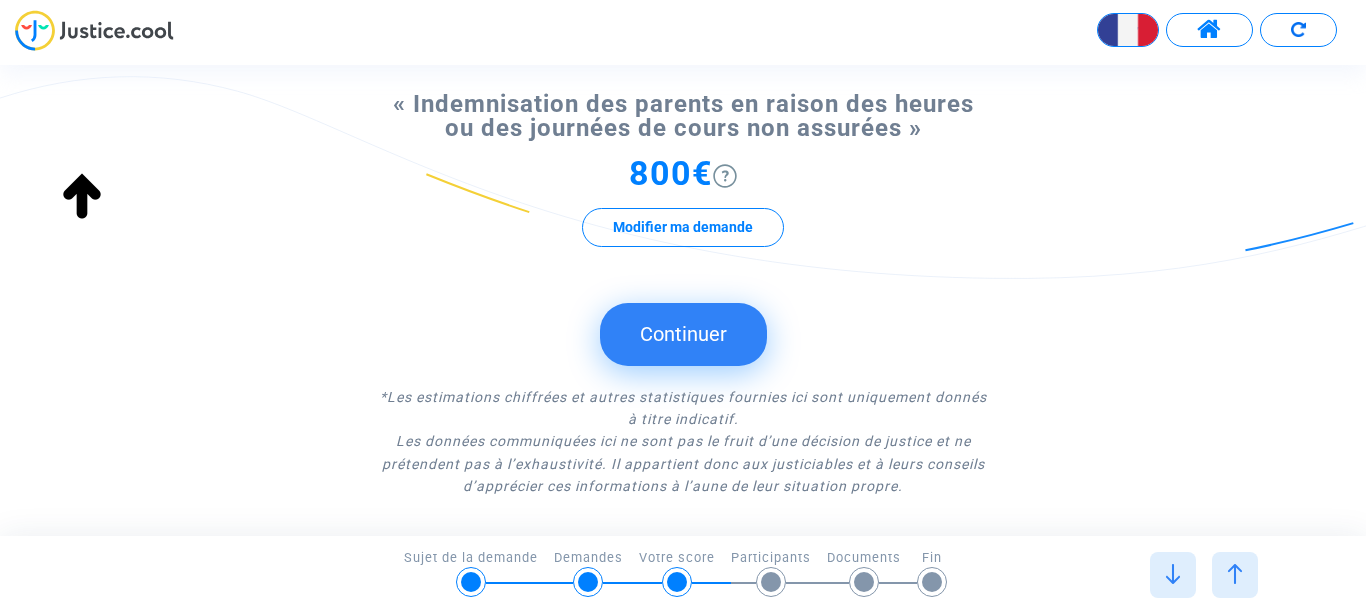 click on "Continuer" 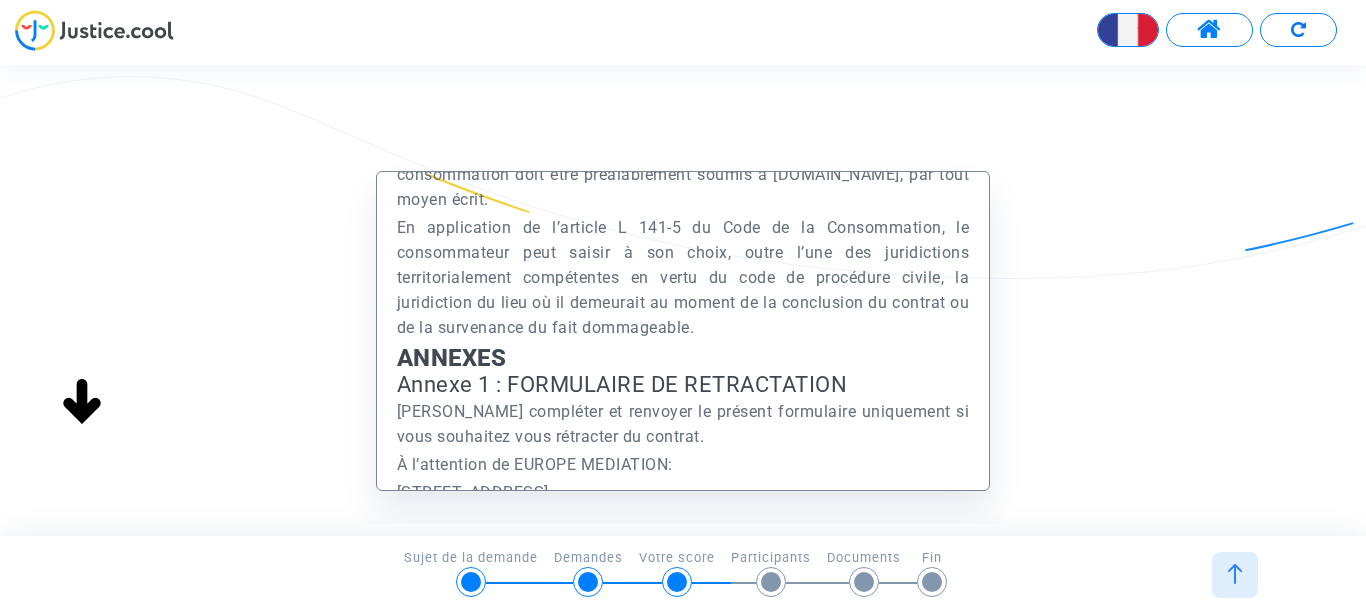 scroll, scrollTop: 19266, scrollLeft: 0, axis: vertical 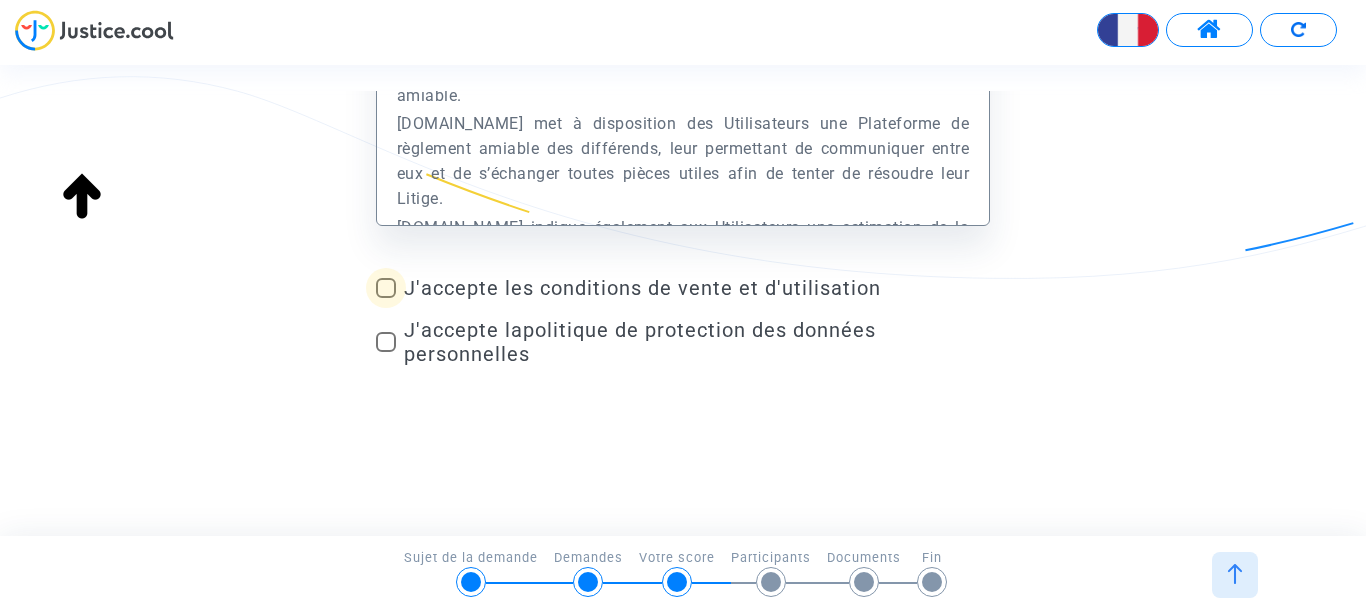 click at bounding box center (386, 288) 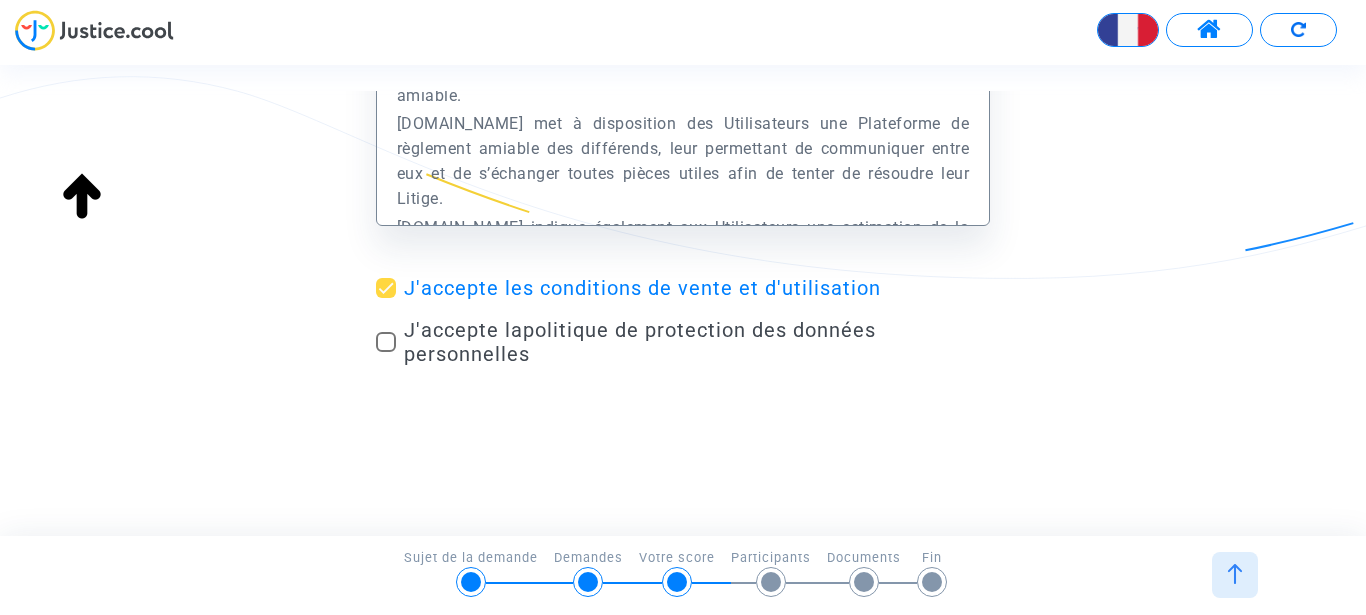 click at bounding box center (386, 342) 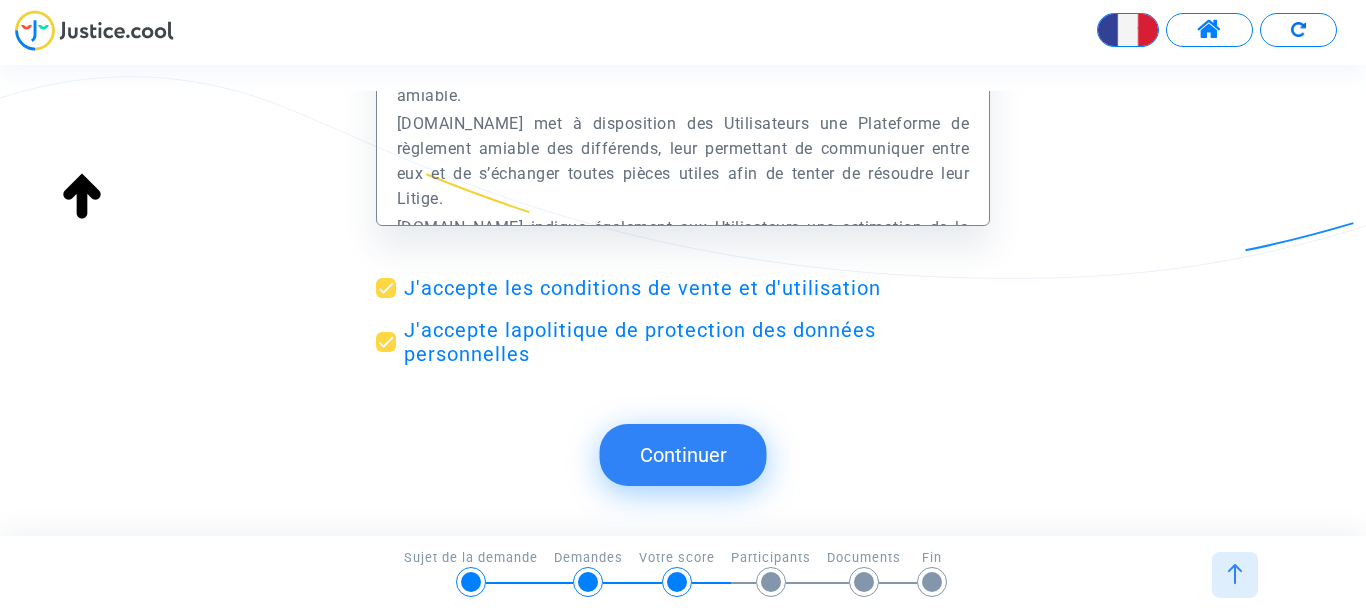 click on "Continuer" 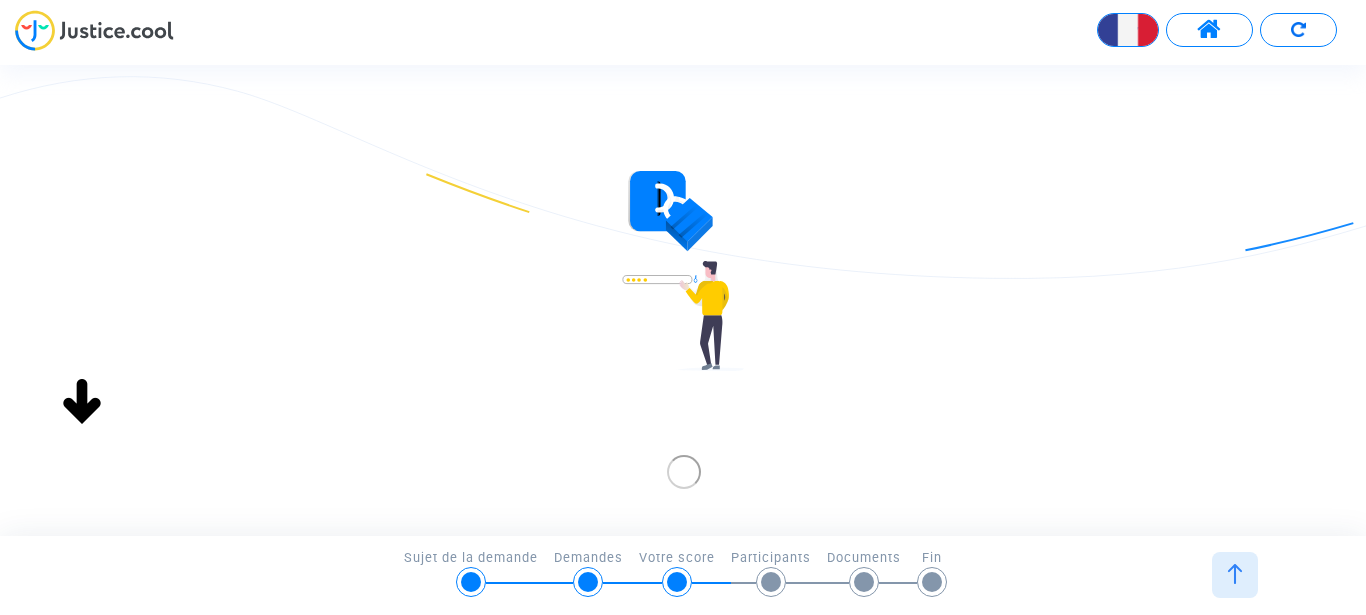 scroll, scrollTop: 0, scrollLeft: 0, axis: both 